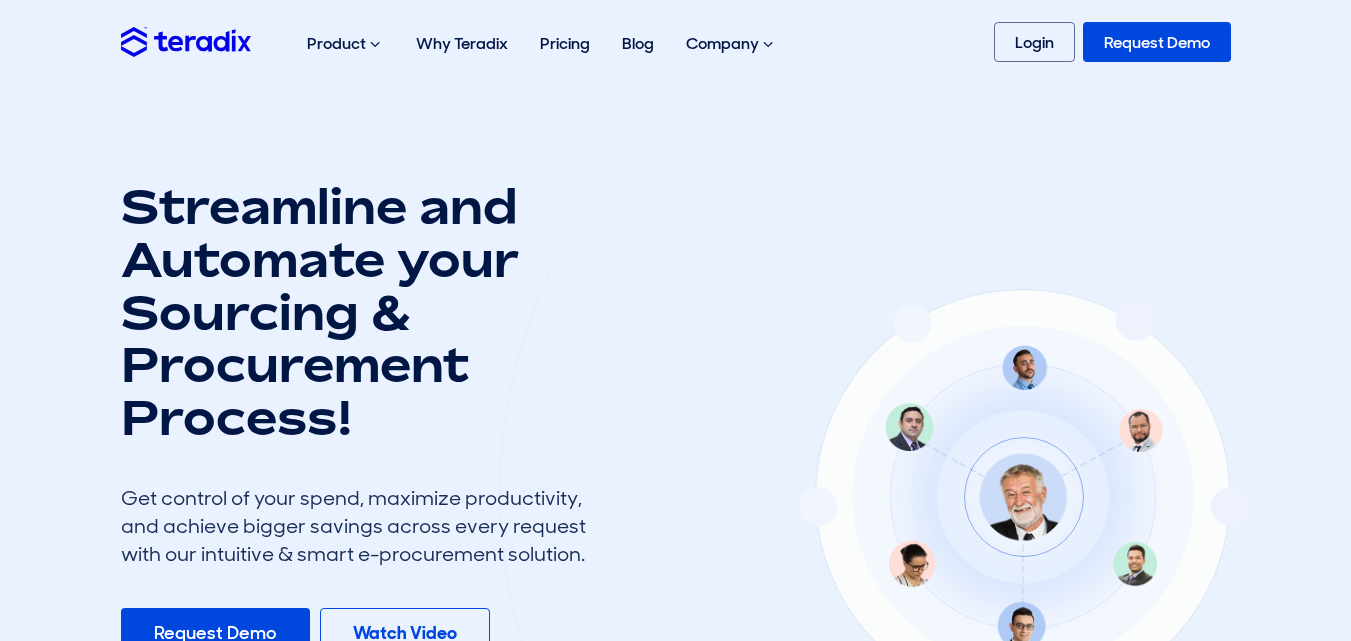 scroll, scrollTop: 0, scrollLeft: 0, axis: both 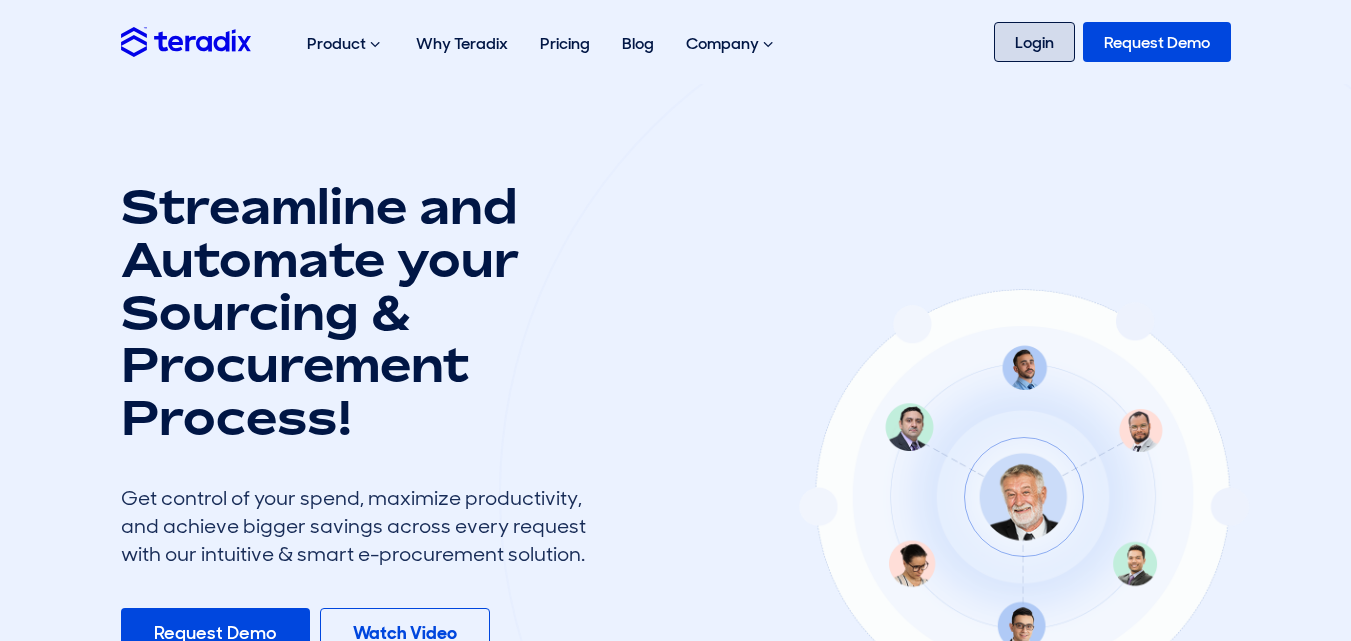 click on "Login" at bounding box center (1034, 42) 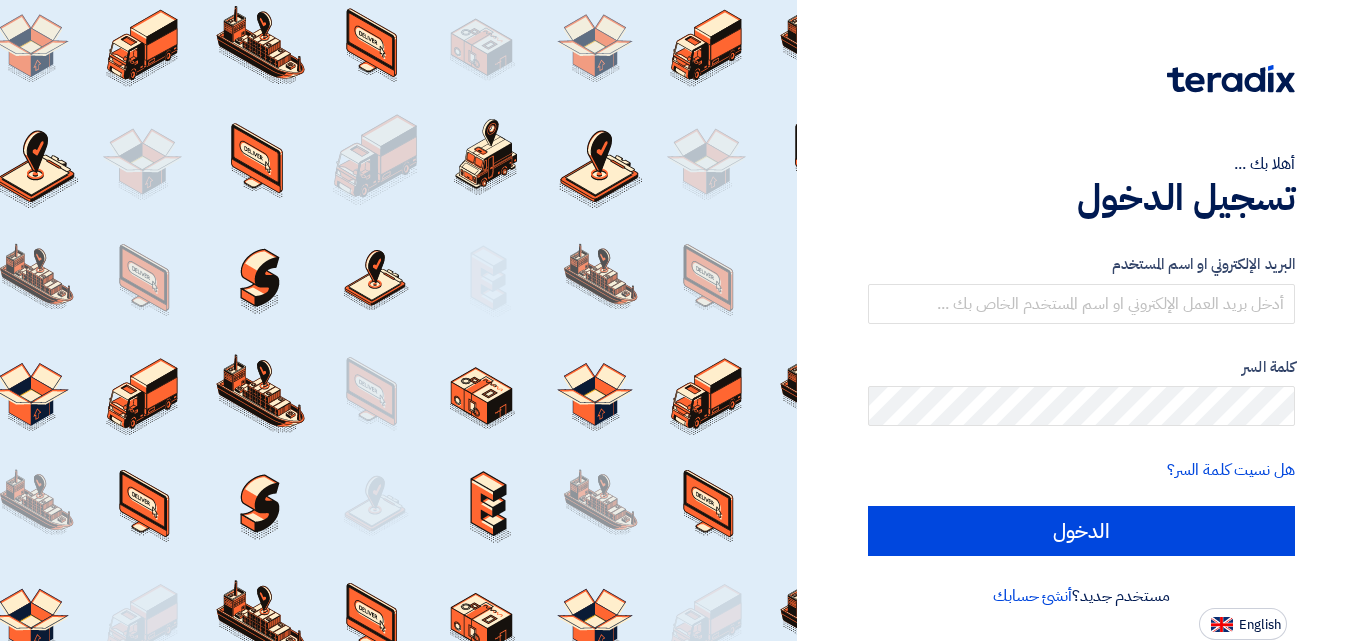 scroll, scrollTop: 0, scrollLeft: 0, axis: both 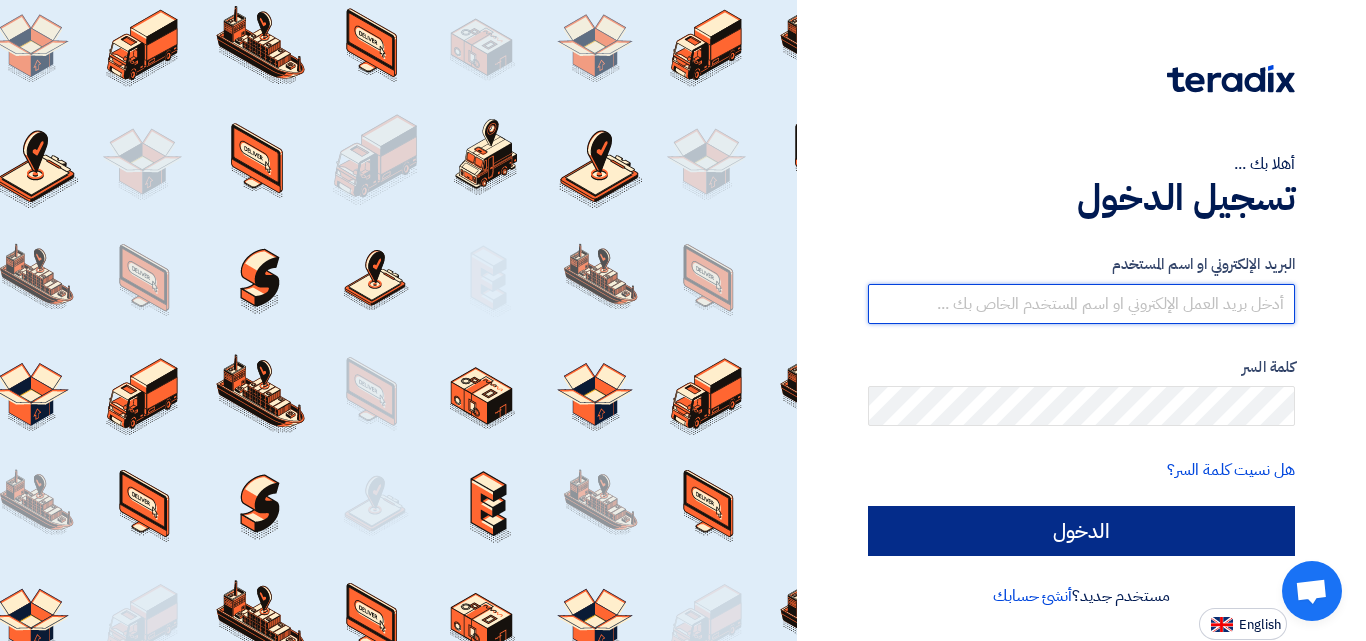 type on "[EMAIL_ADDRESS][DOMAIN_NAME]" 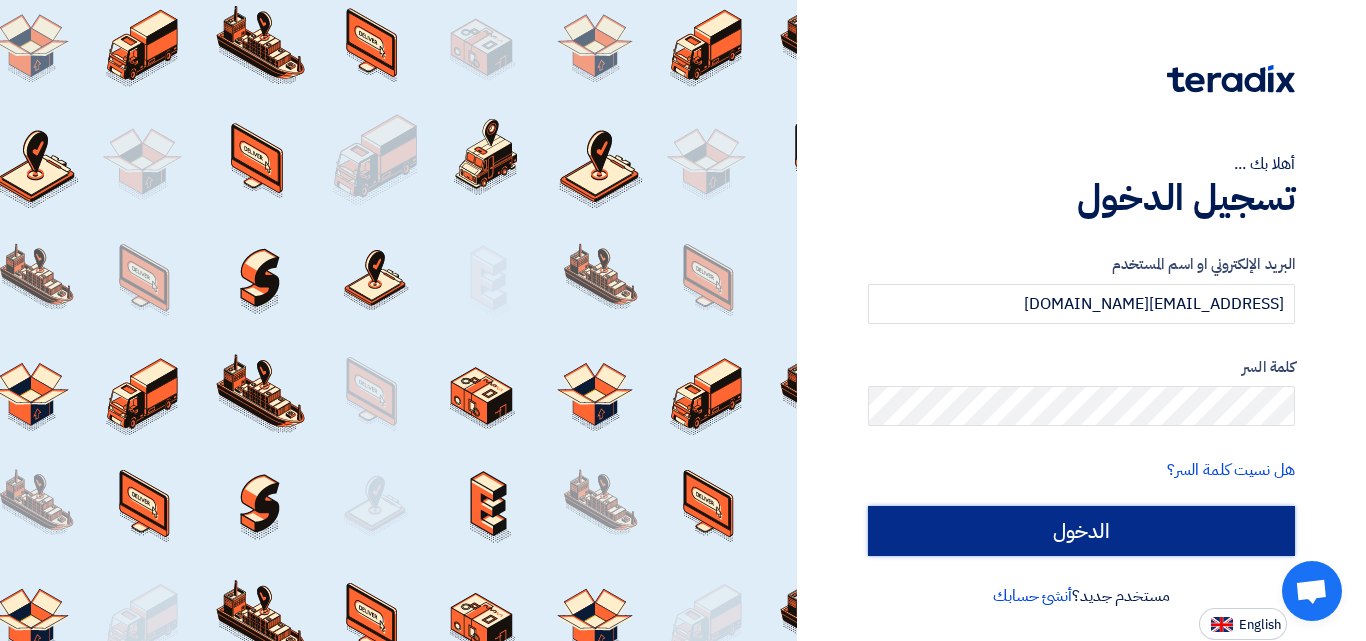 click on "الدخول" 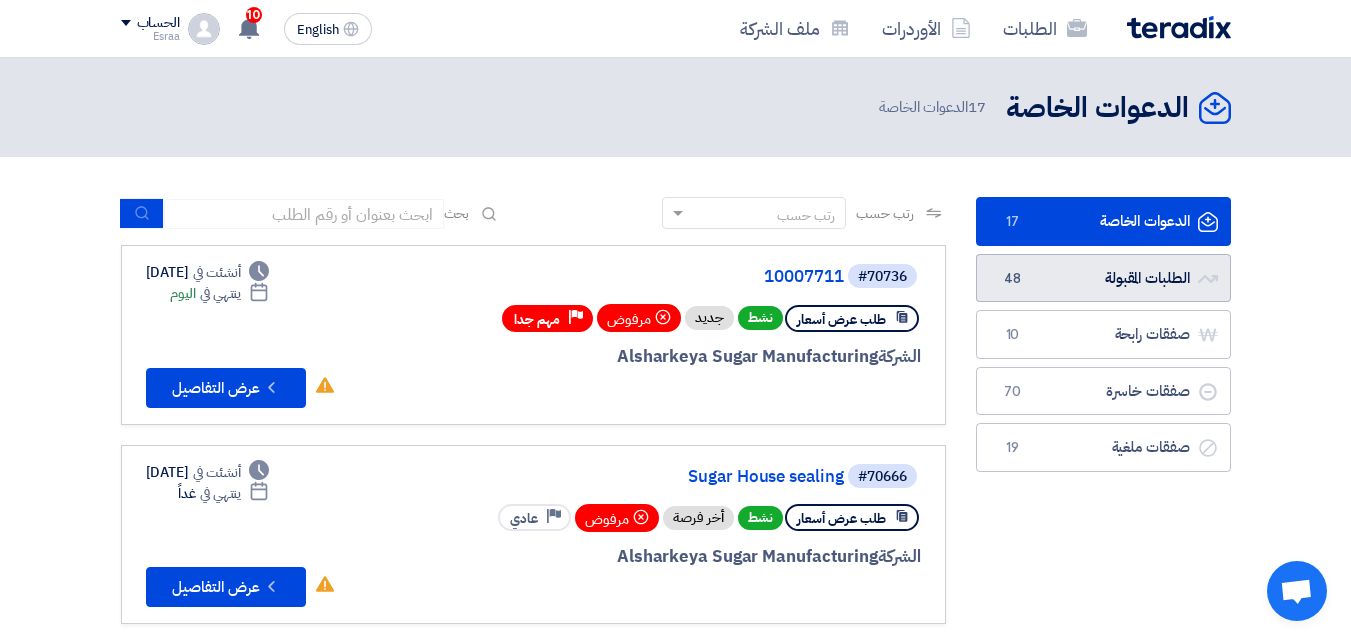 click on "الطلبات المقبولة
الطلبات المقبولة
48" 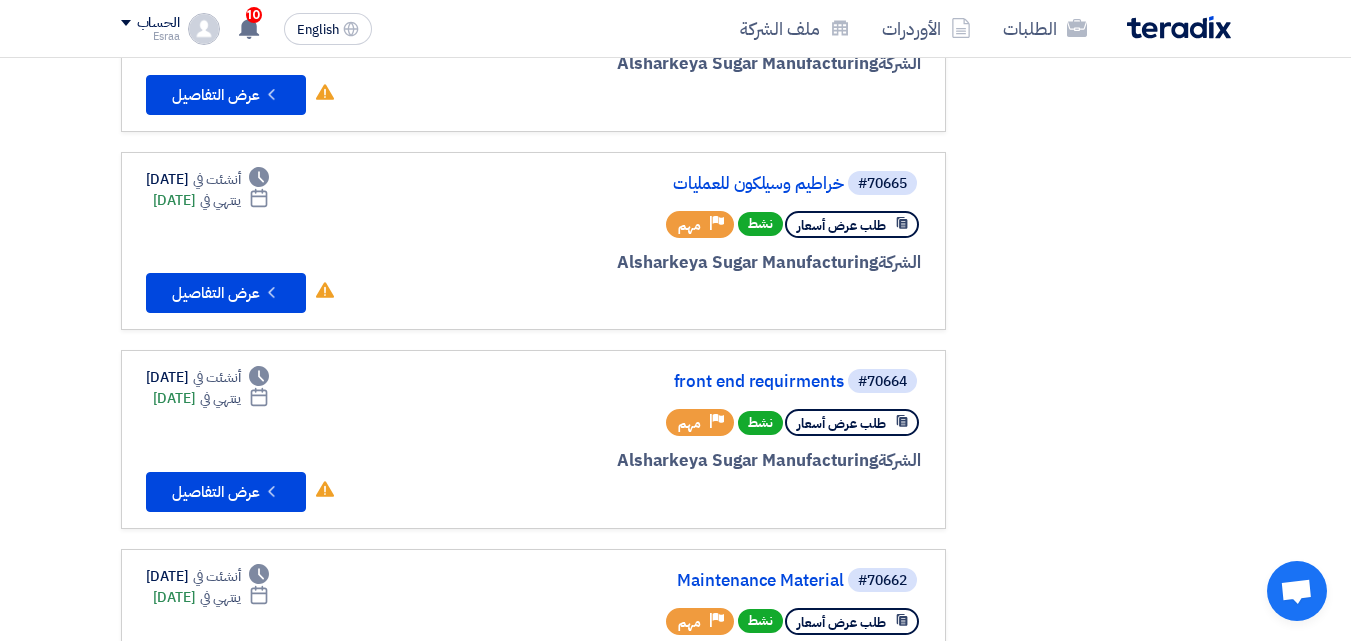 scroll, scrollTop: 1200, scrollLeft: 0, axis: vertical 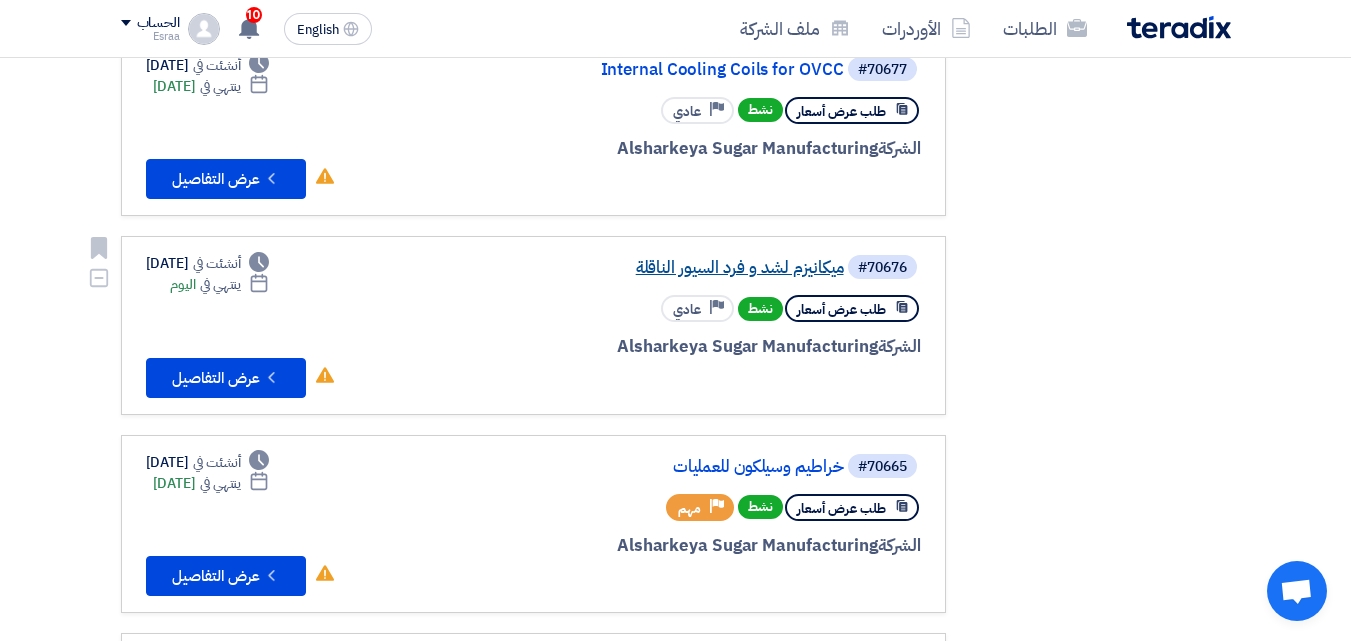 click on "ميكانيزم لشد و فرد السيور الناقلة" 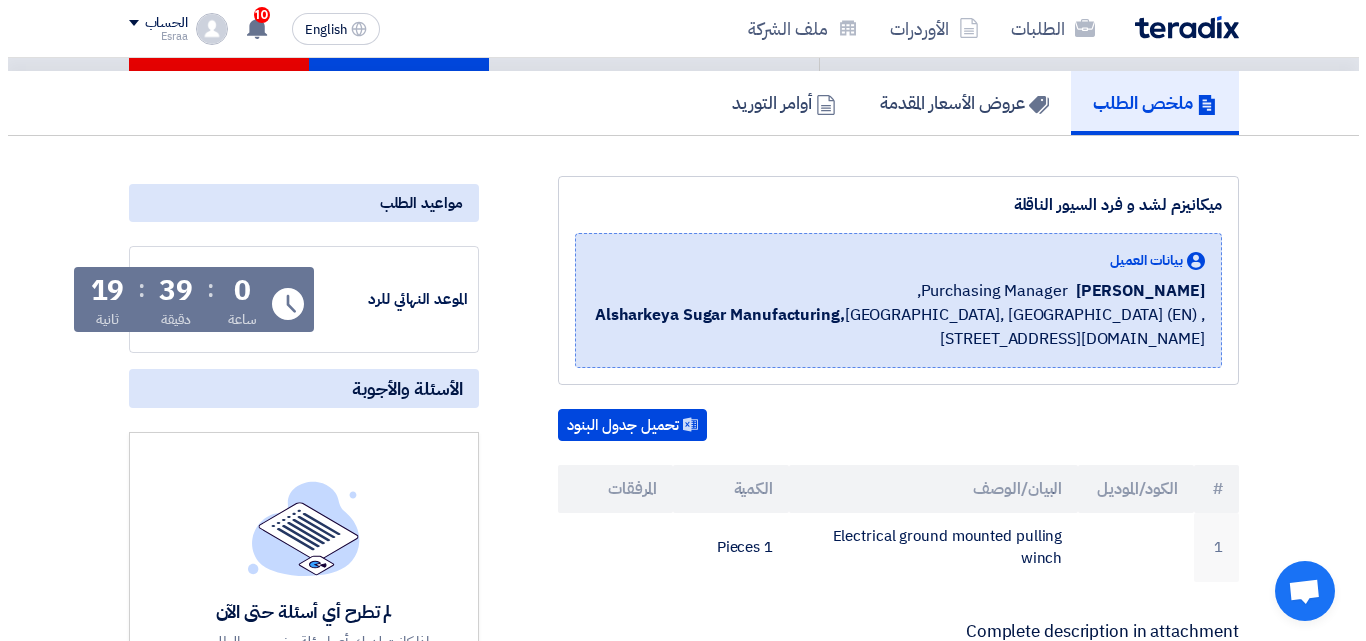 scroll, scrollTop: 0, scrollLeft: 0, axis: both 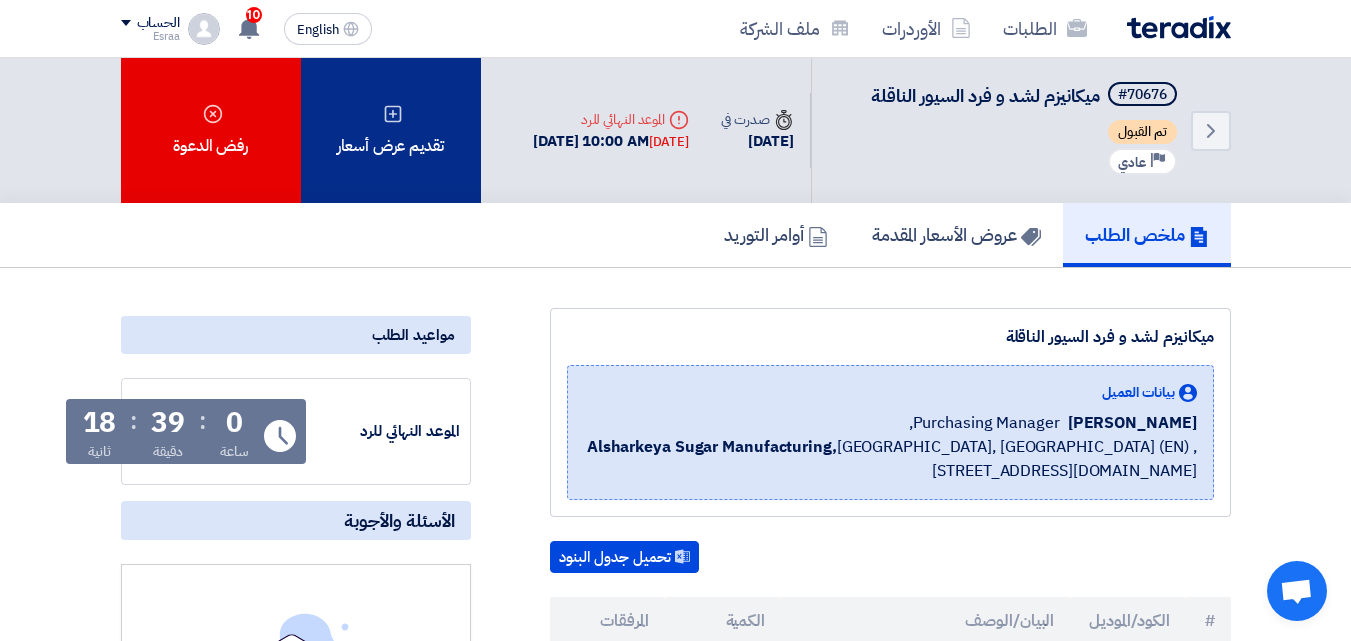 click on "تقديم عرض أسعار" 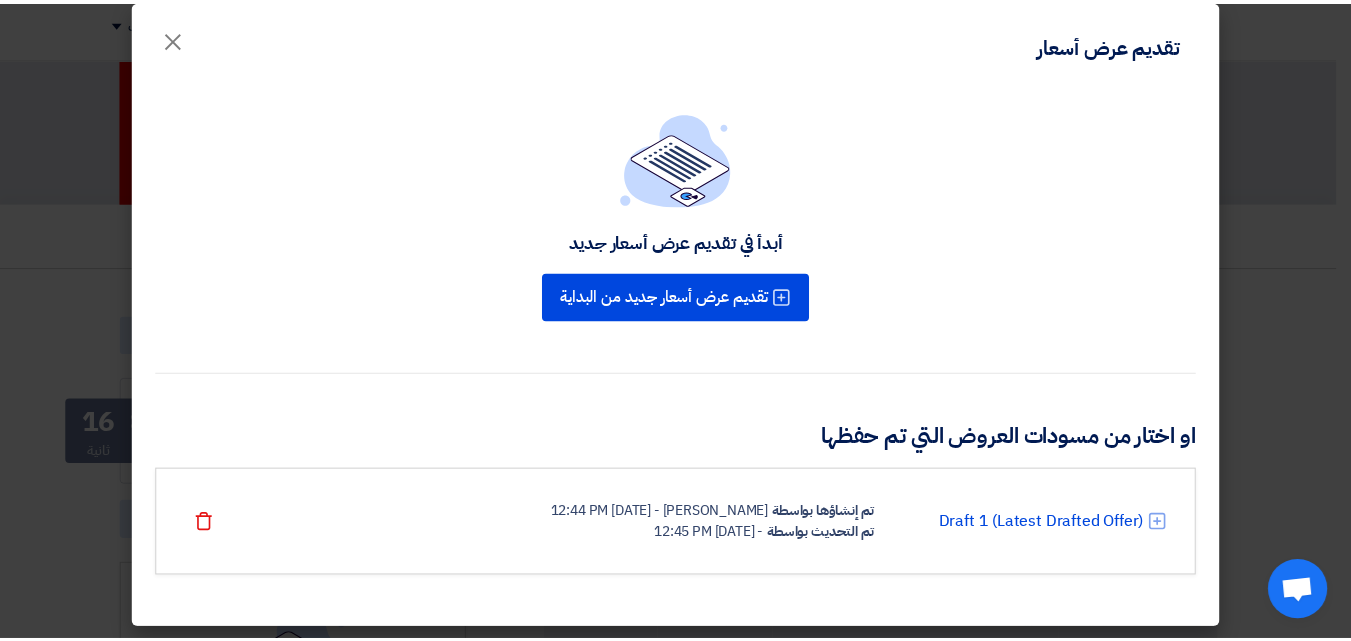scroll, scrollTop: 23, scrollLeft: 0, axis: vertical 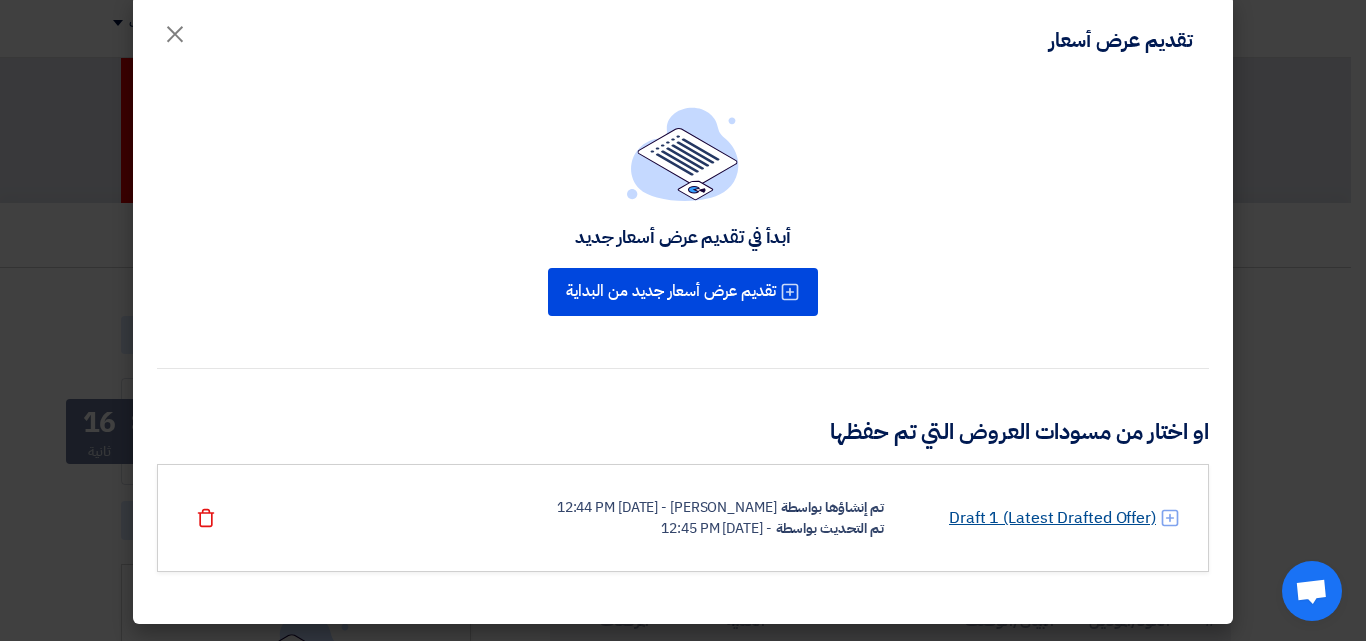 click on "Draft 1 (Latest Drafted Offer)" 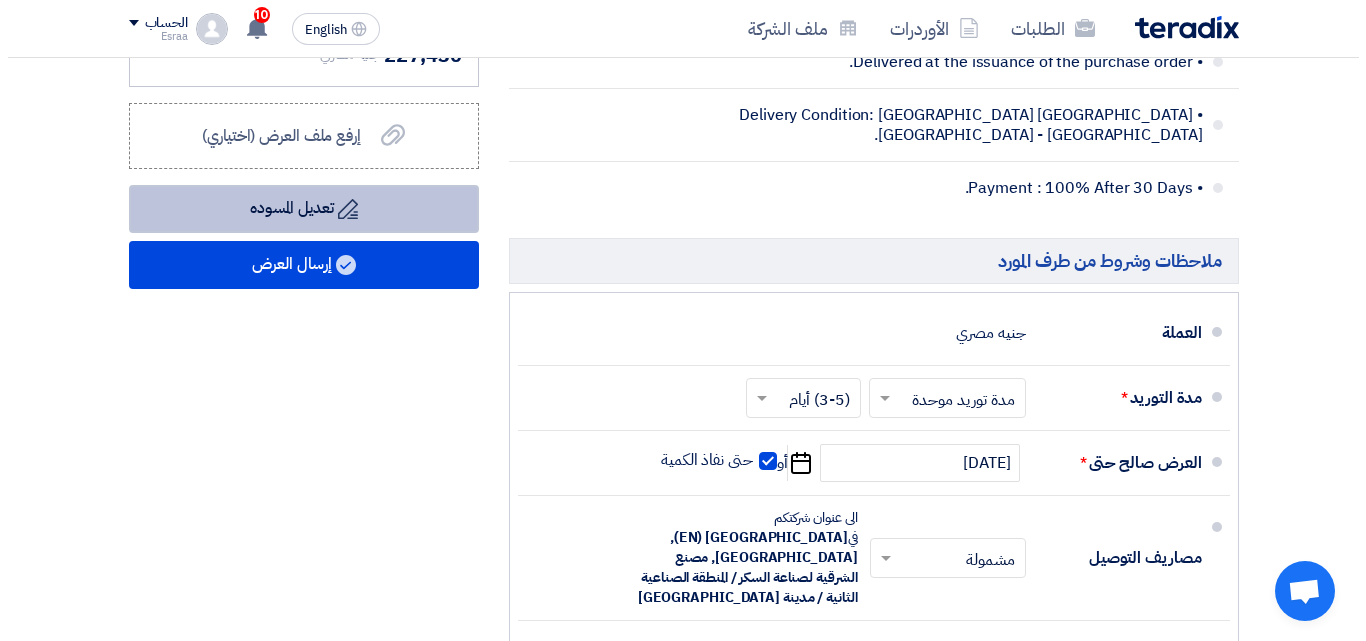 scroll, scrollTop: 800, scrollLeft: 0, axis: vertical 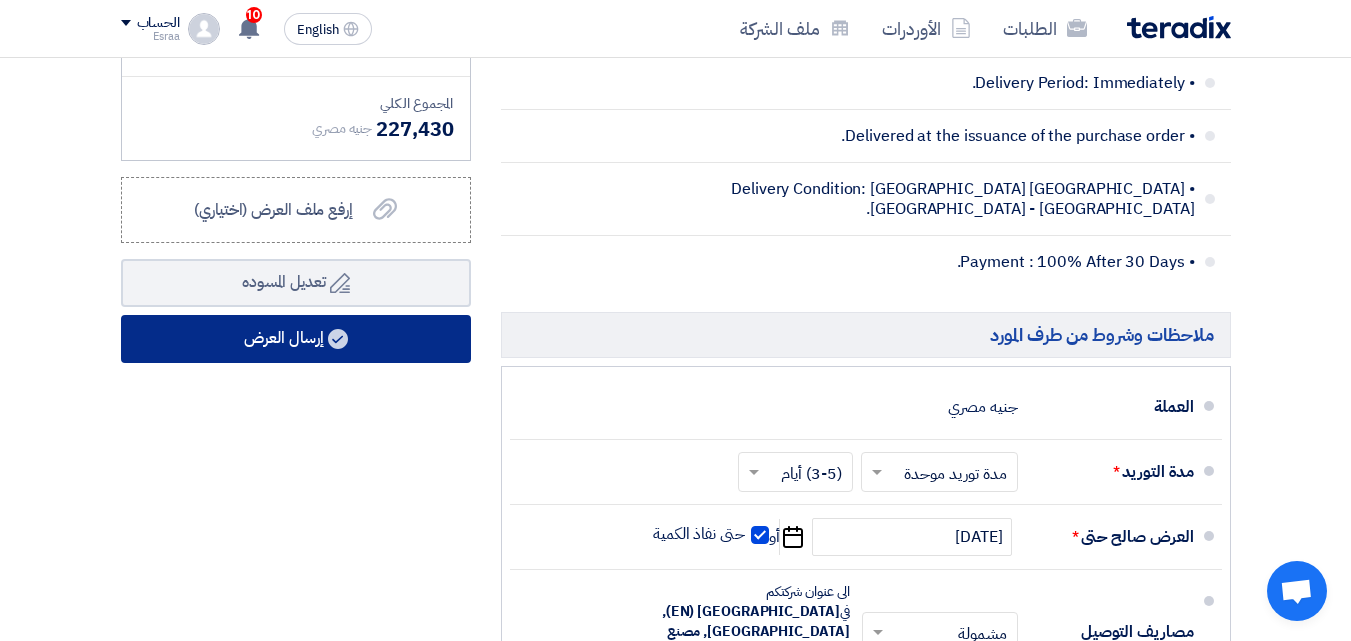 click on "إرسال العرض" 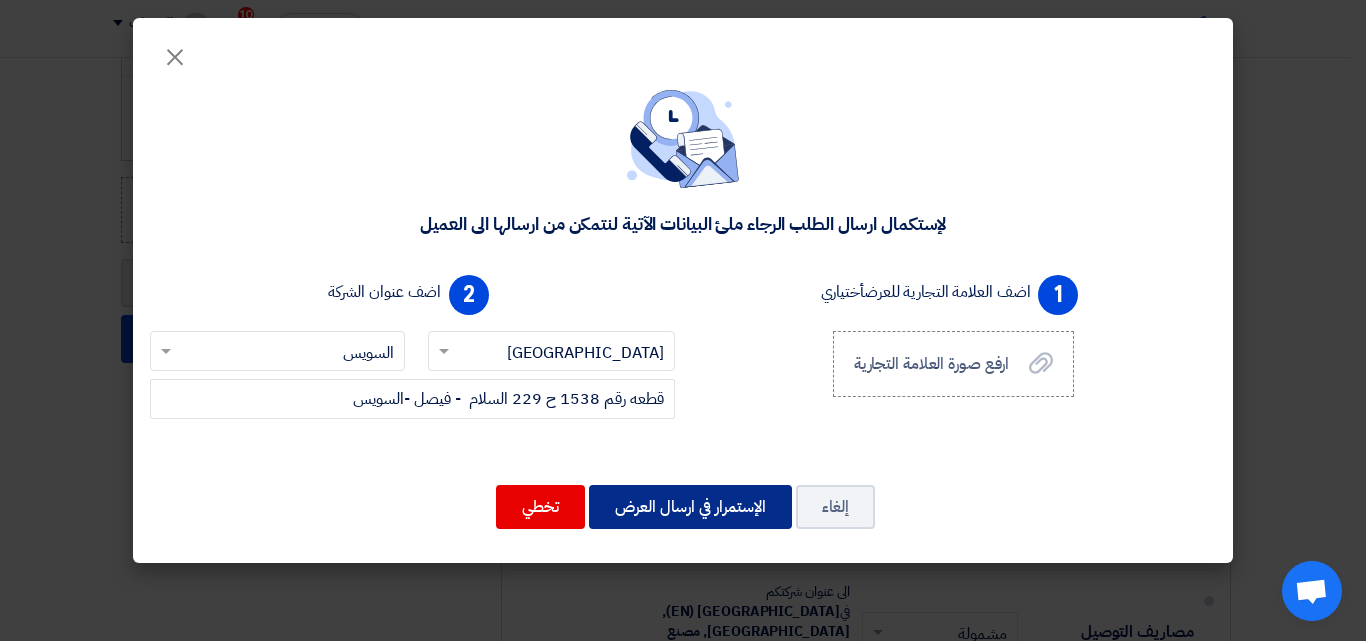 click on "الإستمرار في ارسال العرض" 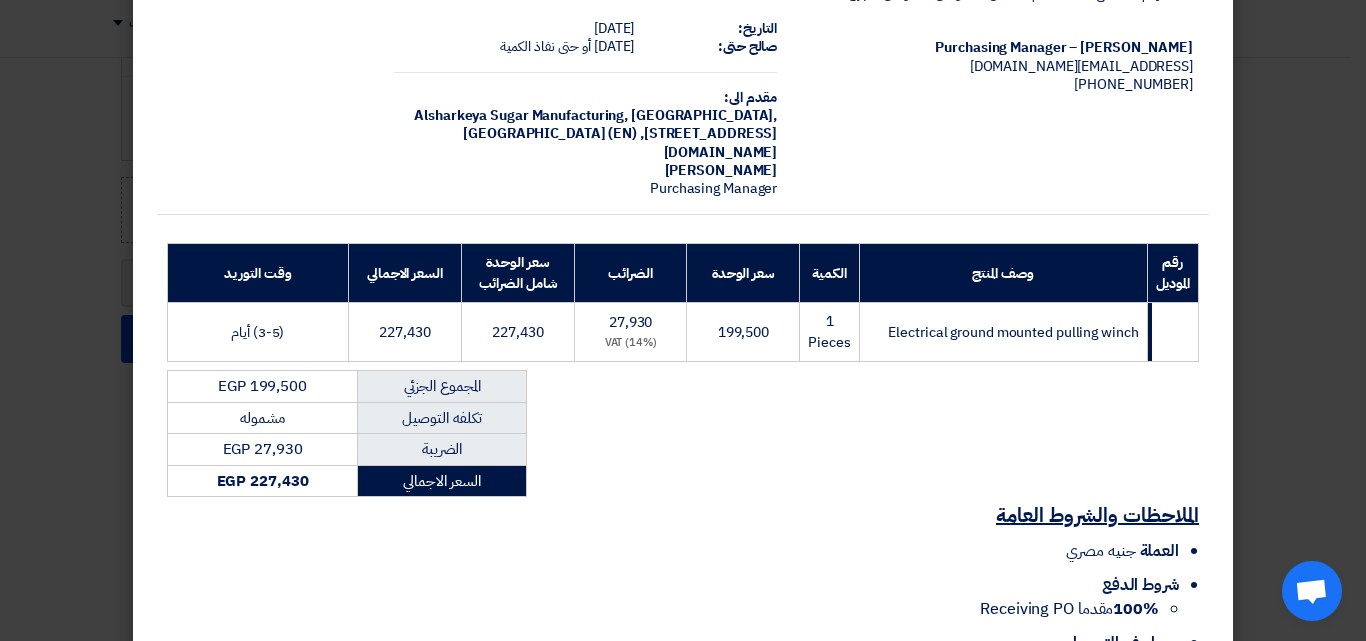 scroll, scrollTop: 261, scrollLeft: 0, axis: vertical 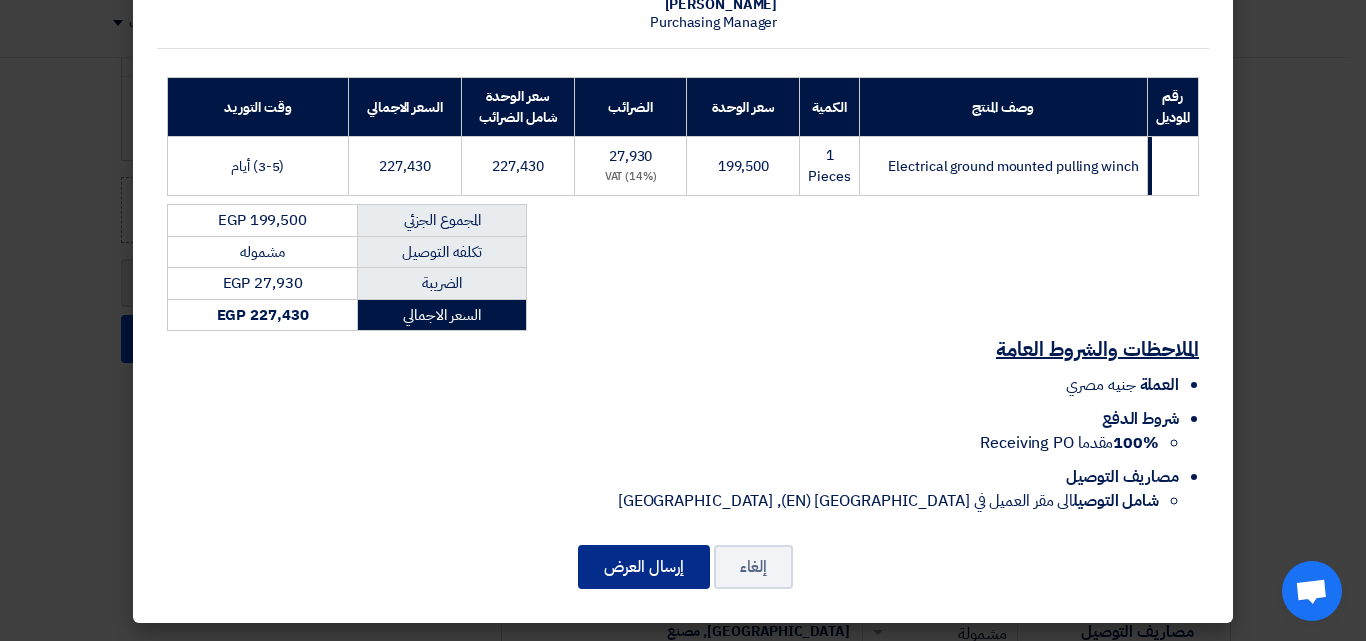 click on "إرسال العرض" 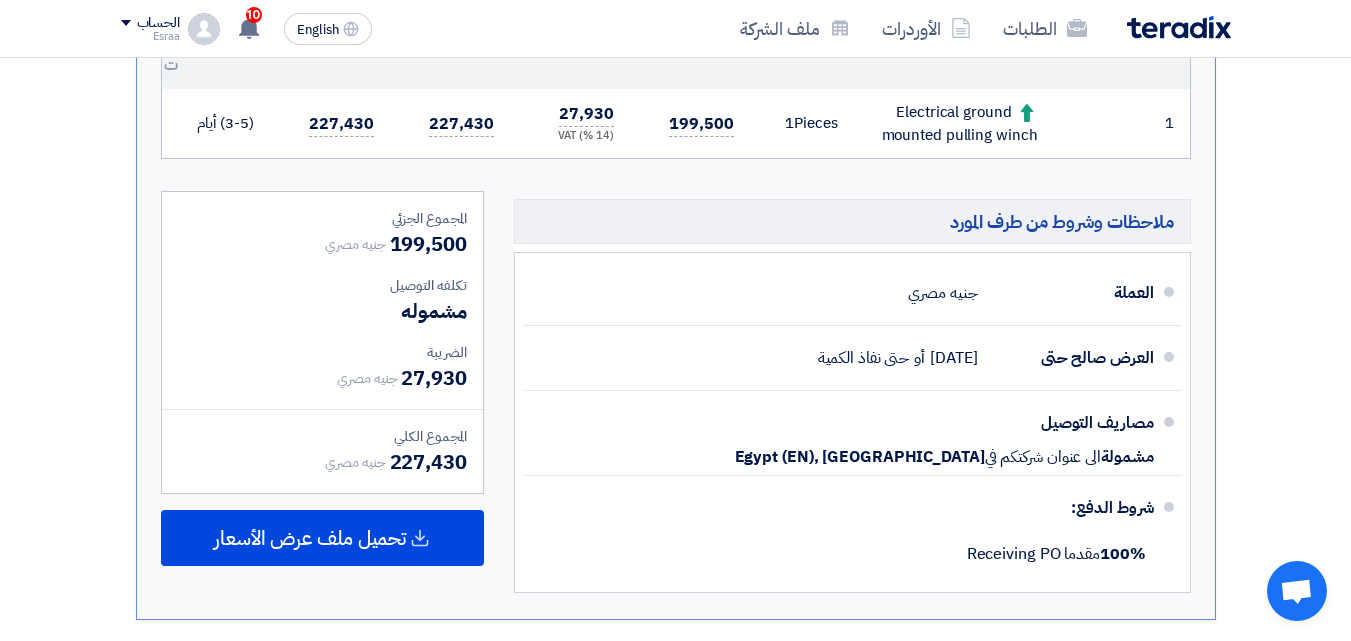 scroll, scrollTop: 855, scrollLeft: 0, axis: vertical 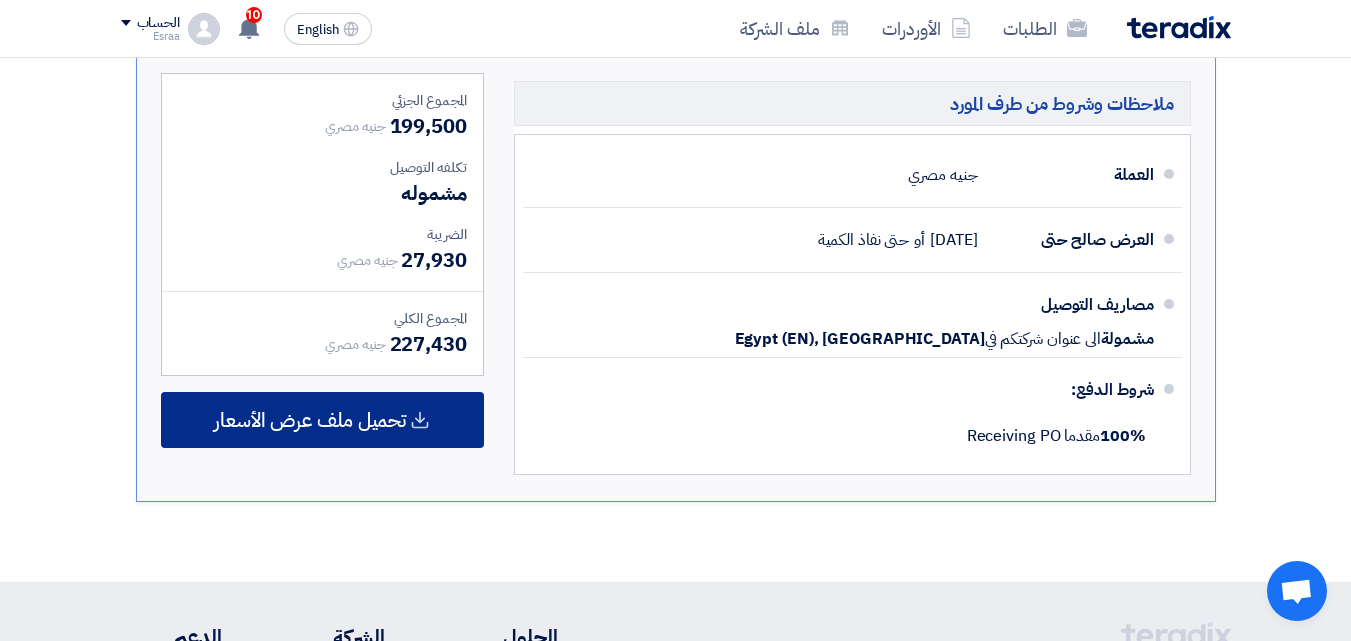 click on "تحميل ملف عرض الأسعار" at bounding box center (322, 420) 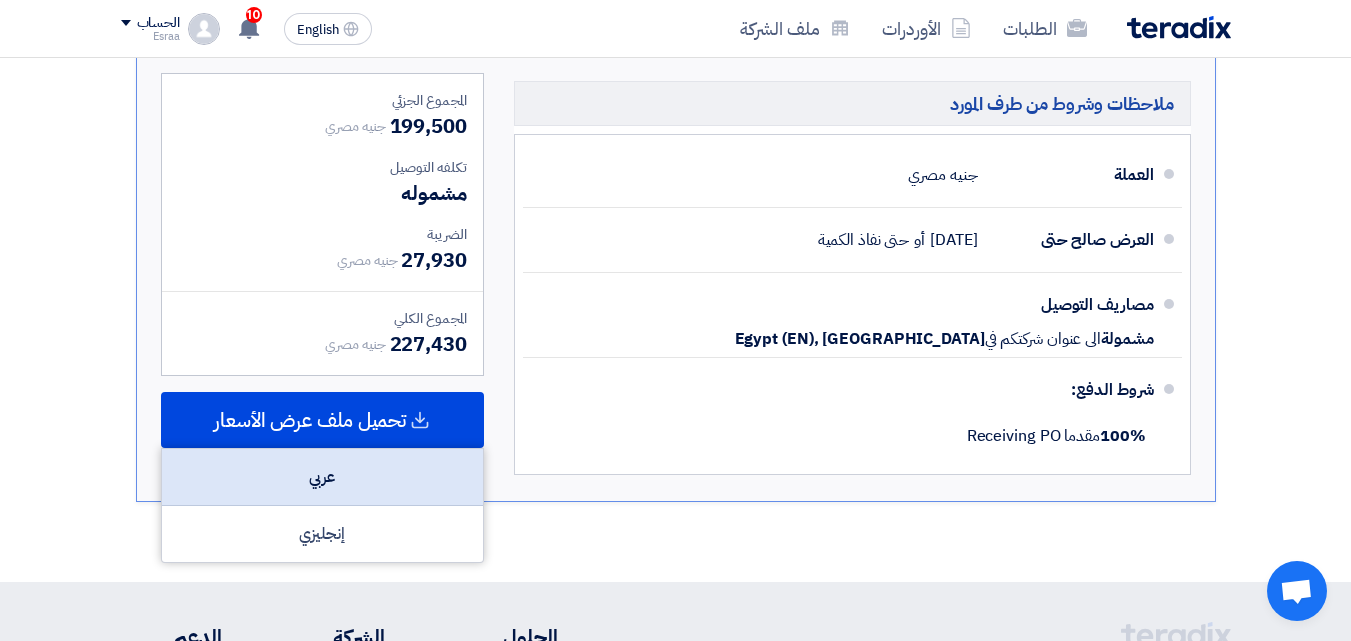click on "عربي" at bounding box center (322, 477) 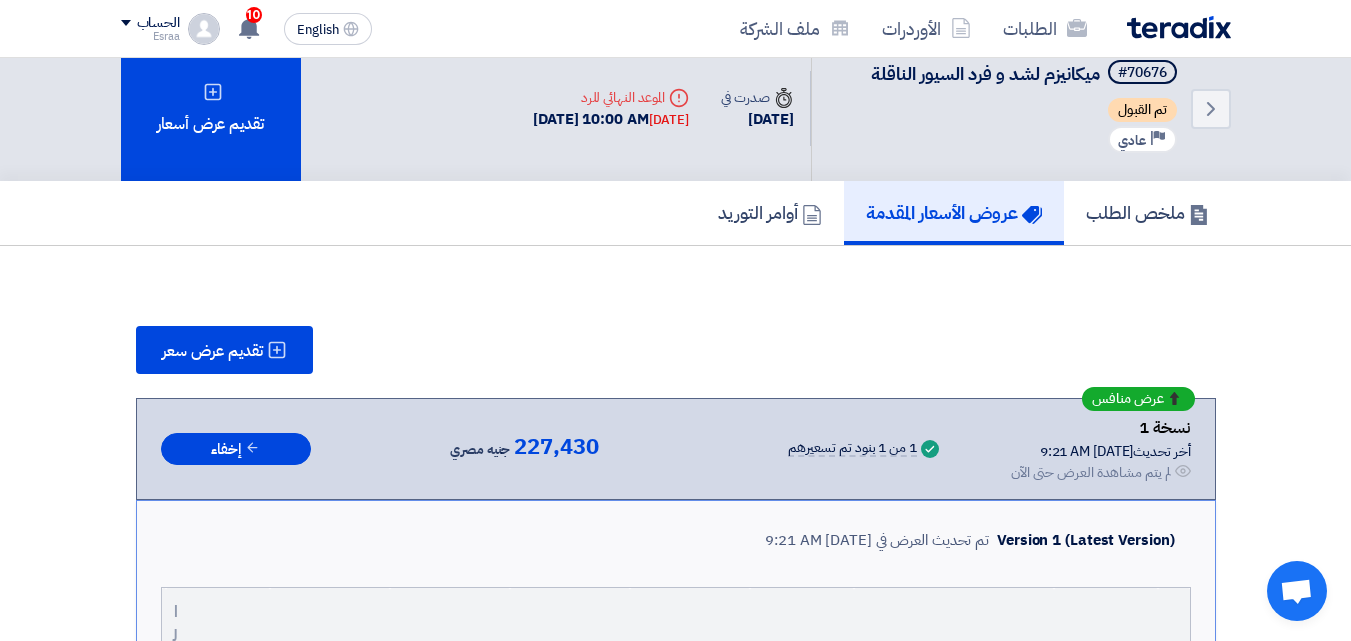 scroll, scrollTop: 0, scrollLeft: 0, axis: both 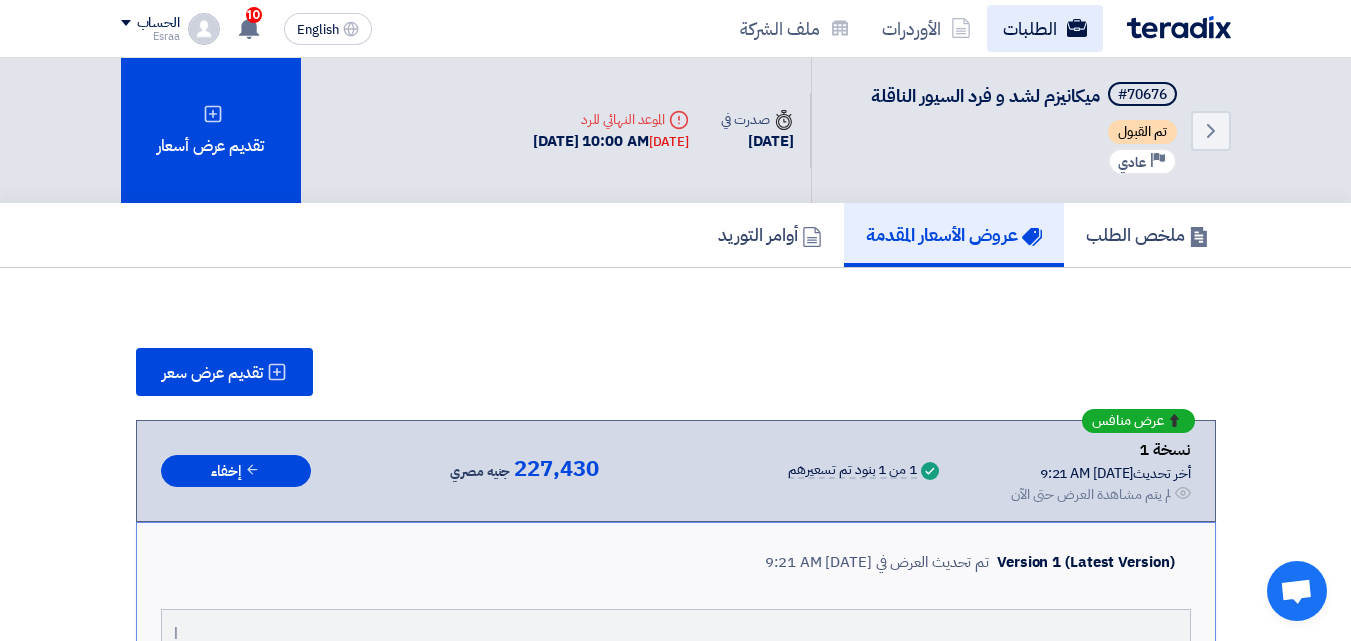 click on "الطلبات" 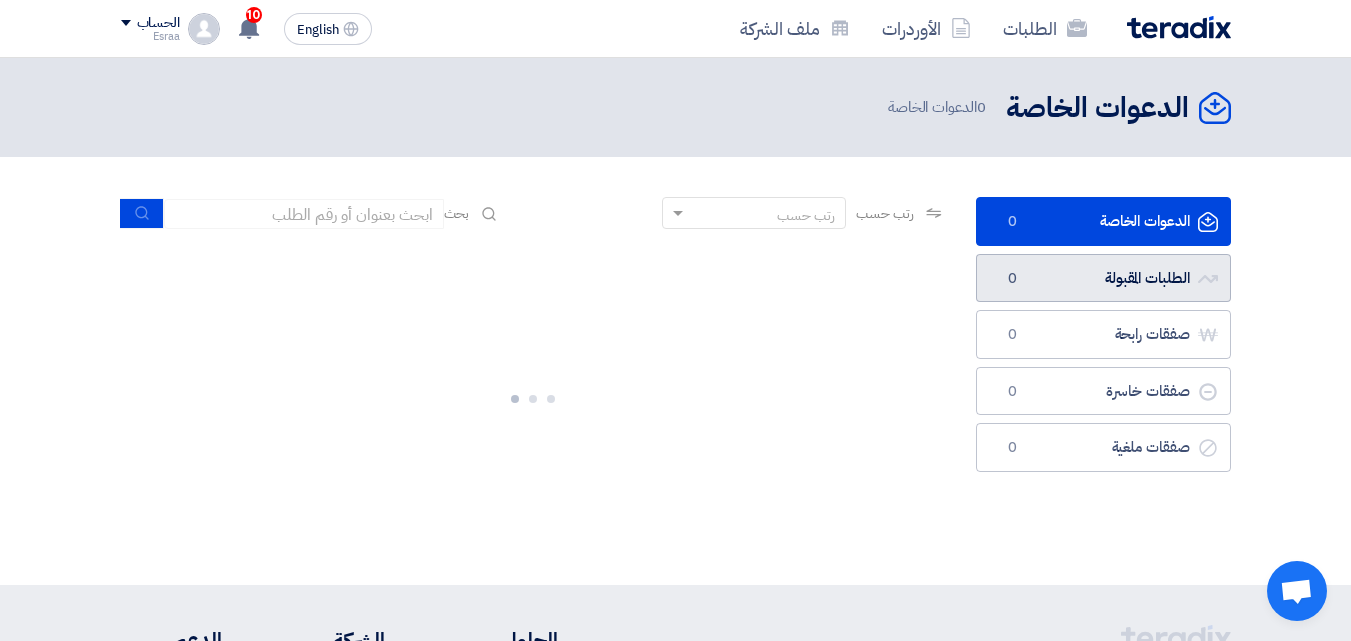 click on "الطلبات المقبولة
الطلبات المقبولة
0" 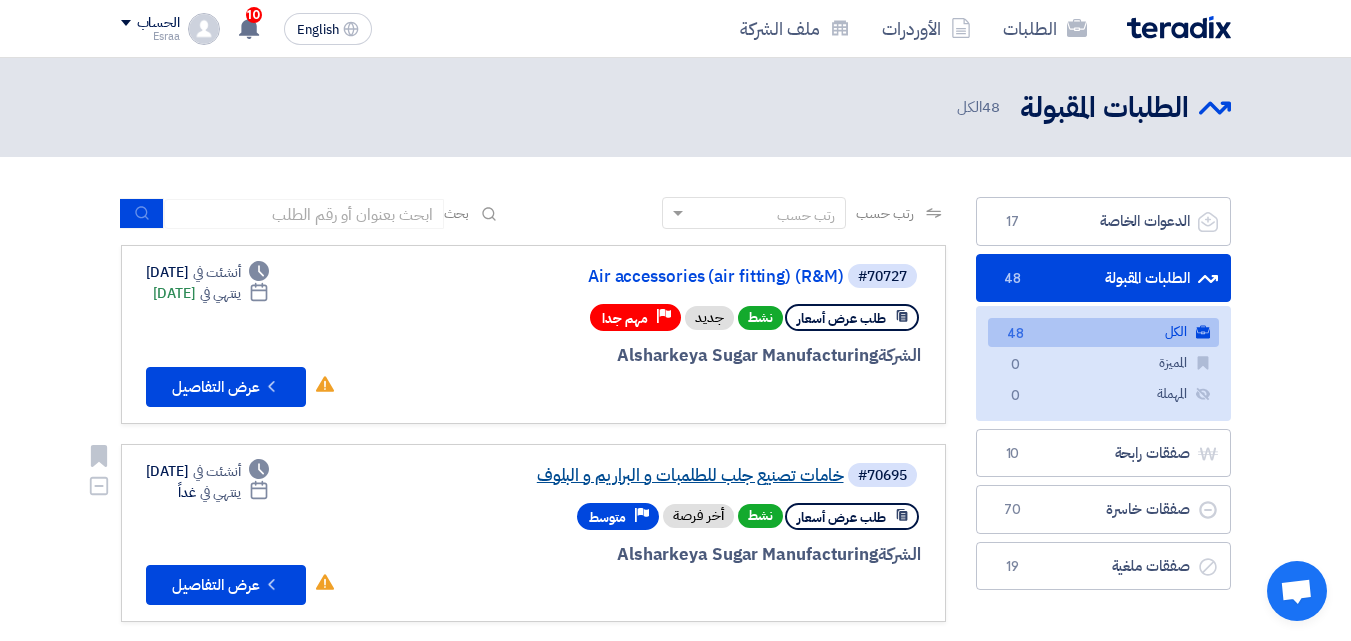click on "خامات تصنيع جلب للطلمبات و البراريم و البلوف" 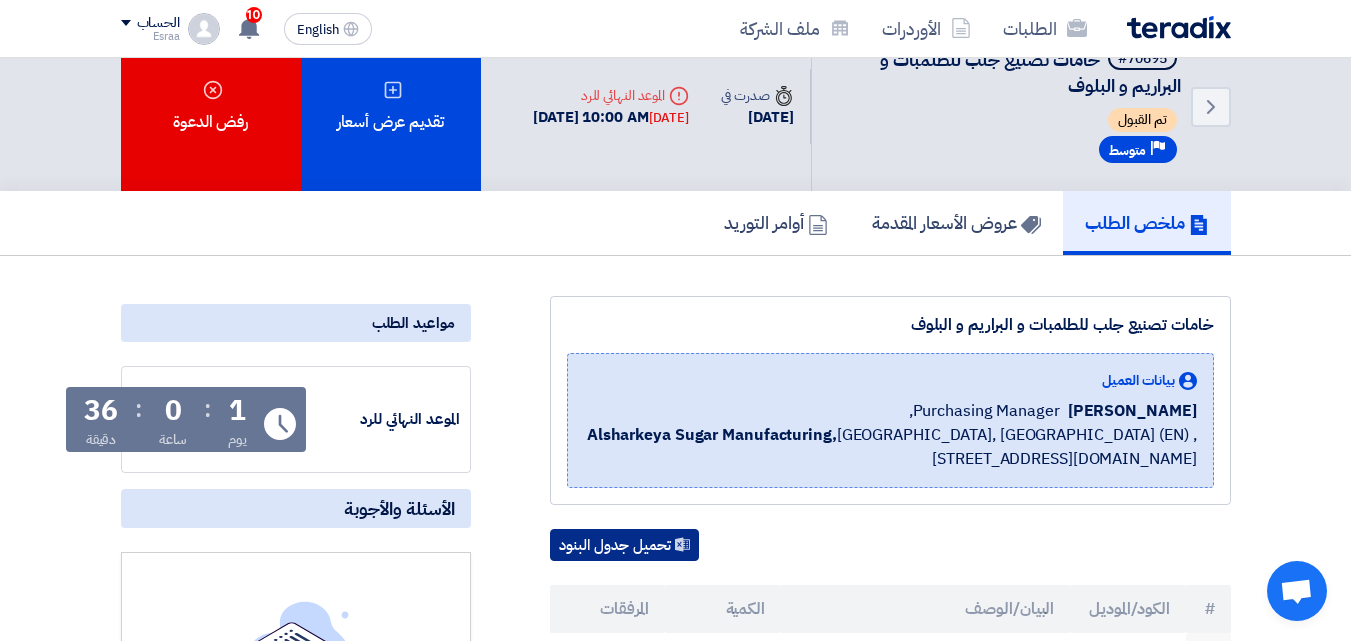 scroll, scrollTop: 0, scrollLeft: 0, axis: both 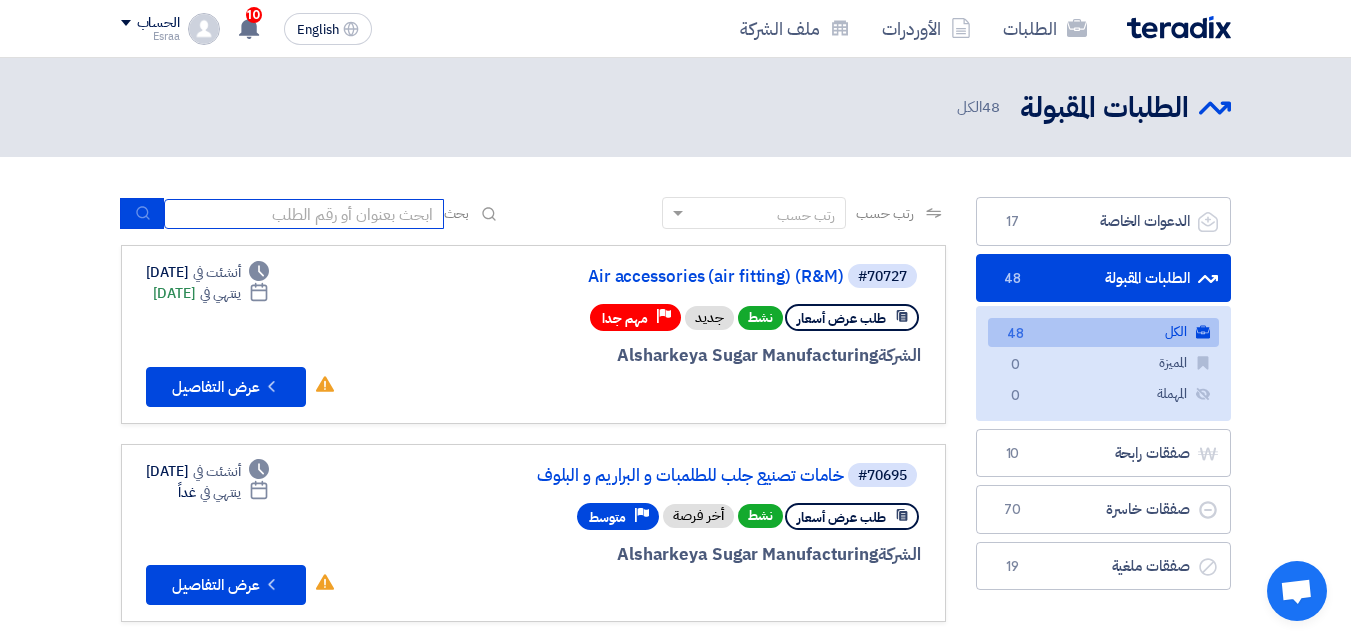 click 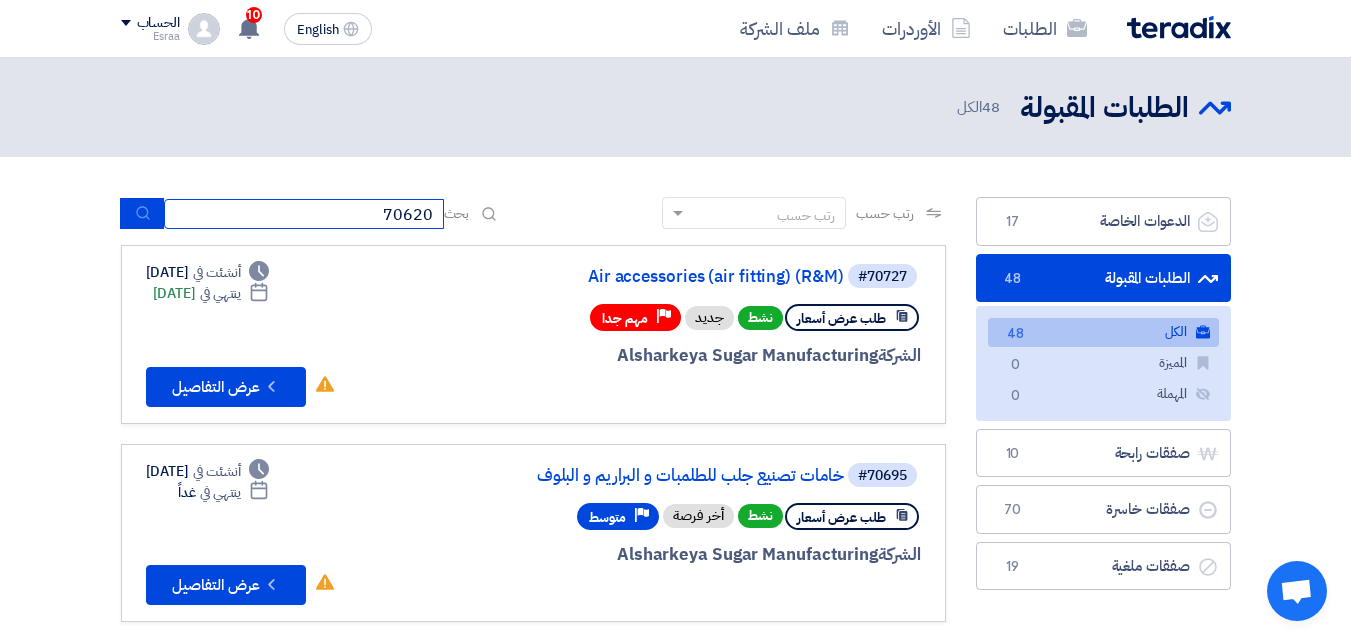 type on "70620" 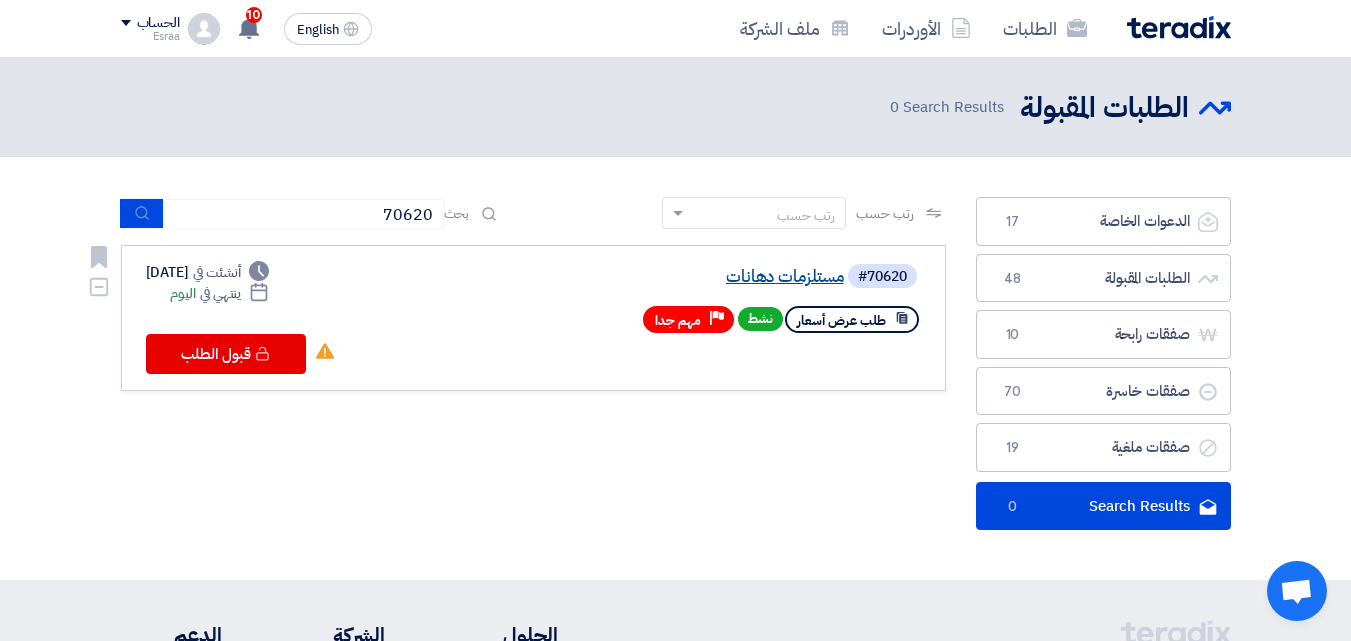 click on "مستلزمات دهانات" 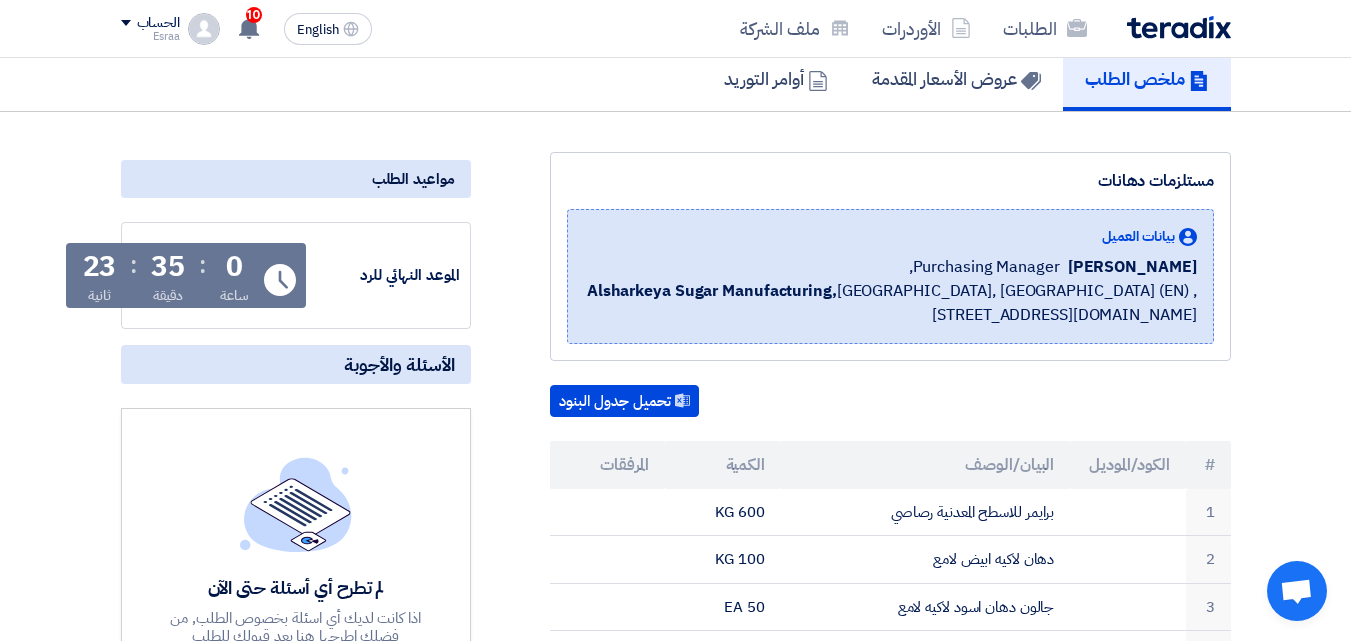 scroll, scrollTop: 0, scrollLeft: 0, axis: both 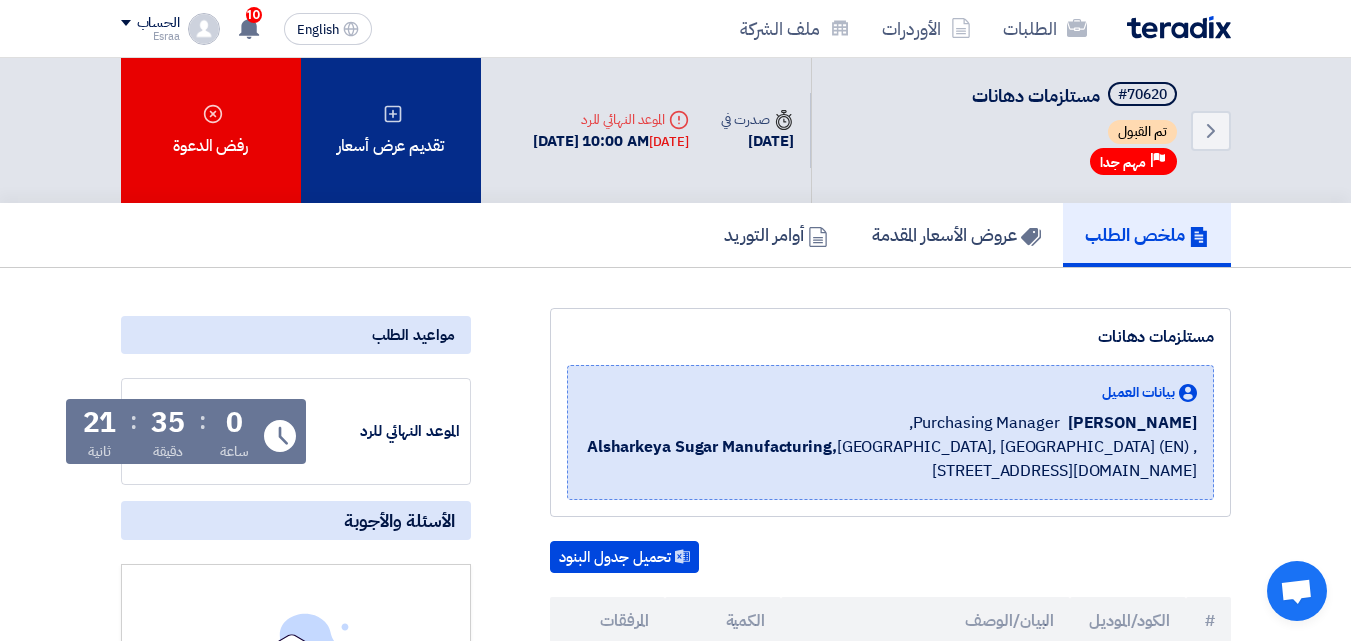 click on "تقديم عرض أسعار" 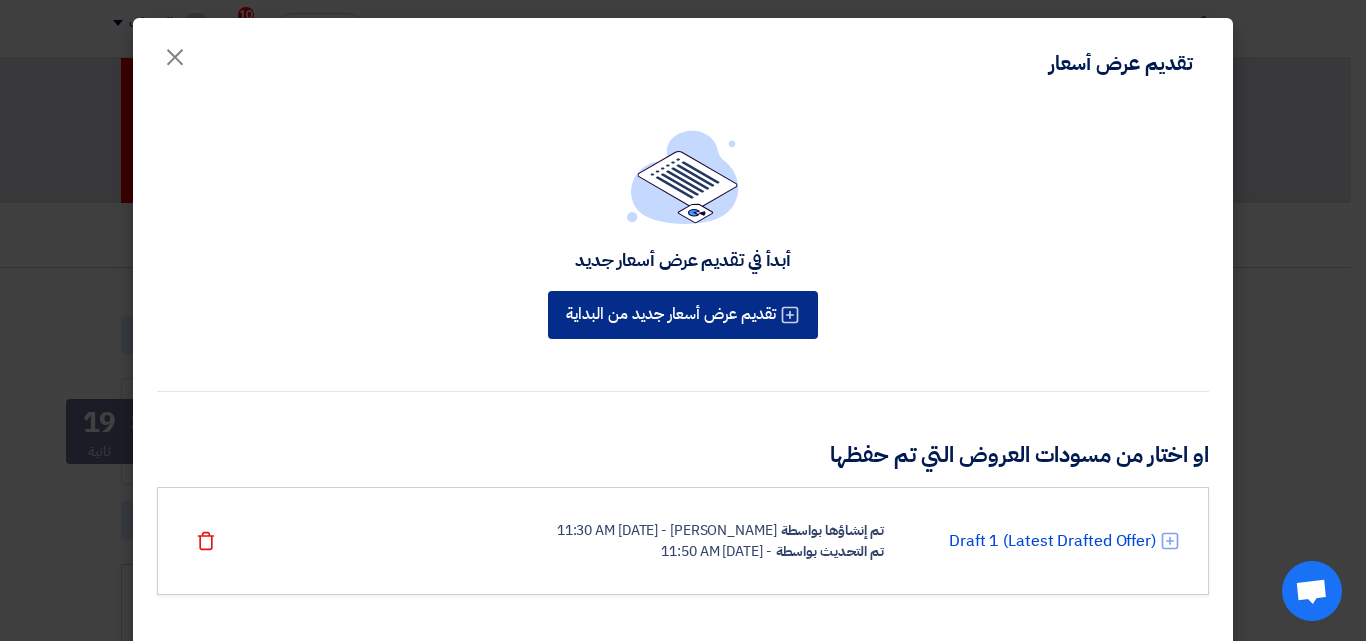 click on "تقديم عرض أسعار جديد من البداية" 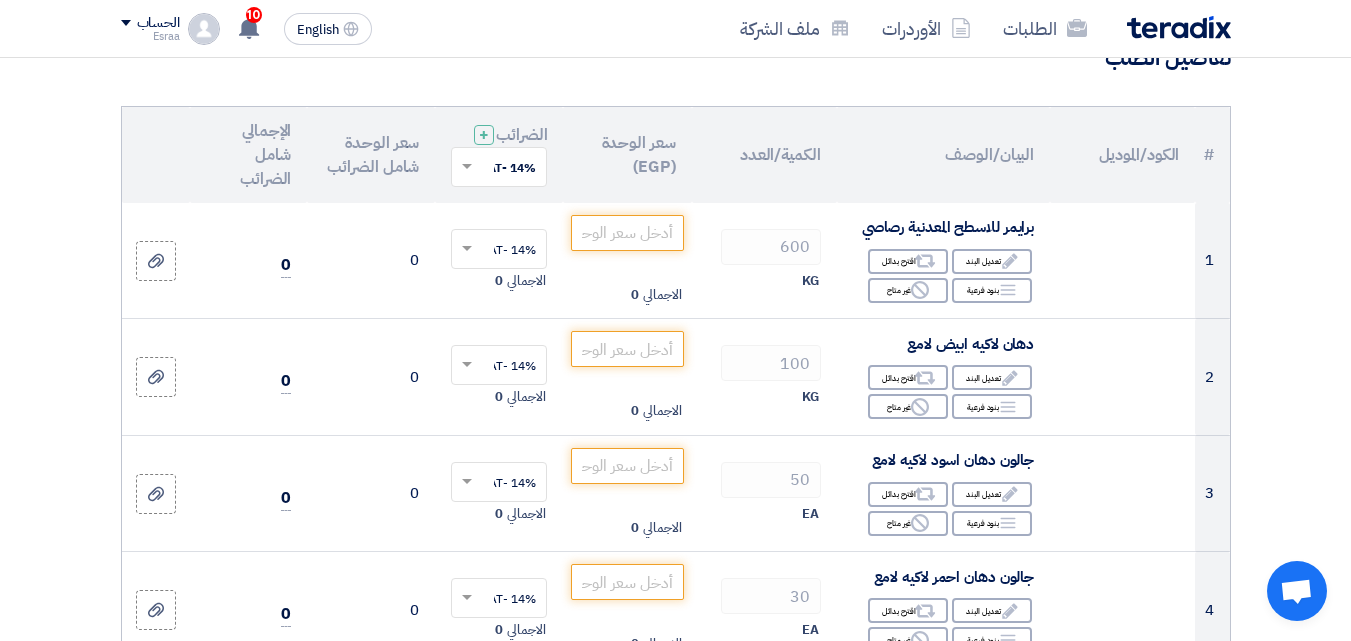 scroll, scrollTop: 100, scrollLeft: 0, axis: vertical 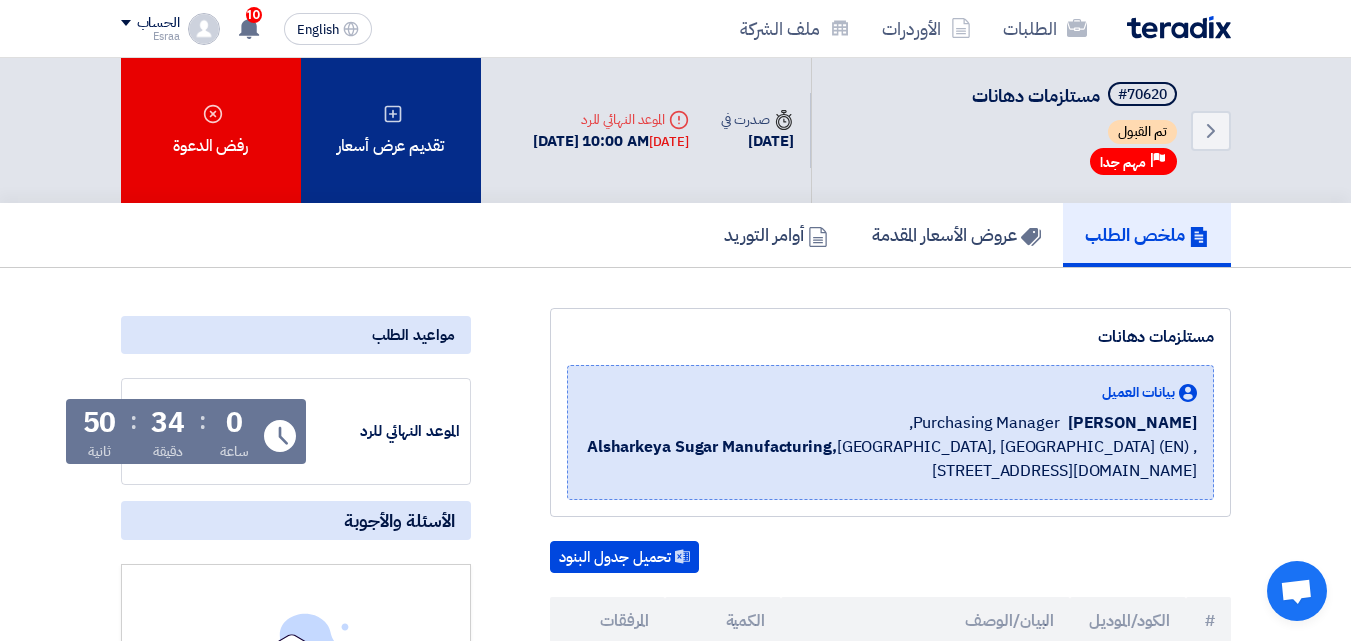 click on "تقديم عرض أسعار" 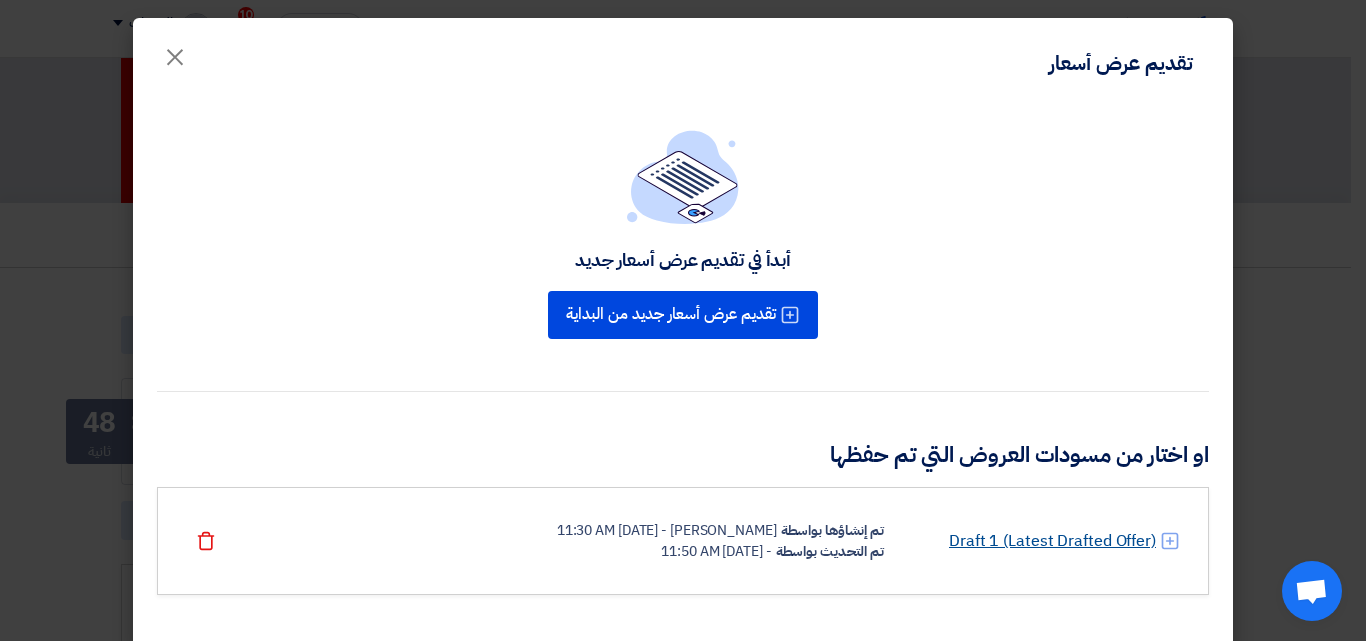 click on "Draft 1 (Latest Drafted Offer)" 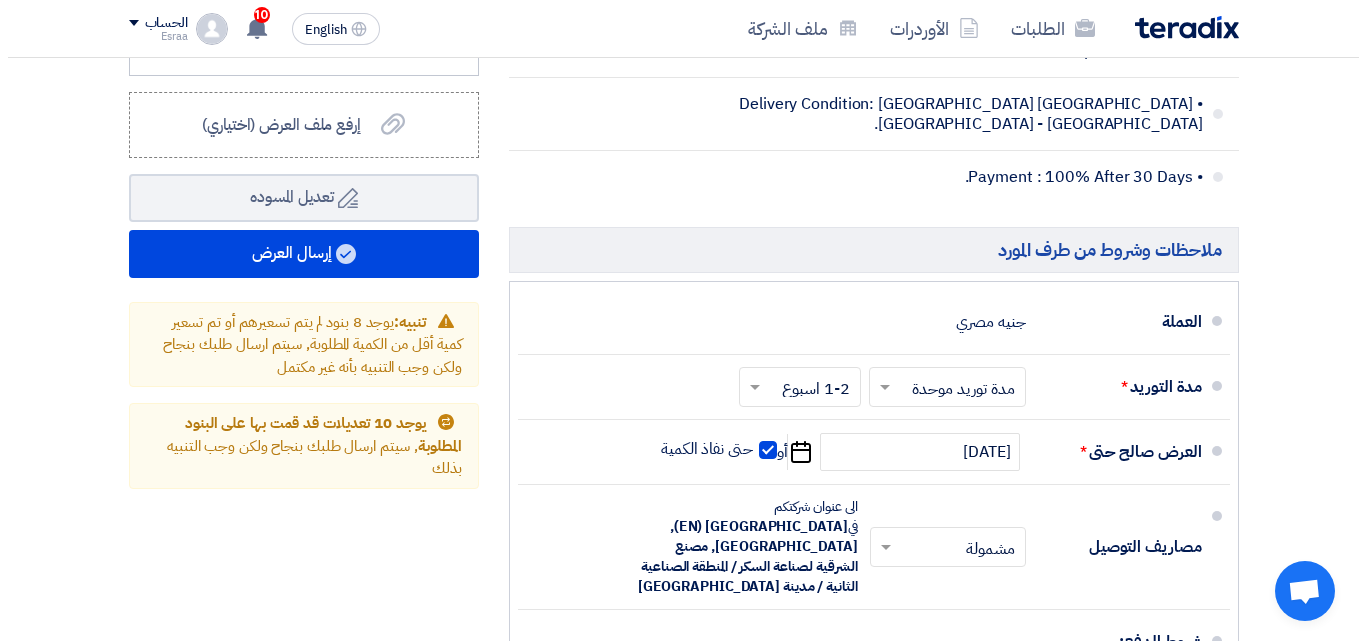 scroll, scrollTop: 3800, scrollLeft: 0, axis: vertical 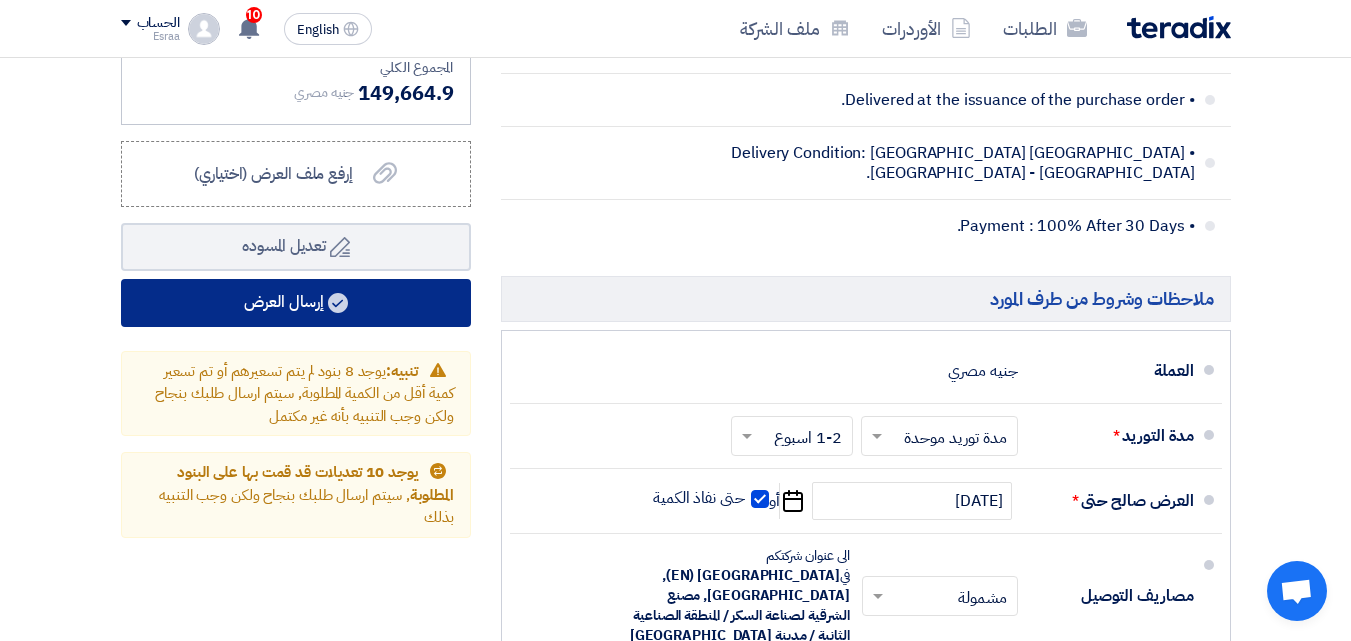 click on "إرسال العرض" 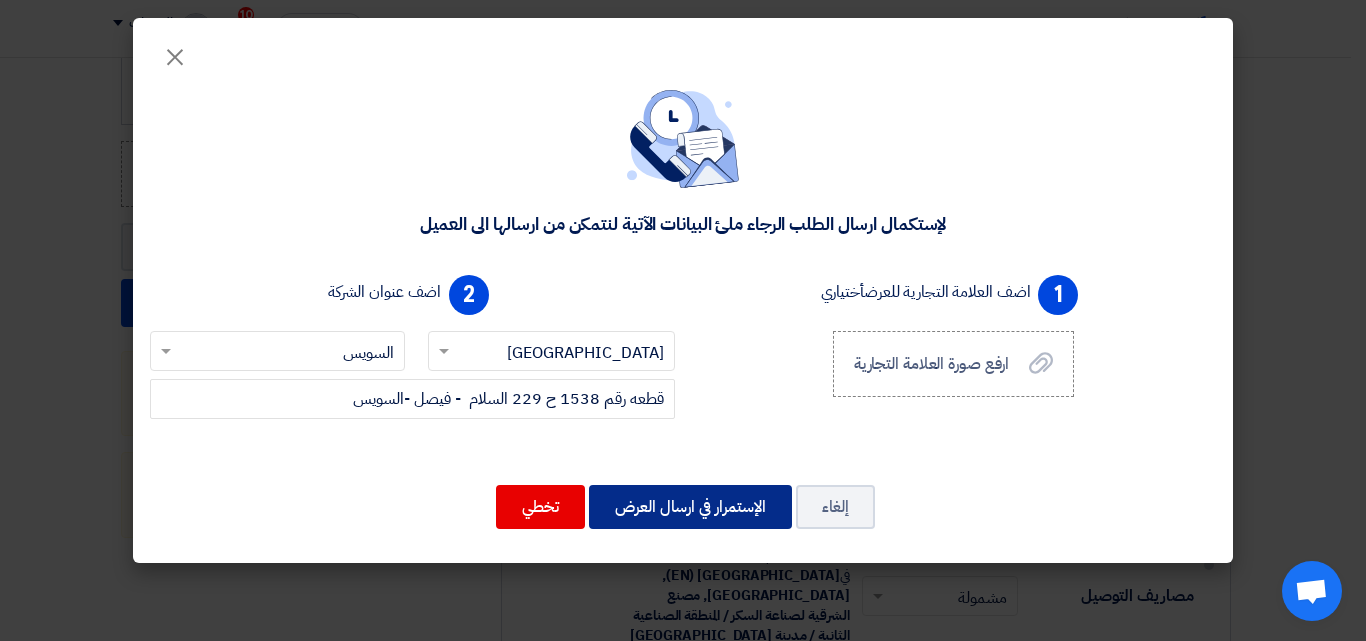 click on "الإستمرار في ارسال العرض" 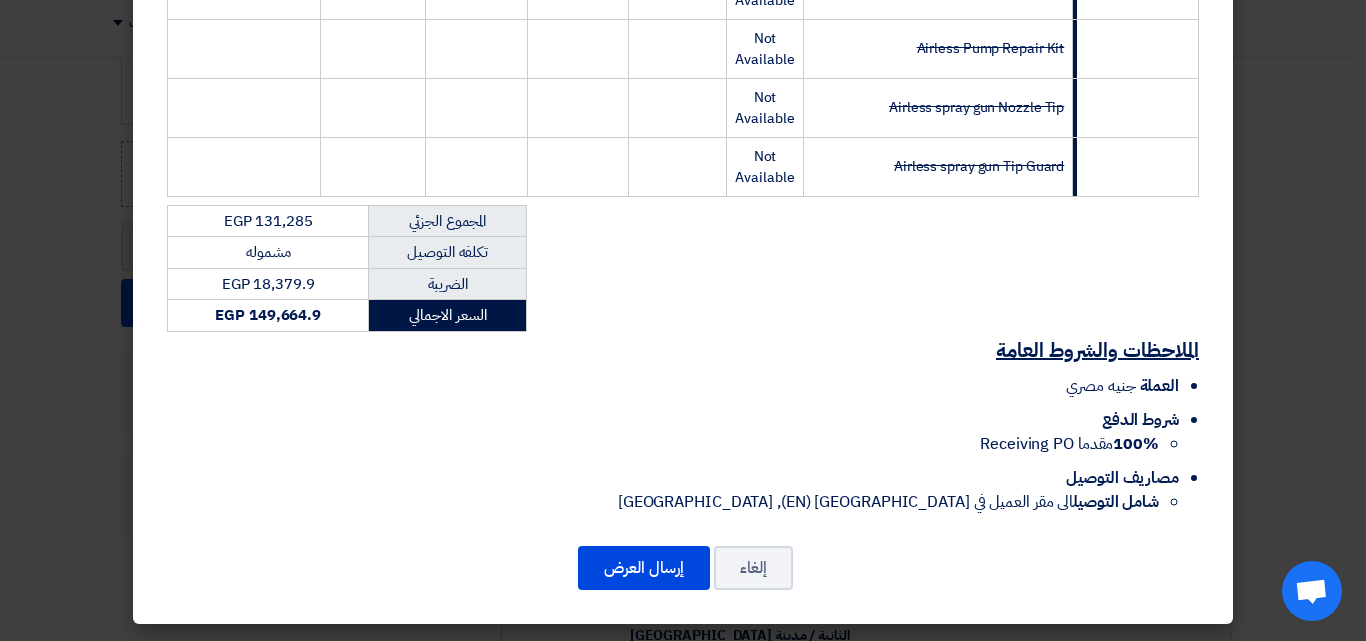 scroll, scrollTop: 1993, scrollLeft: 0, axis: vertical 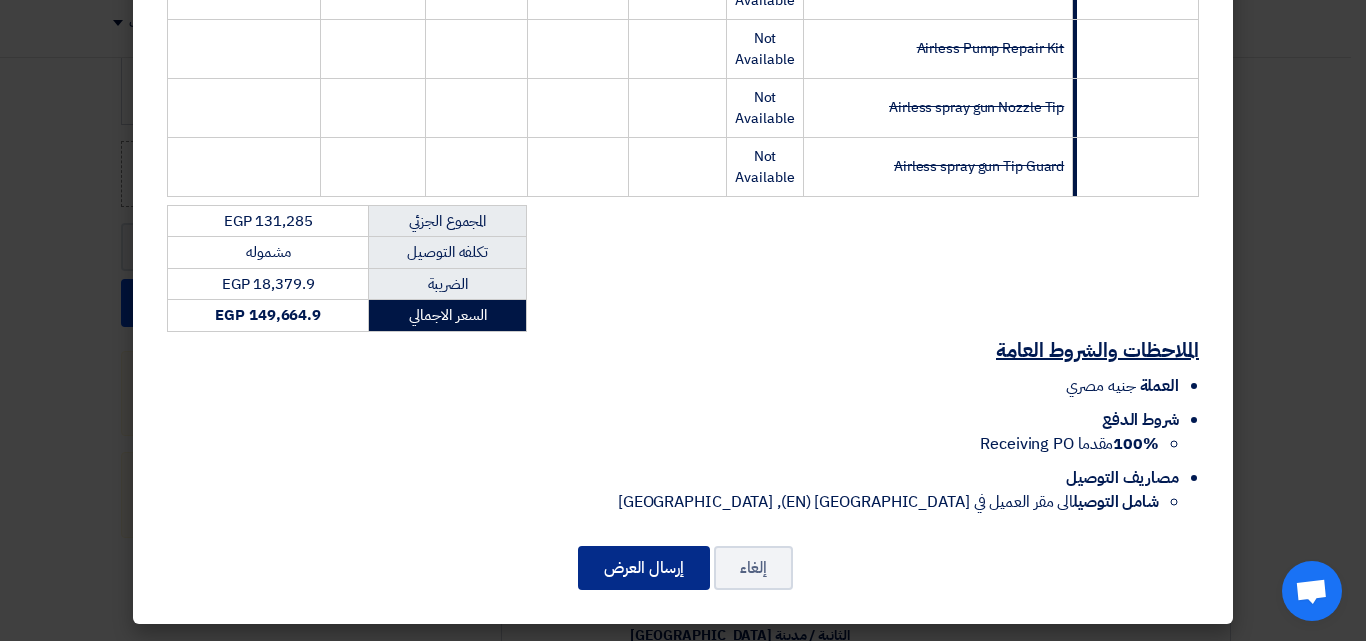 click on "إرسال العرض" 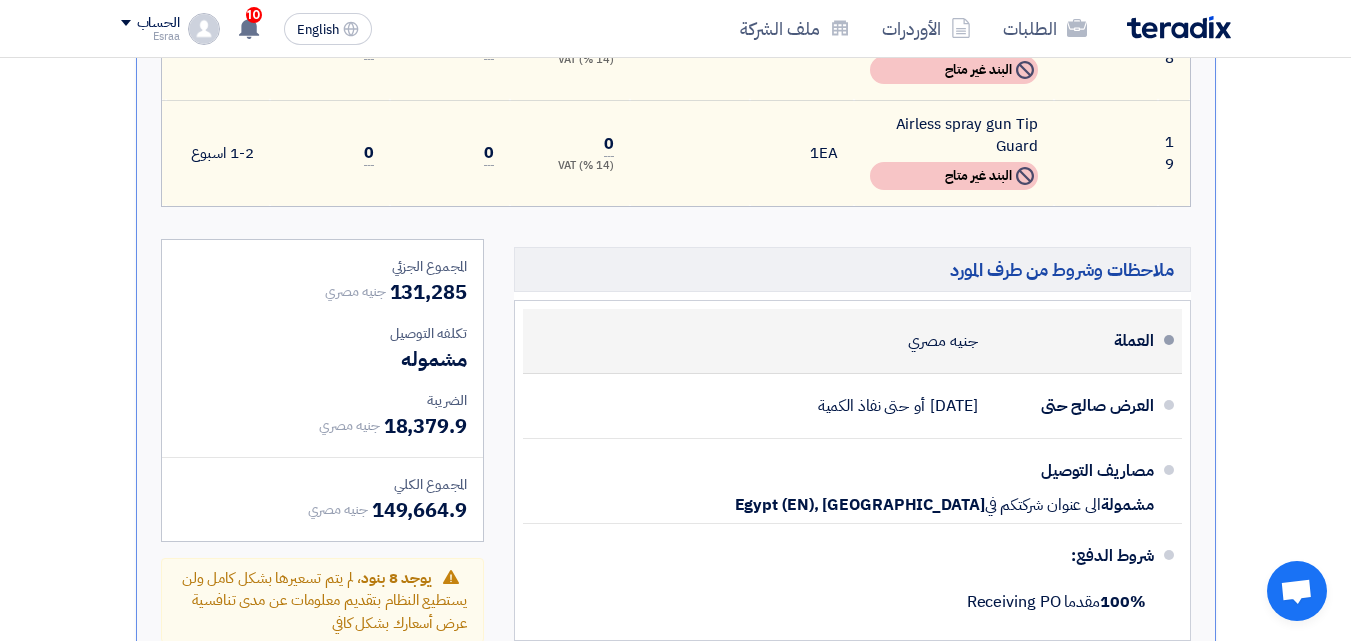 scroll, scrollTop: 2560, scrollLeft: 0, axis: vertical 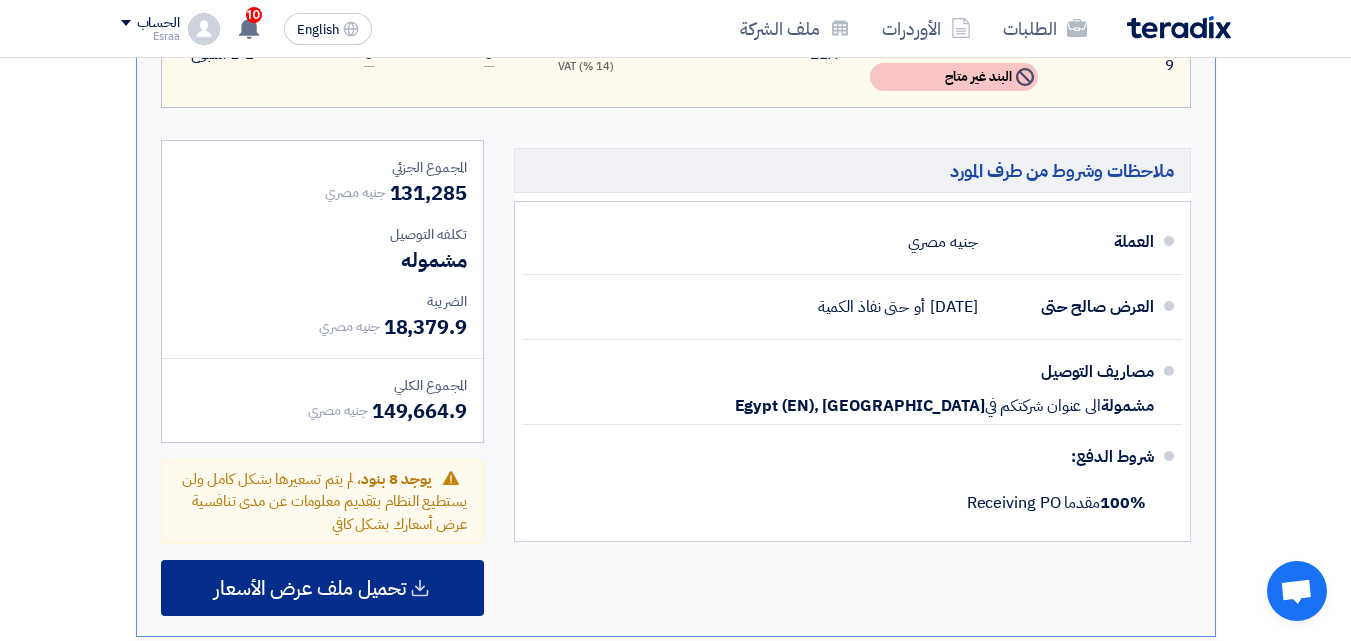 click 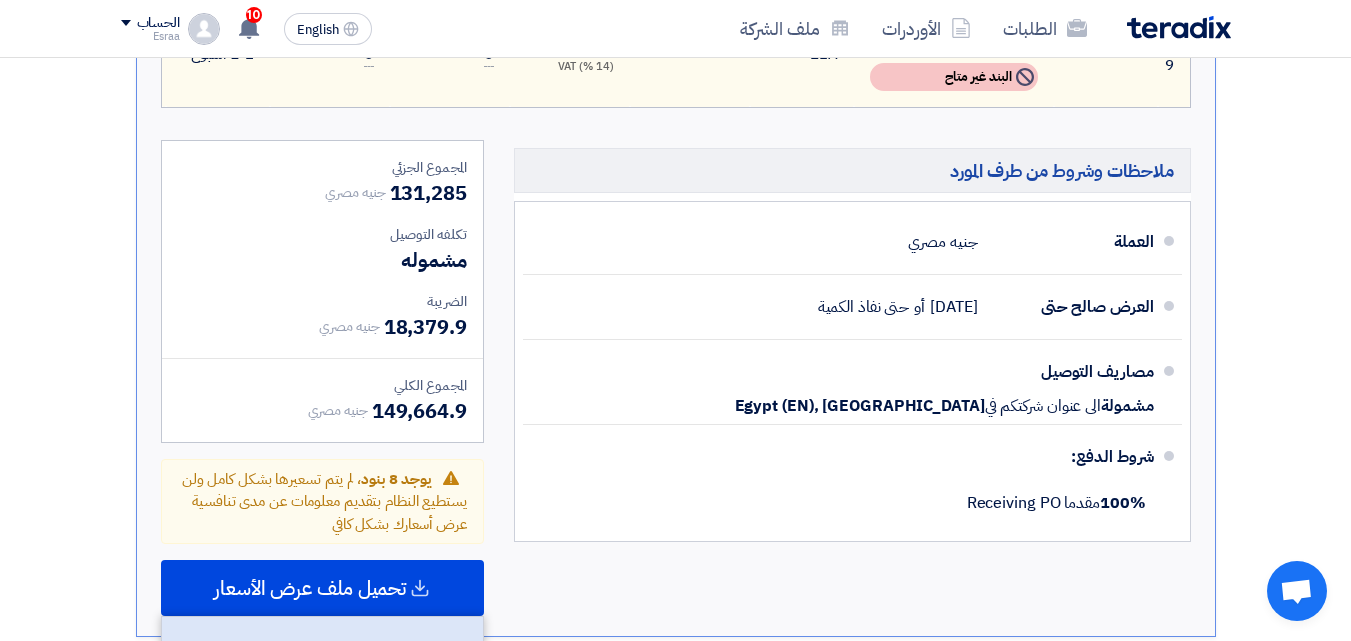 click on "عربي" at bounding box center (322, 645) 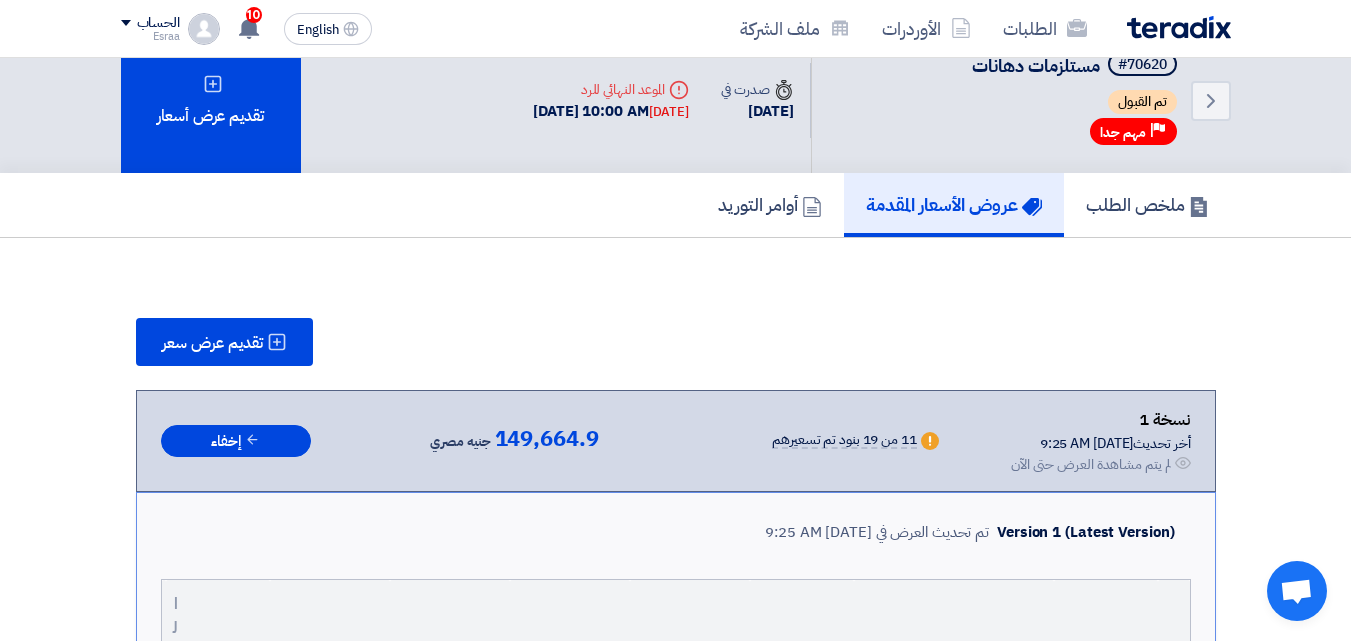 scroll, scrollTop: 0, scrollLeft: 0, axis: both 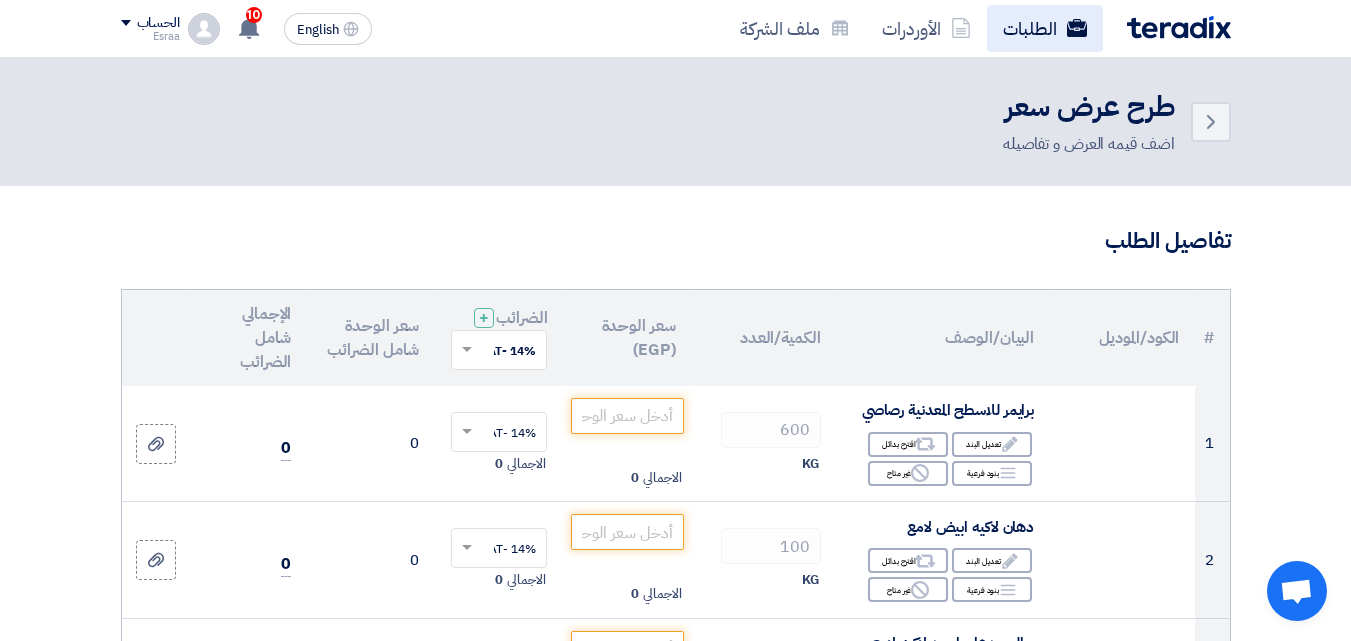 click on "الطلبات" 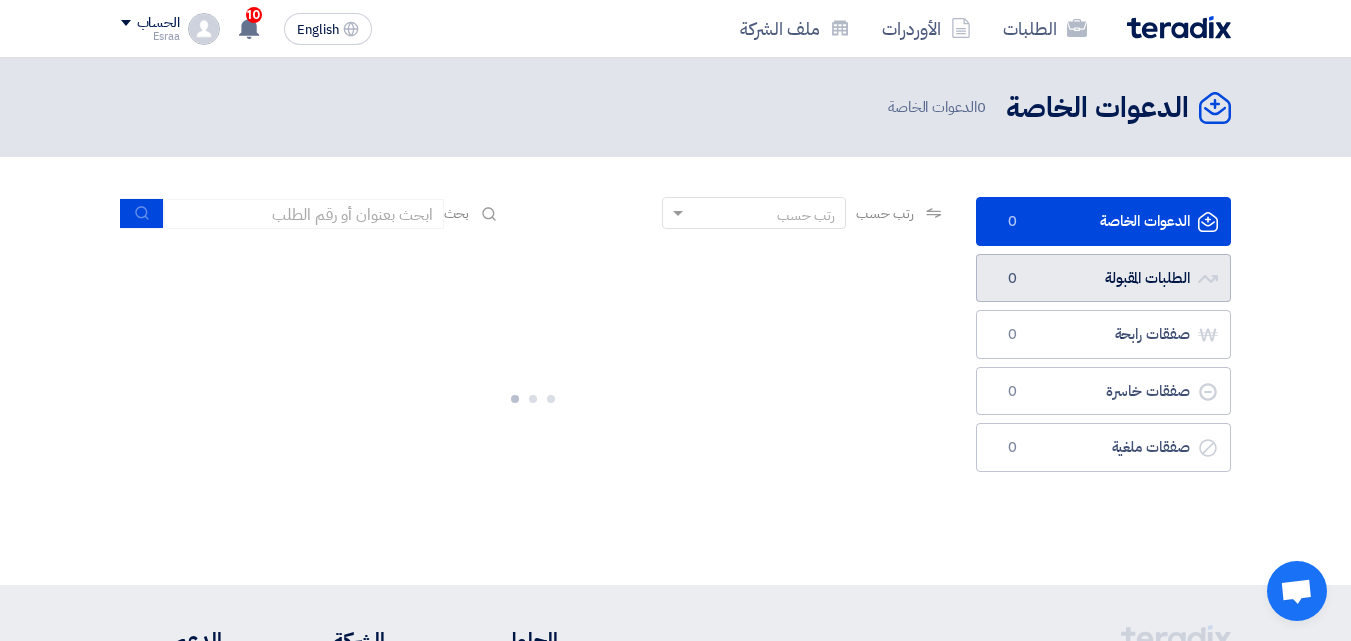 click on "الطلبات المقبولة
الطلبات المقبولة
0" 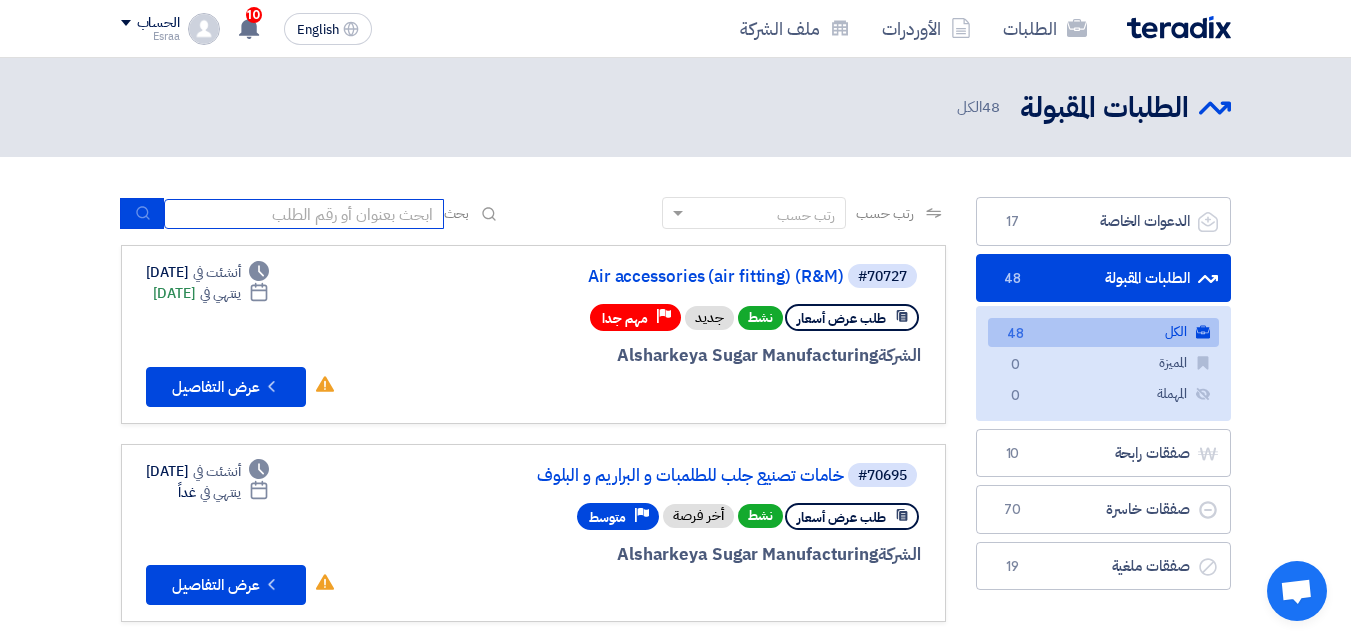 click 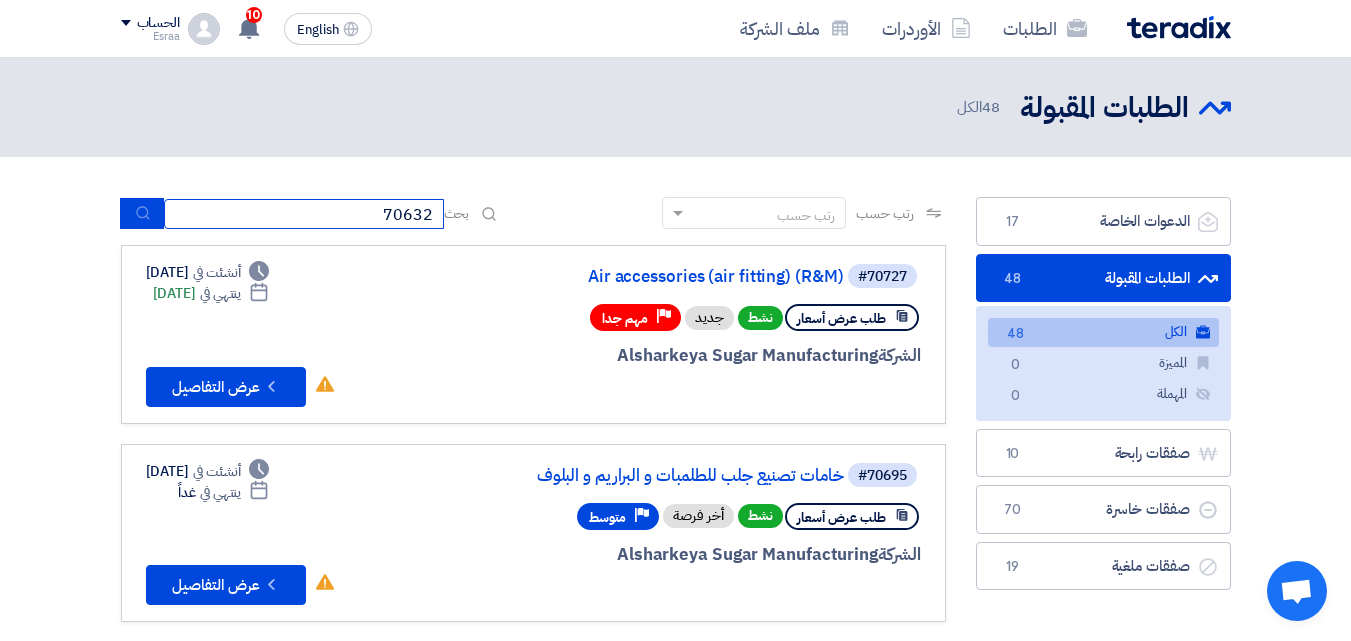 type on "70632" 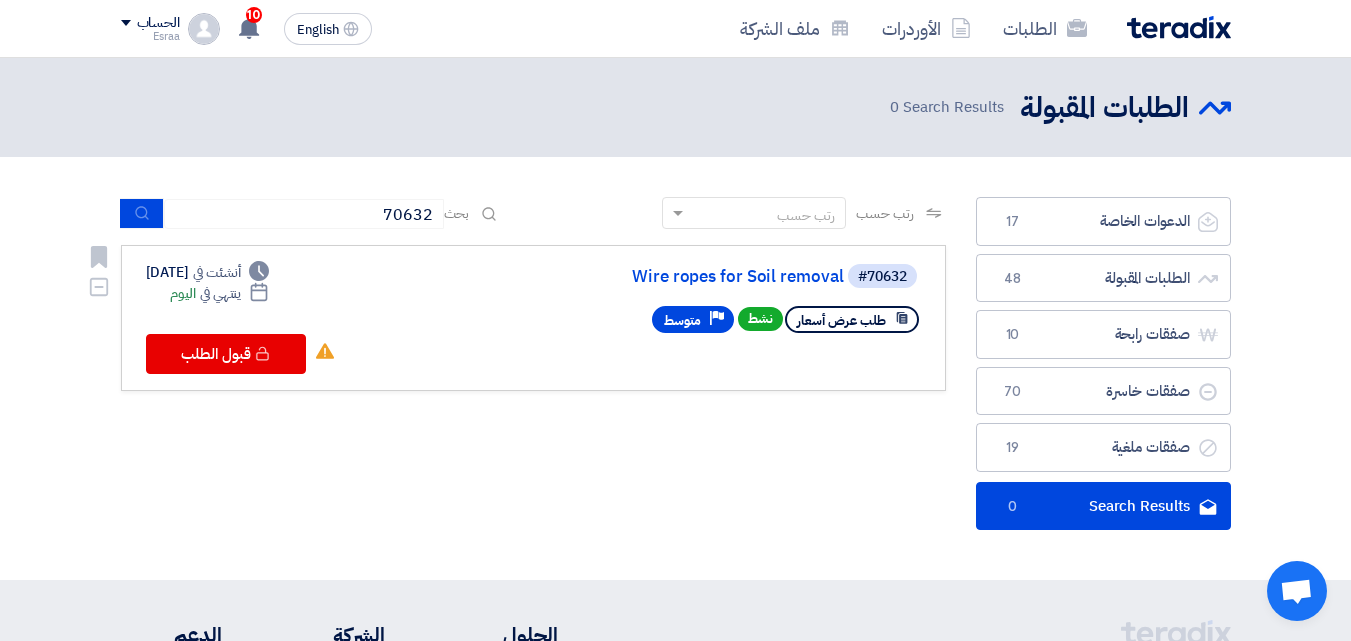 click on "Wire ropes for Soil removal" 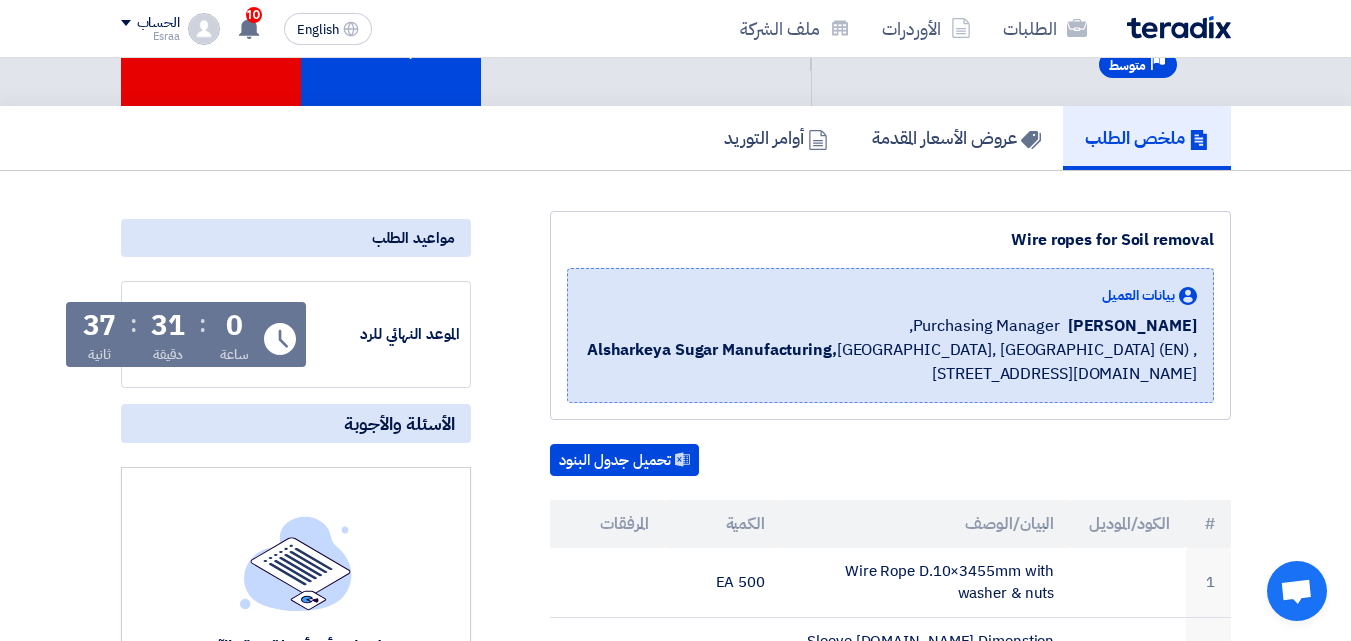 scroll, scrollTop: 0, scrollLeft: 0, axis: both 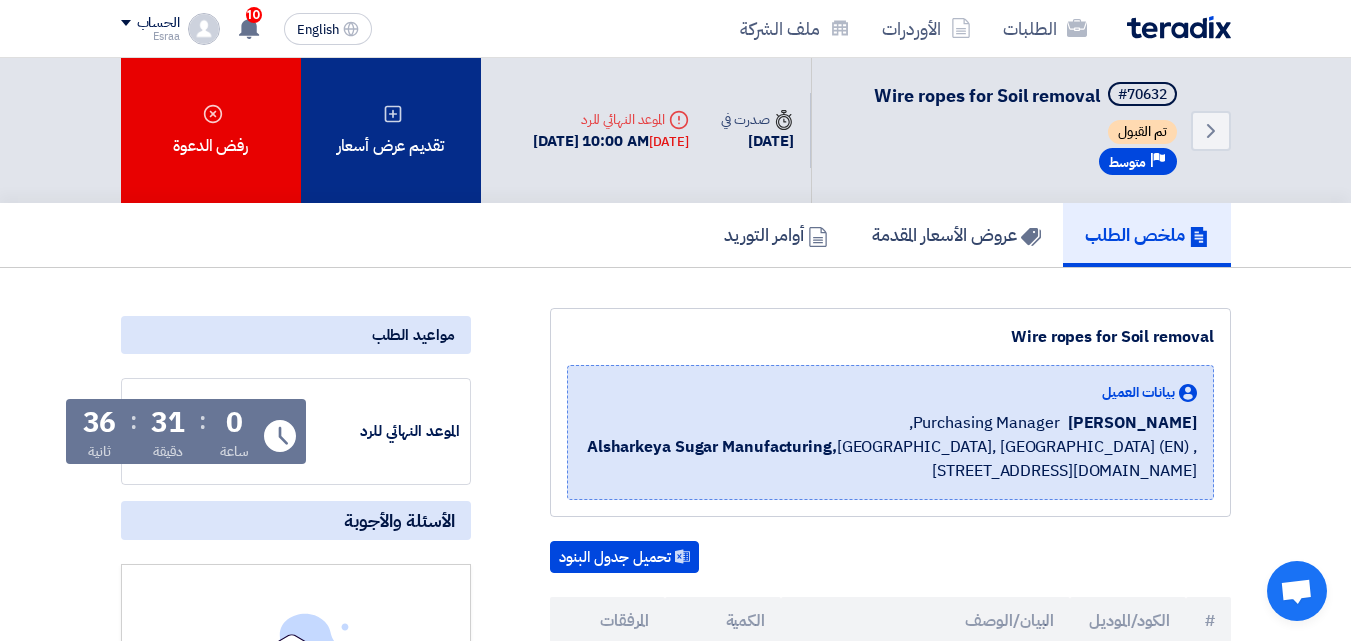 click on "تقديم عرض أسعار" 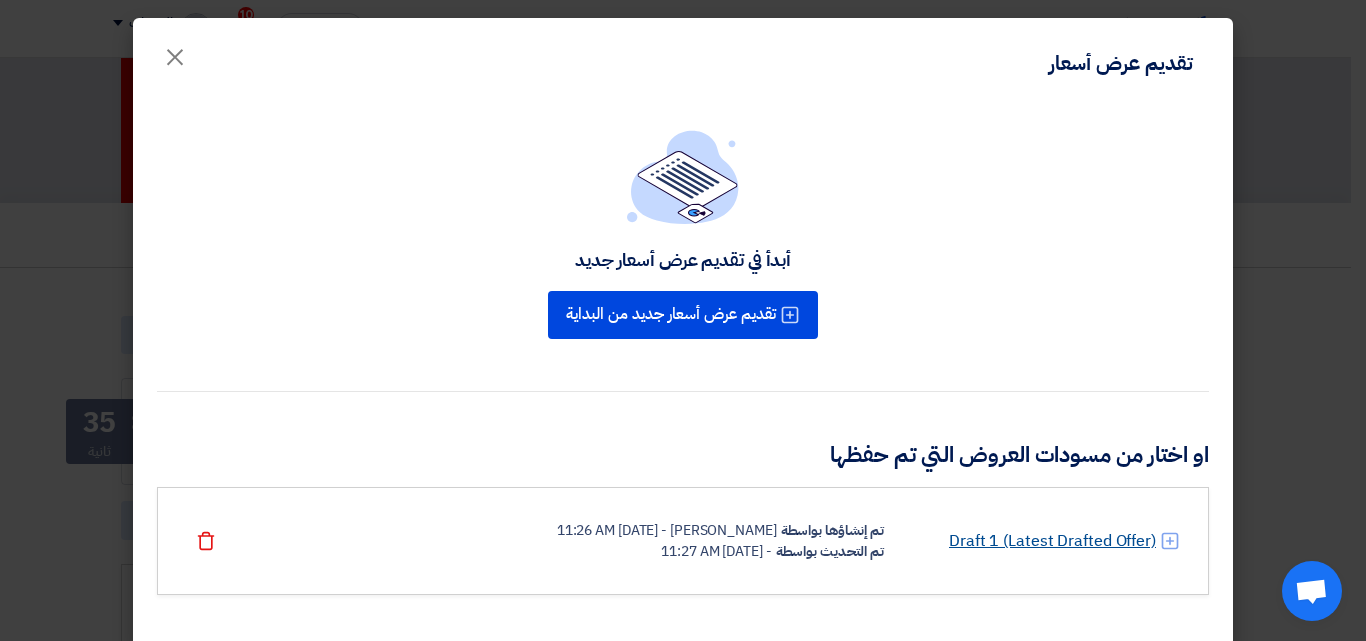 click on "Draft 1 (Latest Drafted Offer)" 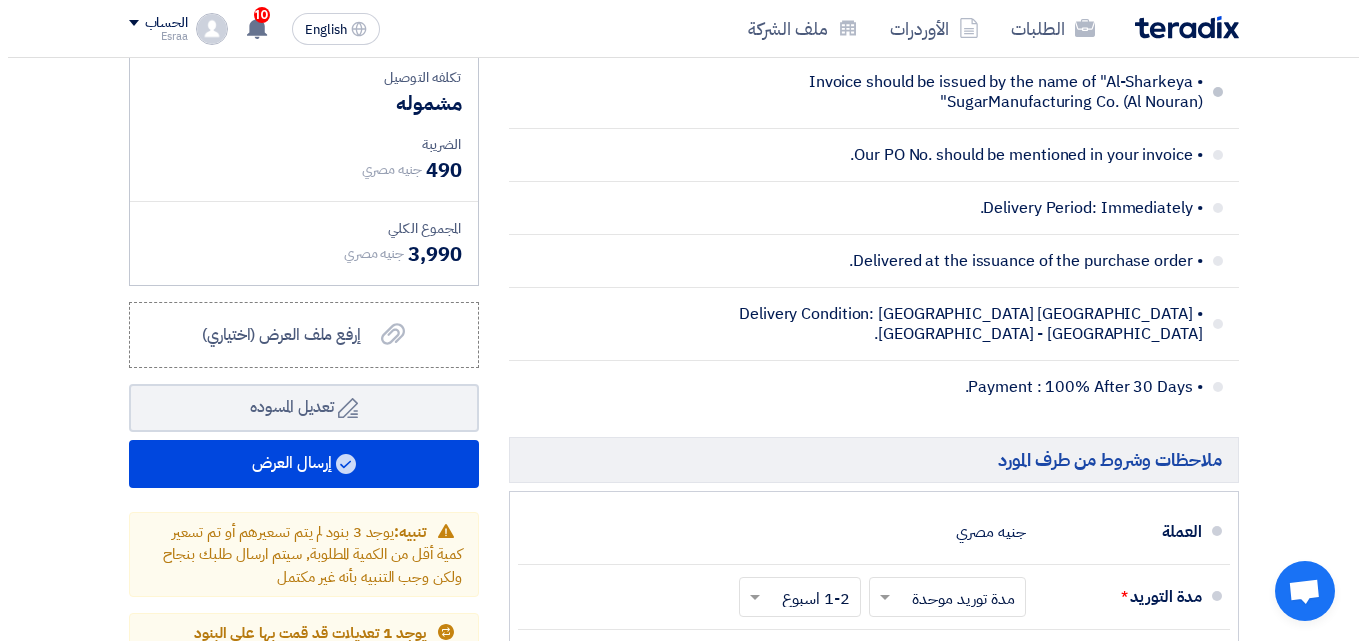 scroll, scrollTop: 1500, scrollLeft: 0, axis: vertical 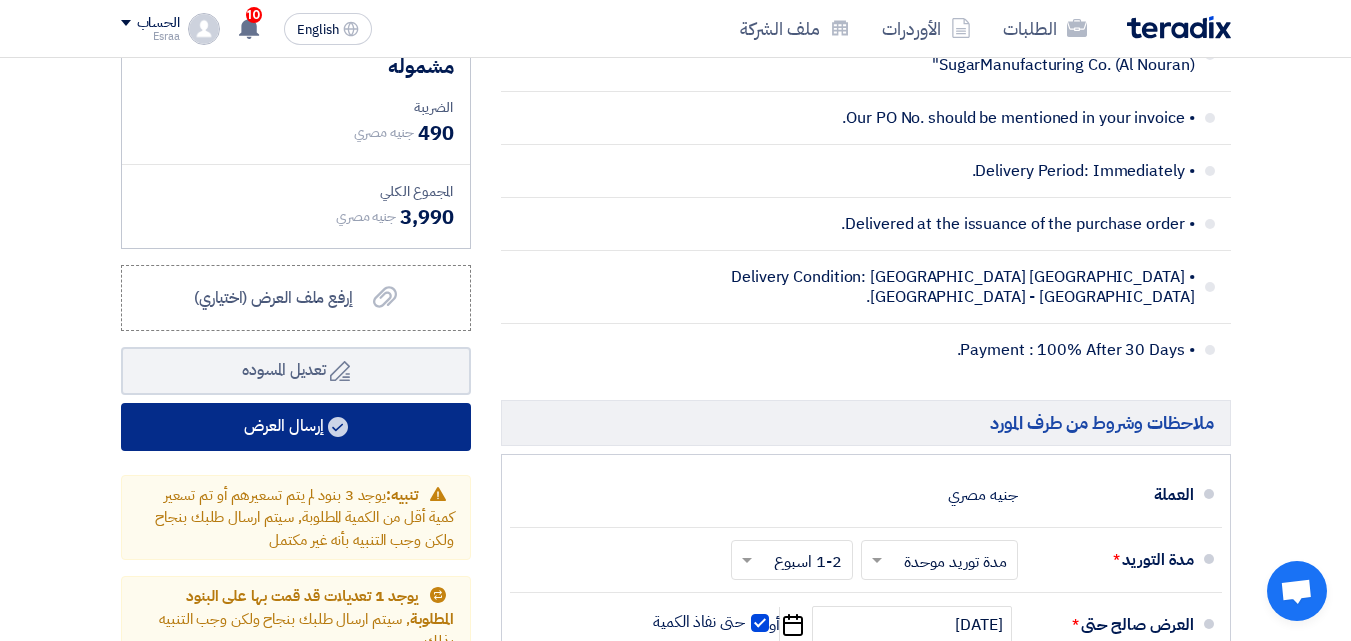 click on "إرسال العرض" 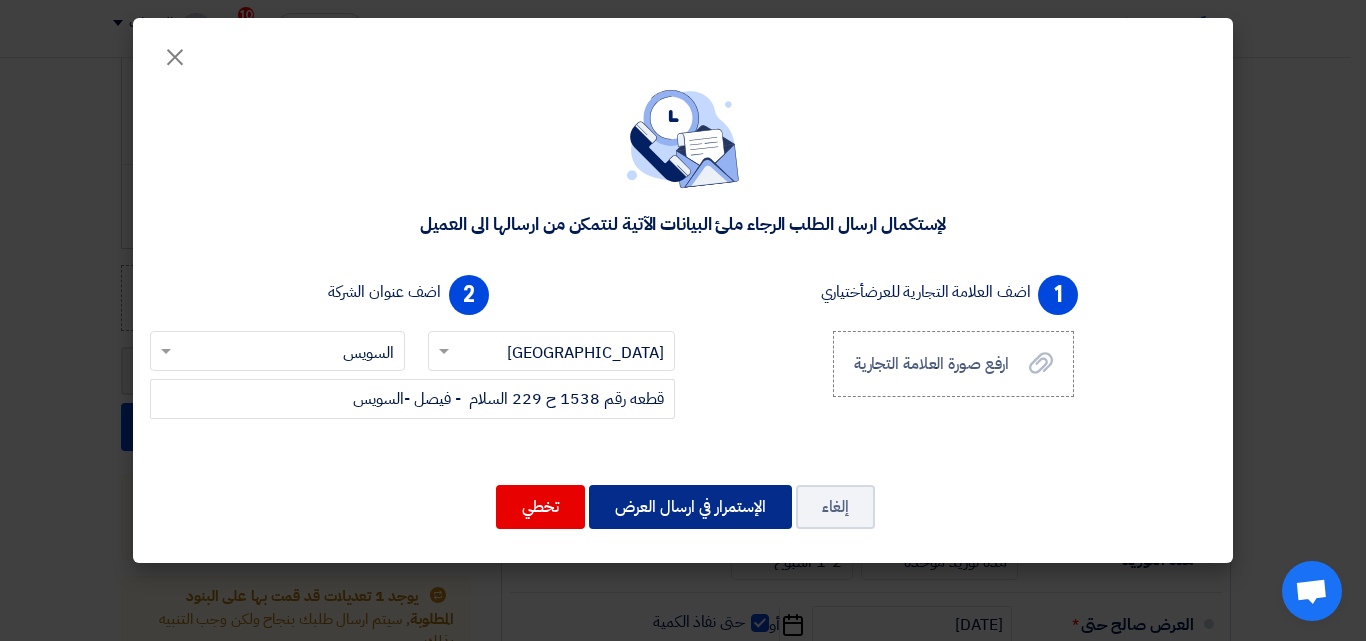 click on "الإستمرار في ارسال العرض" 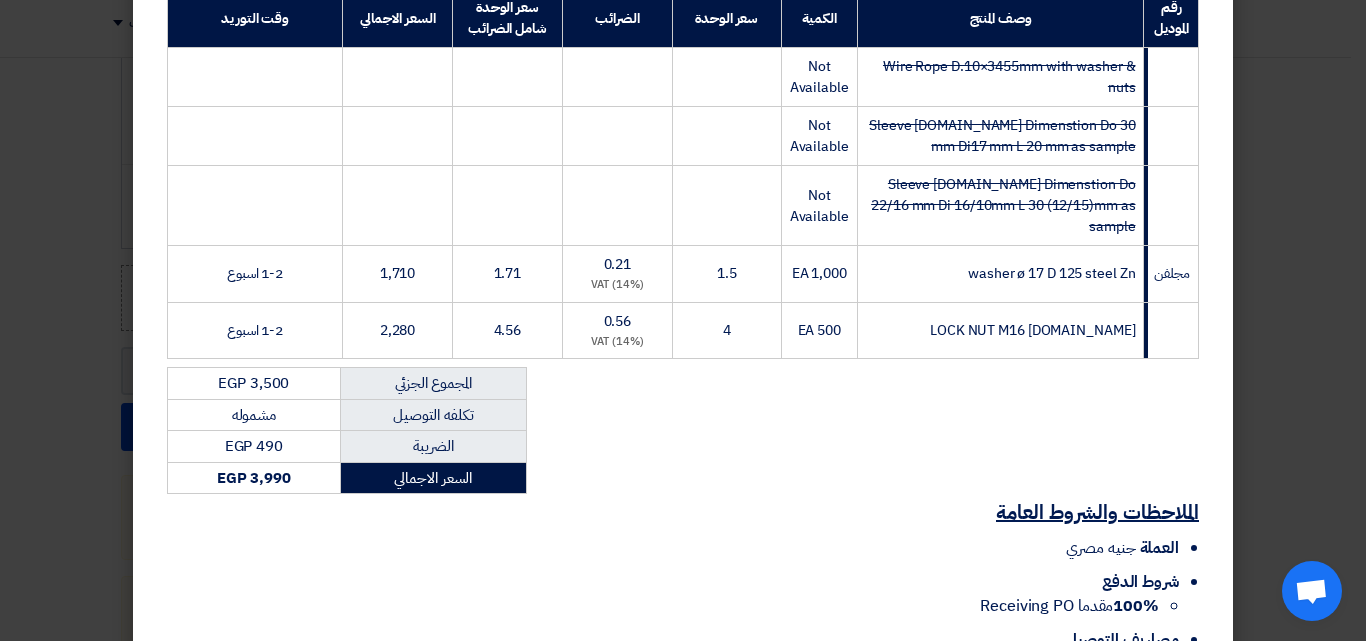 scroll, scrollTop: 494, scrollLeft: 0, axis: vertical 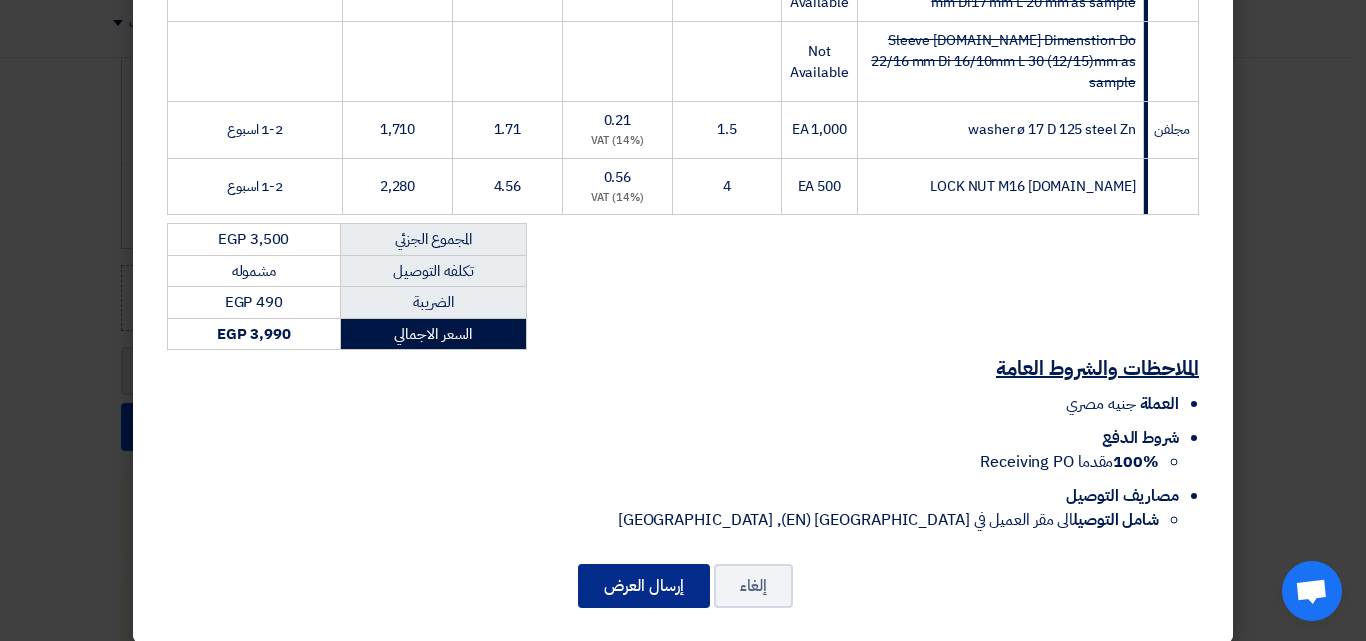 click on "إرسال العرض" 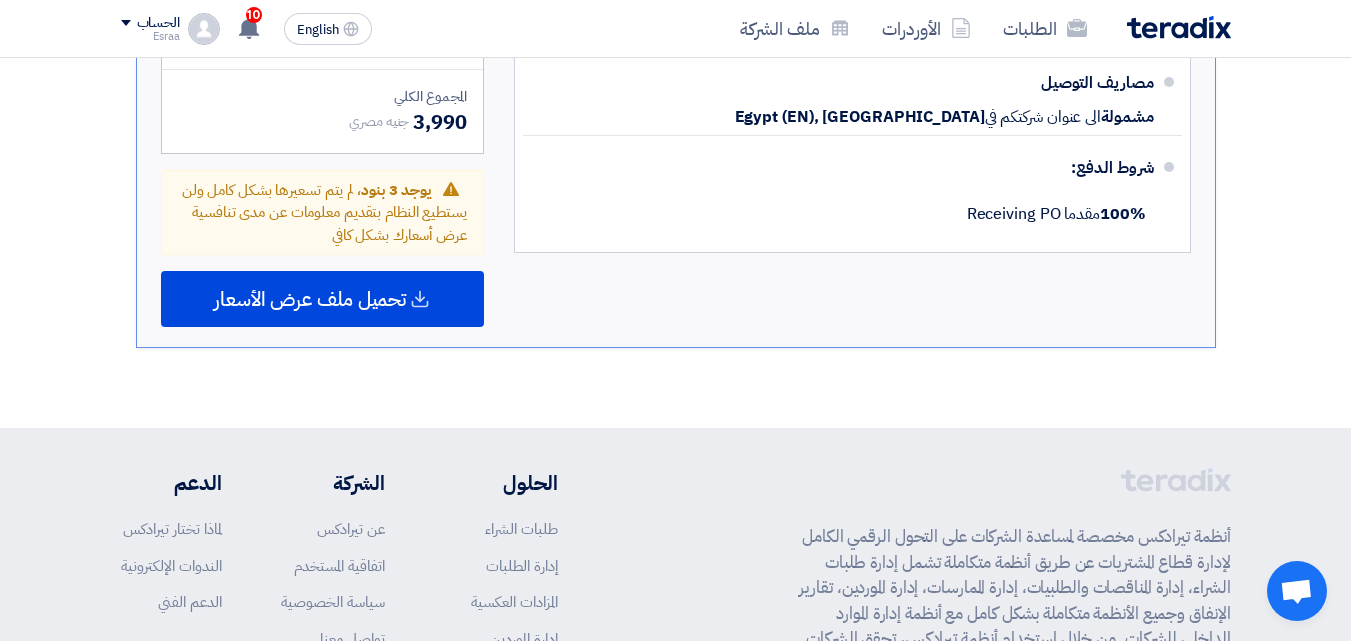 scroll, scrollTop: 1627, scrollLeft: 0, axis: vertical 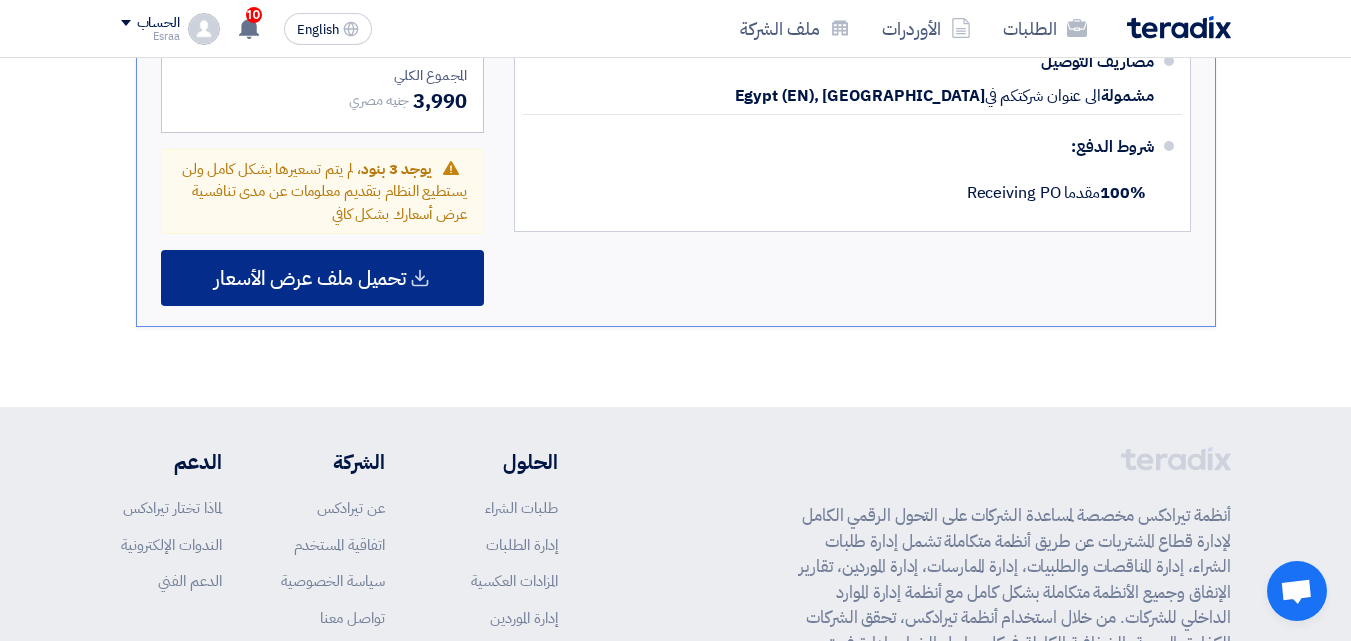 click 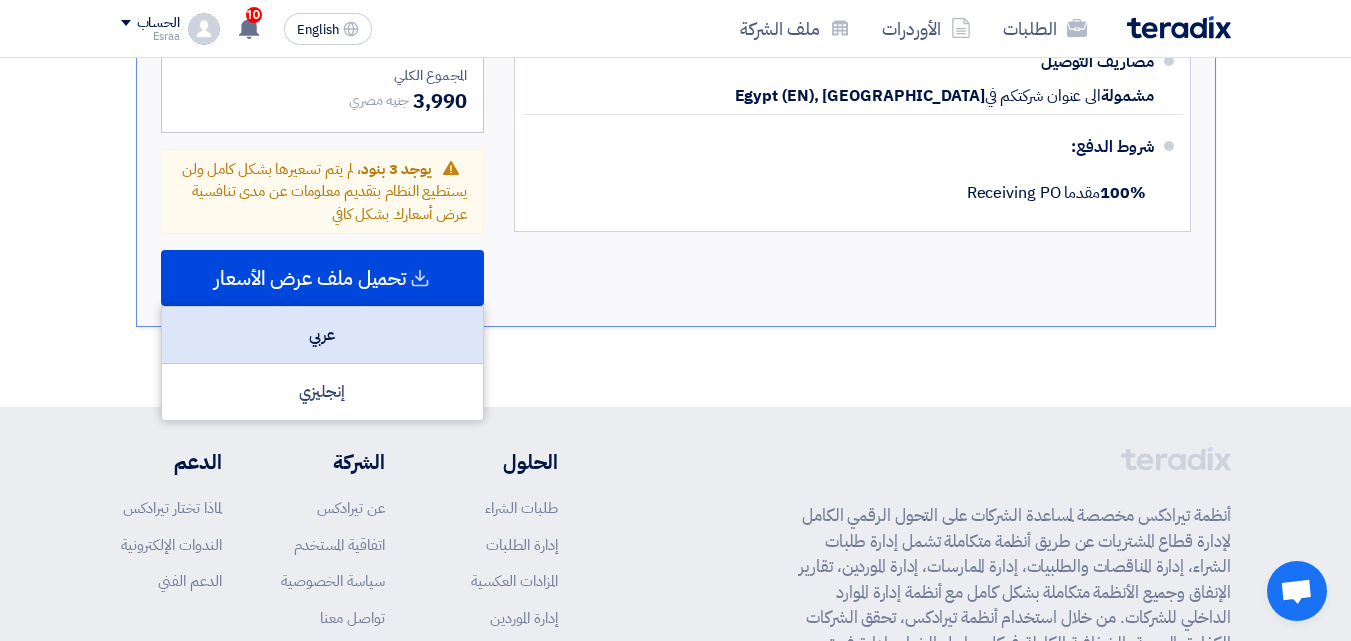 click on "عربي" at bounding box center (322, 335) 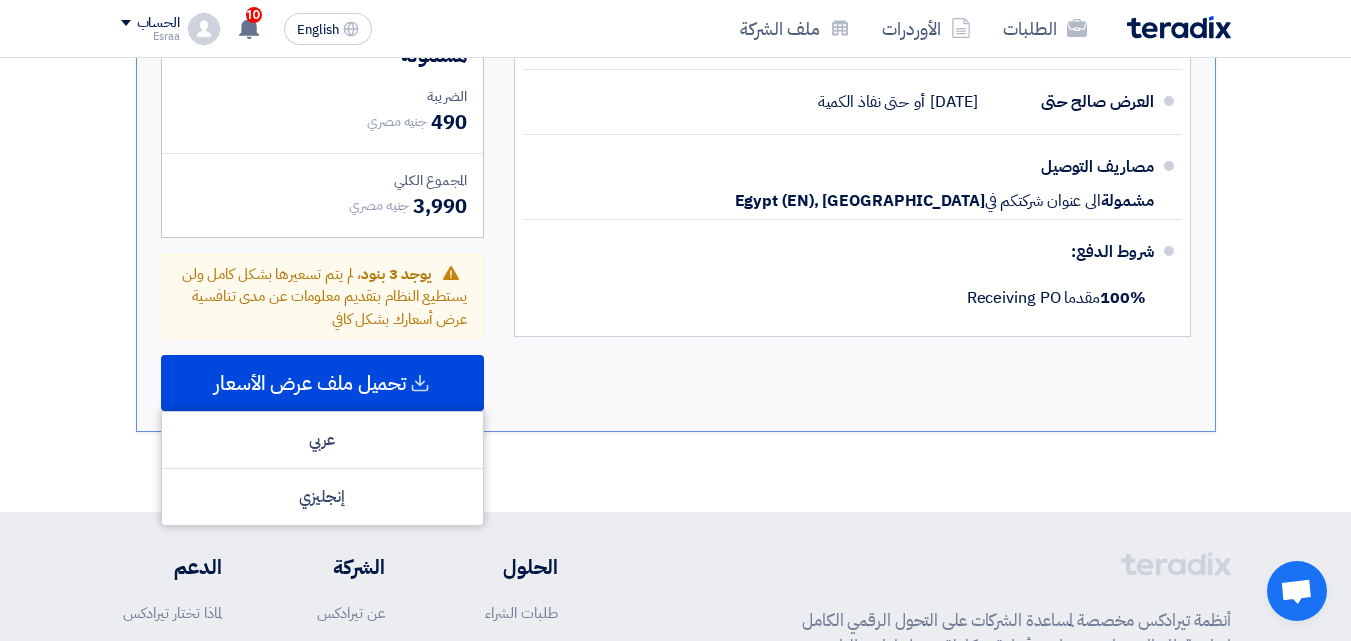 scroll, scrollTop: 1127, scrollLeft: 0, axis: vertical 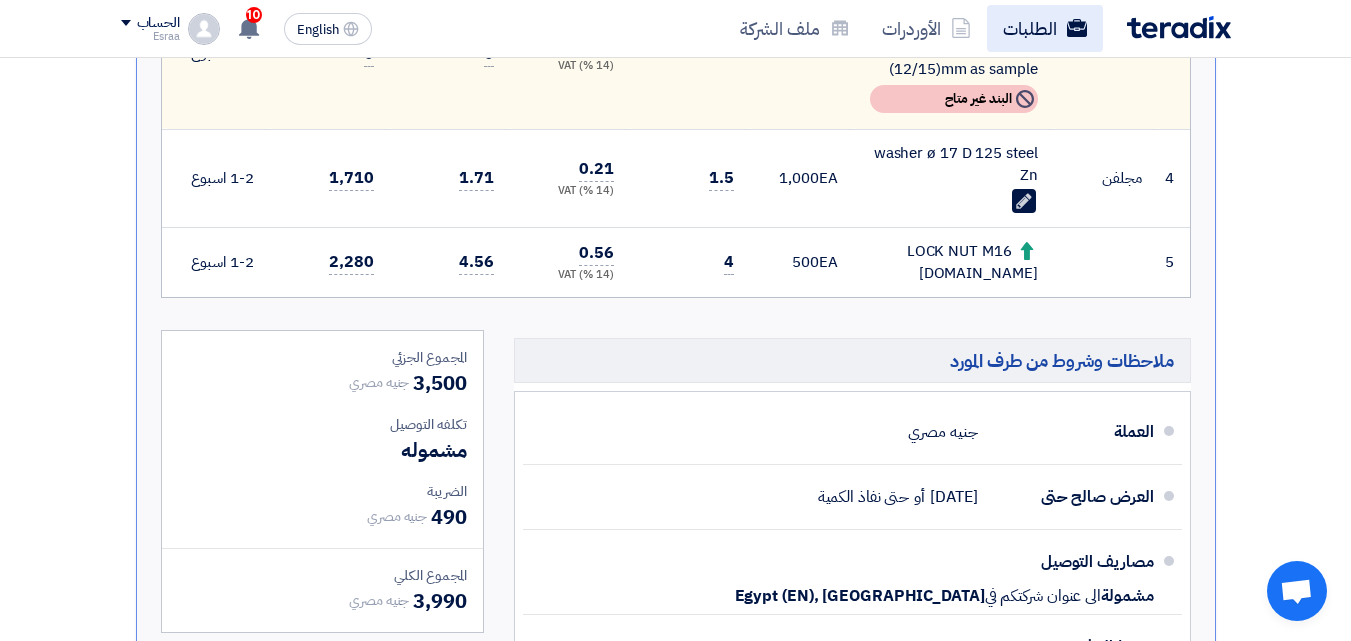 click on "الطلبات" 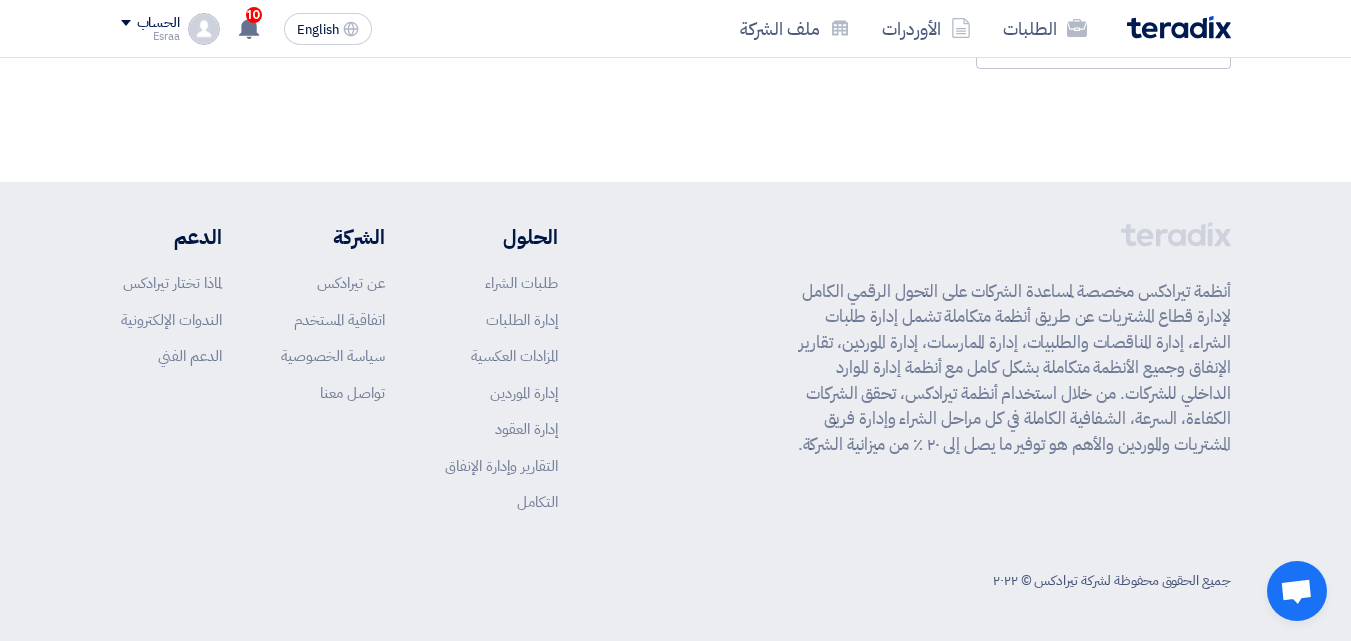 scroll, scrollTop: 0, scrollLeft: 0, axis: both 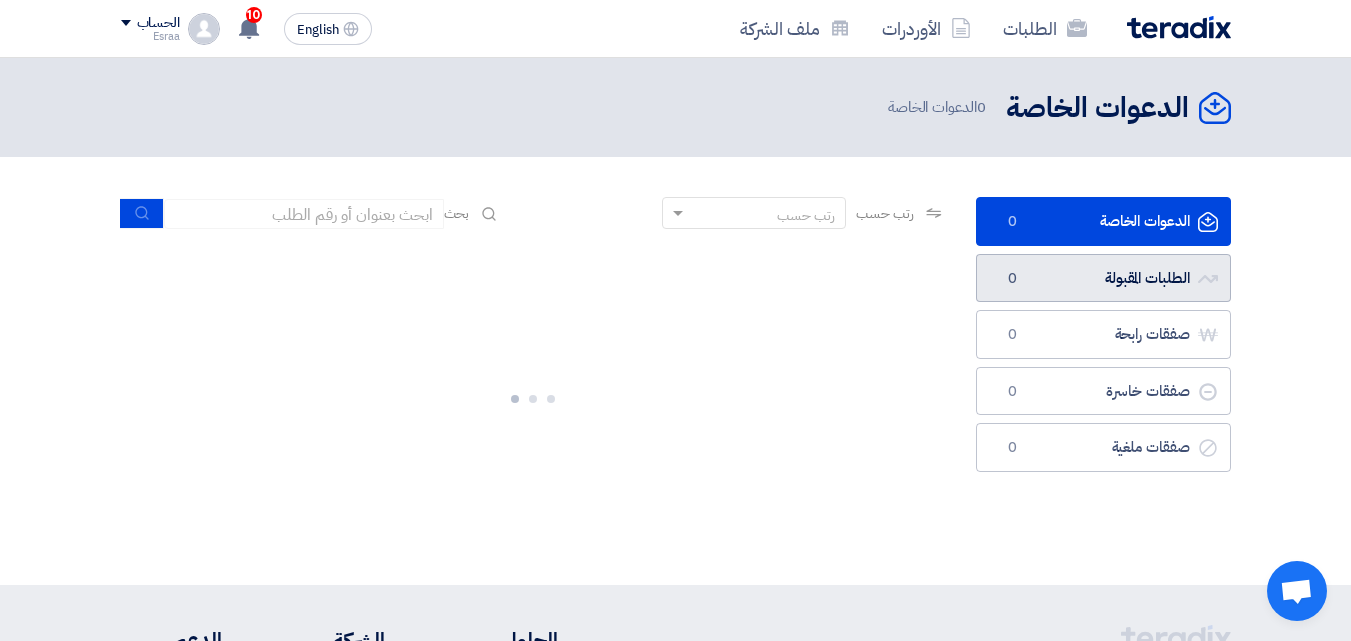 click on "الطلبات المقبولة
الطلبات المقبولة
0" 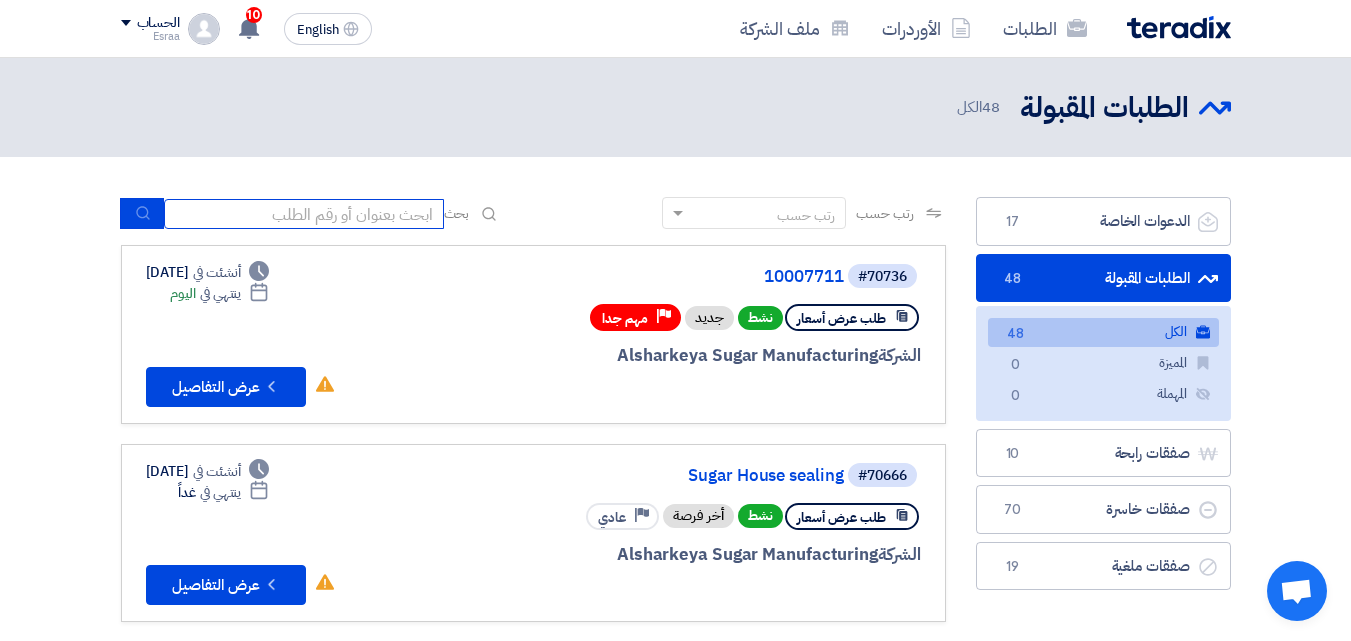 click 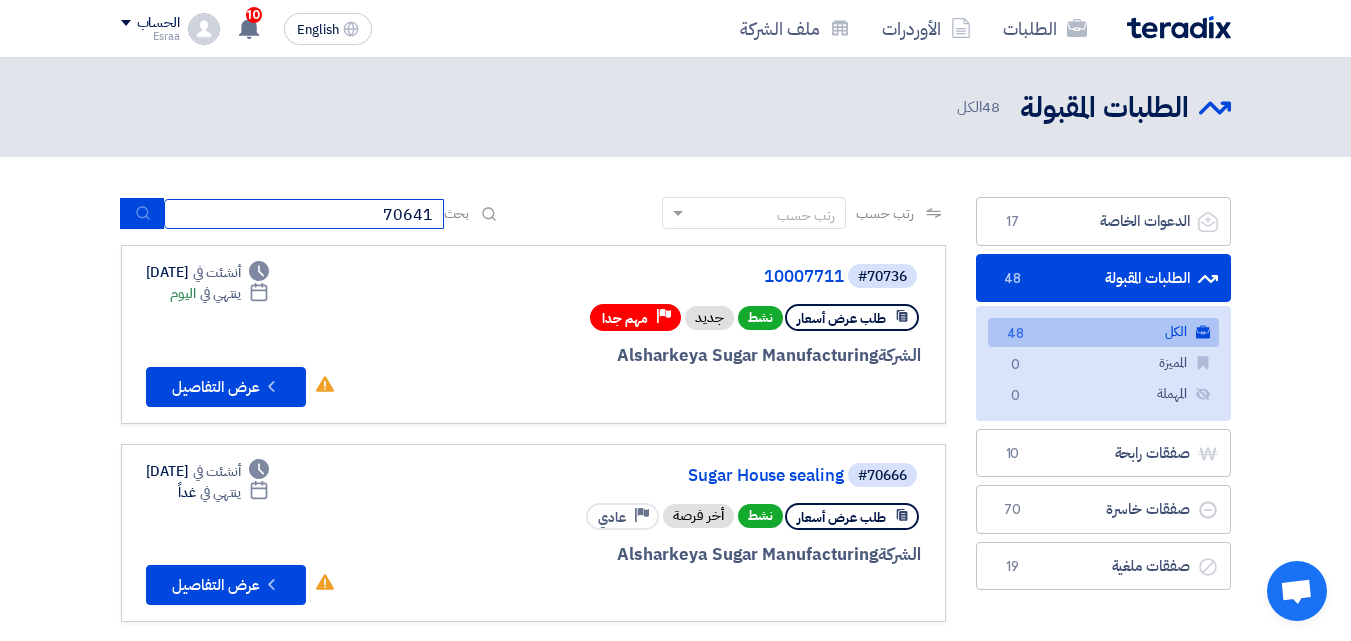 type on "70641" 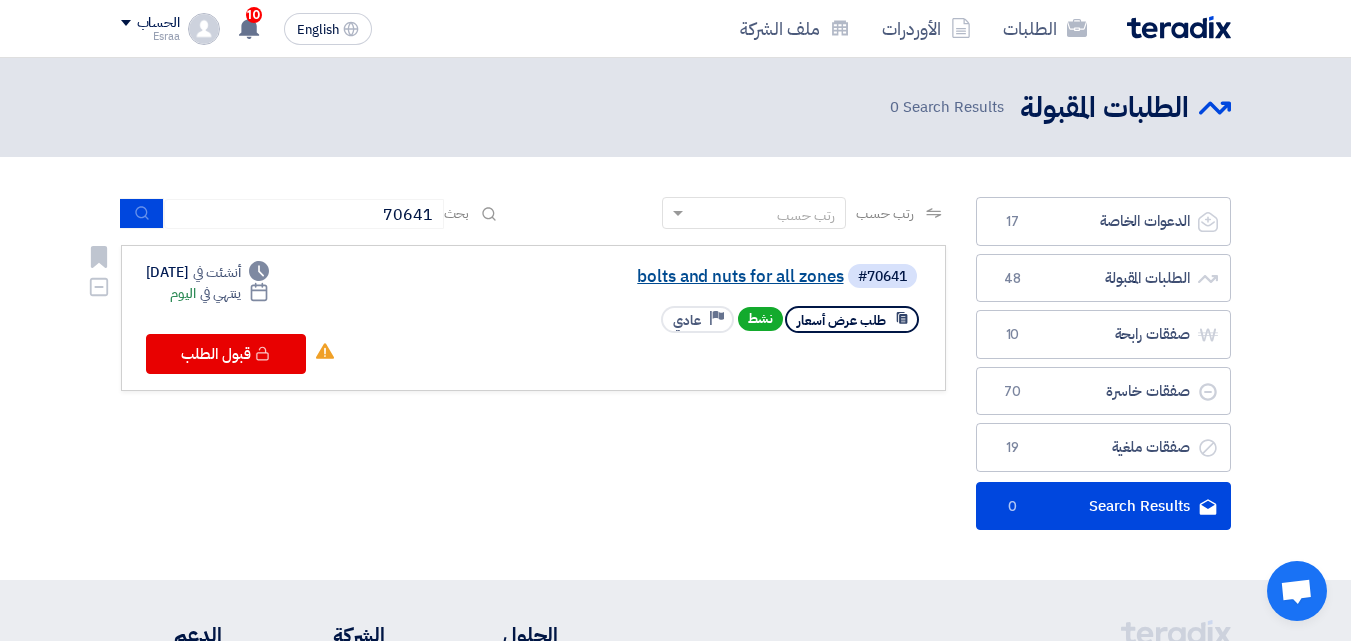 click on "bolts and nuts for all zones" 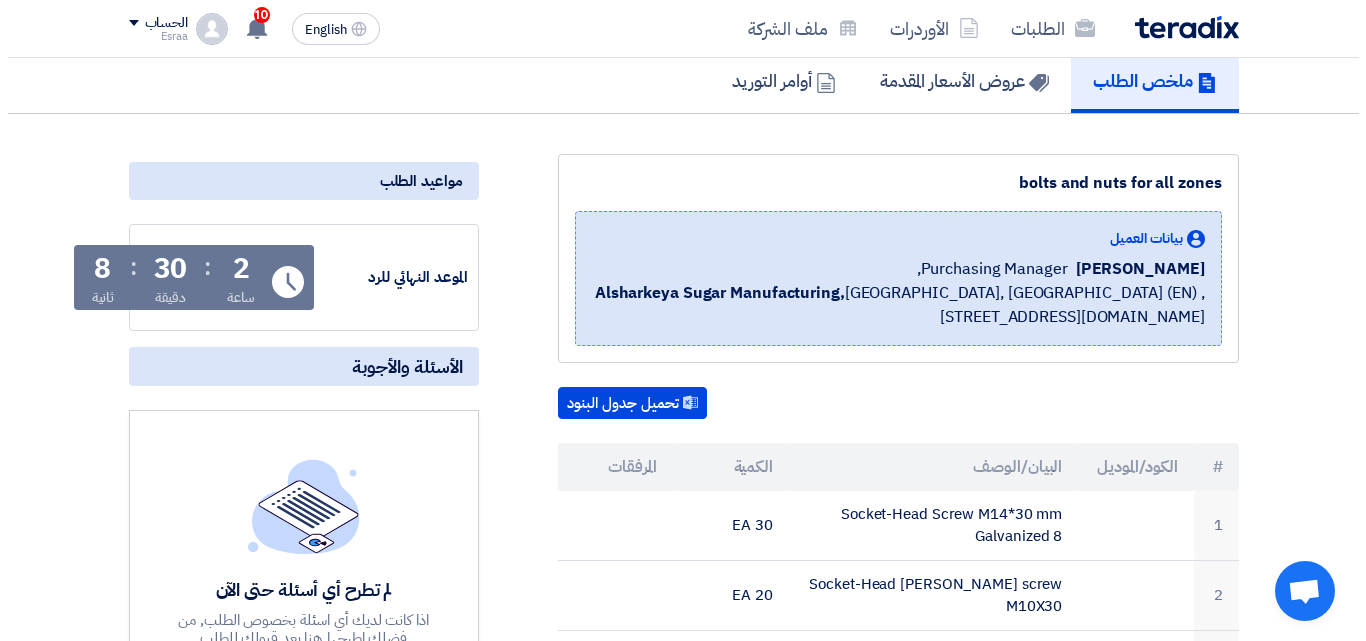 scroll, scrollTop: 0, scrollLeft: 0, axis: both 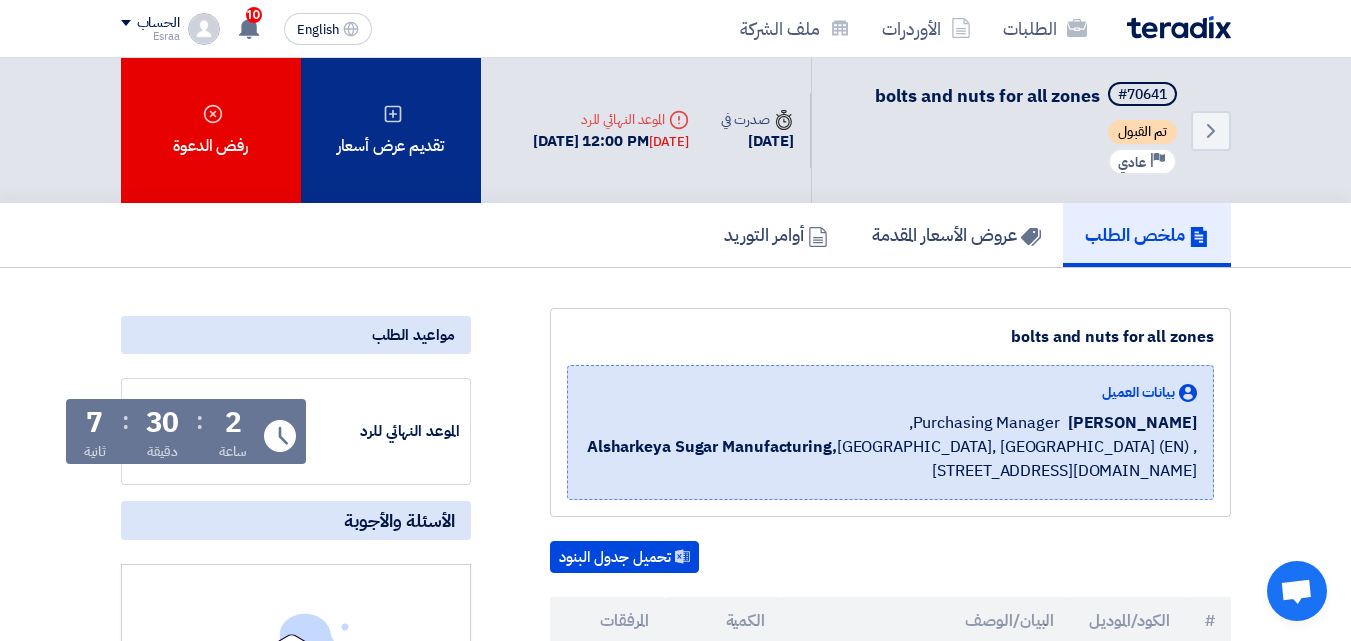 click on "تقديم عرض أسعار" 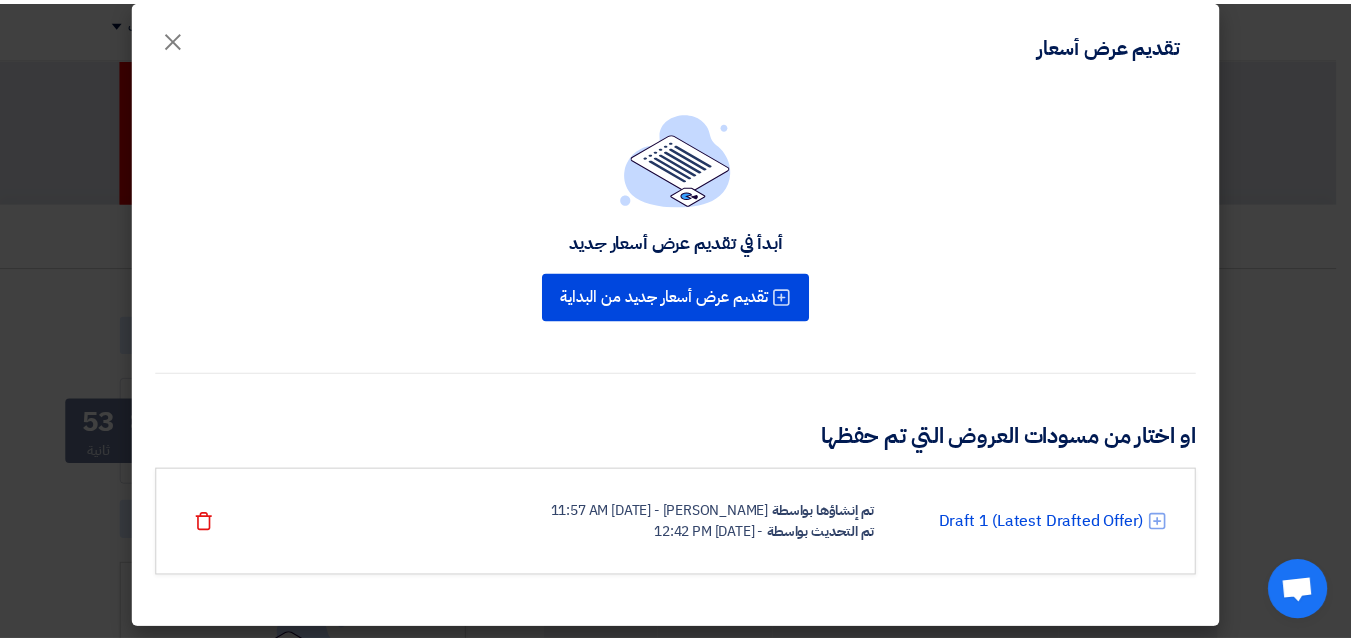 scroll, scrollTop: 23, scrollLeft: 0, axis: vertical 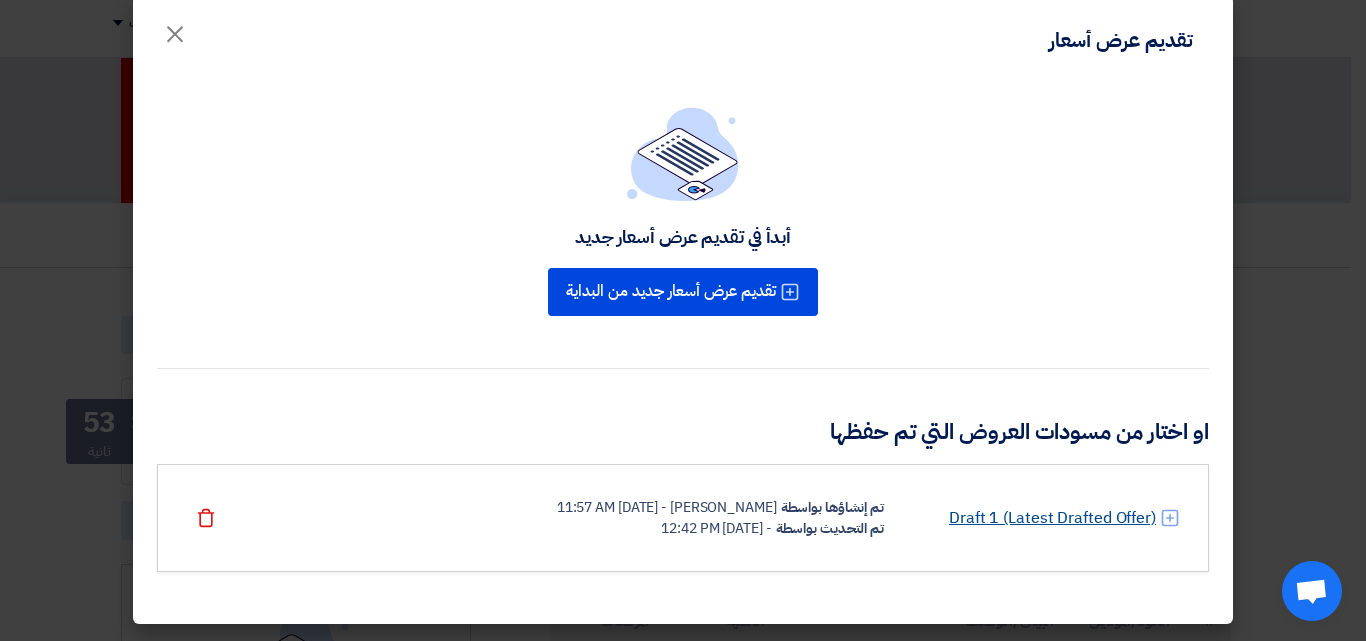 click on "Draft 1 (Latest Drafted Offer)" 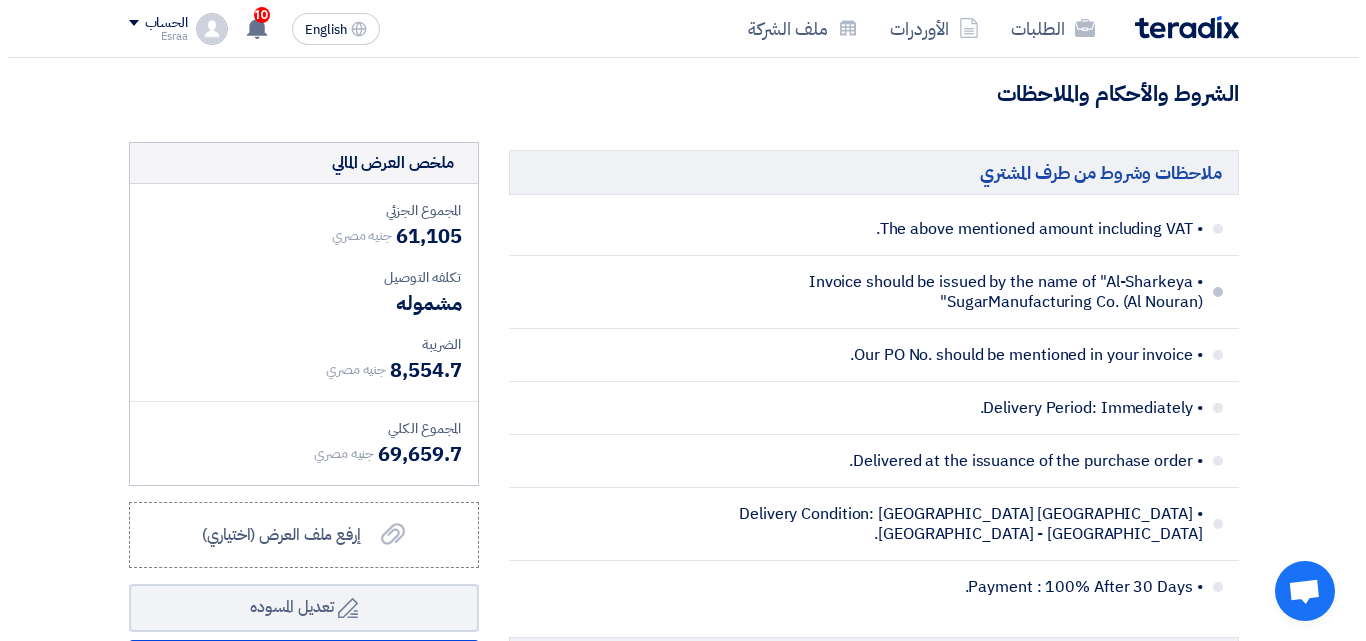 scroll, scrollTop: 5000, scrollLeft: 0, axis: vertical 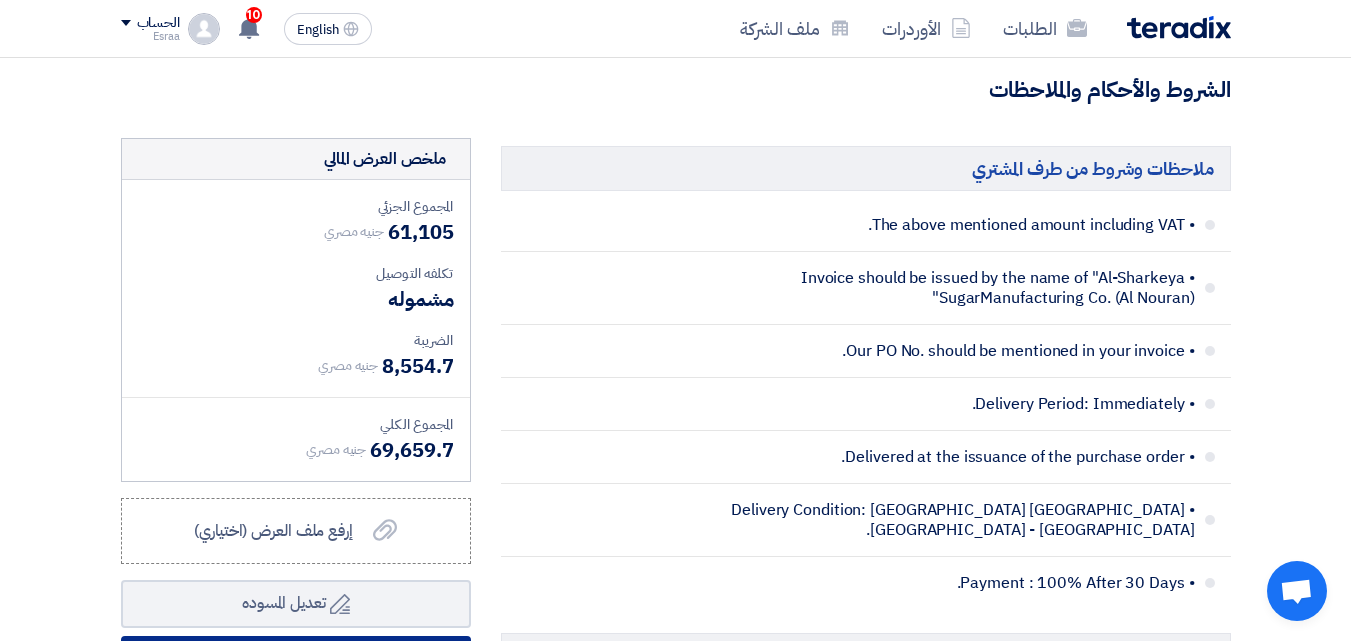 click on "إرسال العرض" 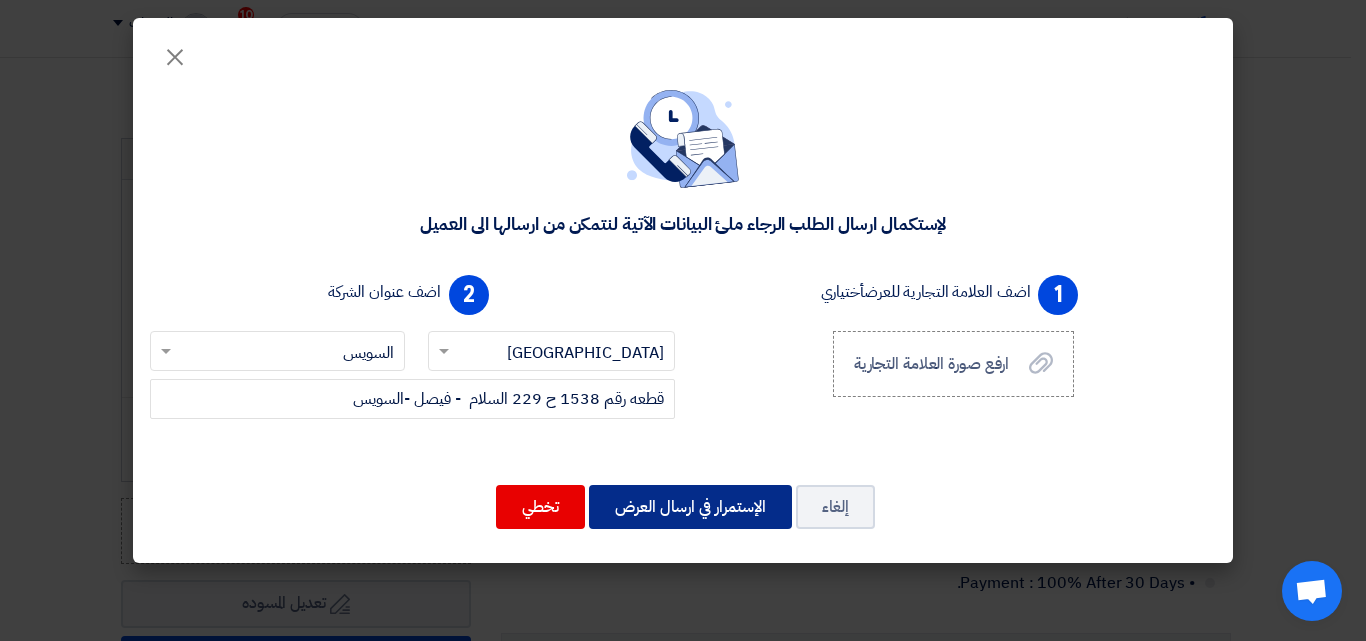 click on "الإستمرار في ارسال العرض" 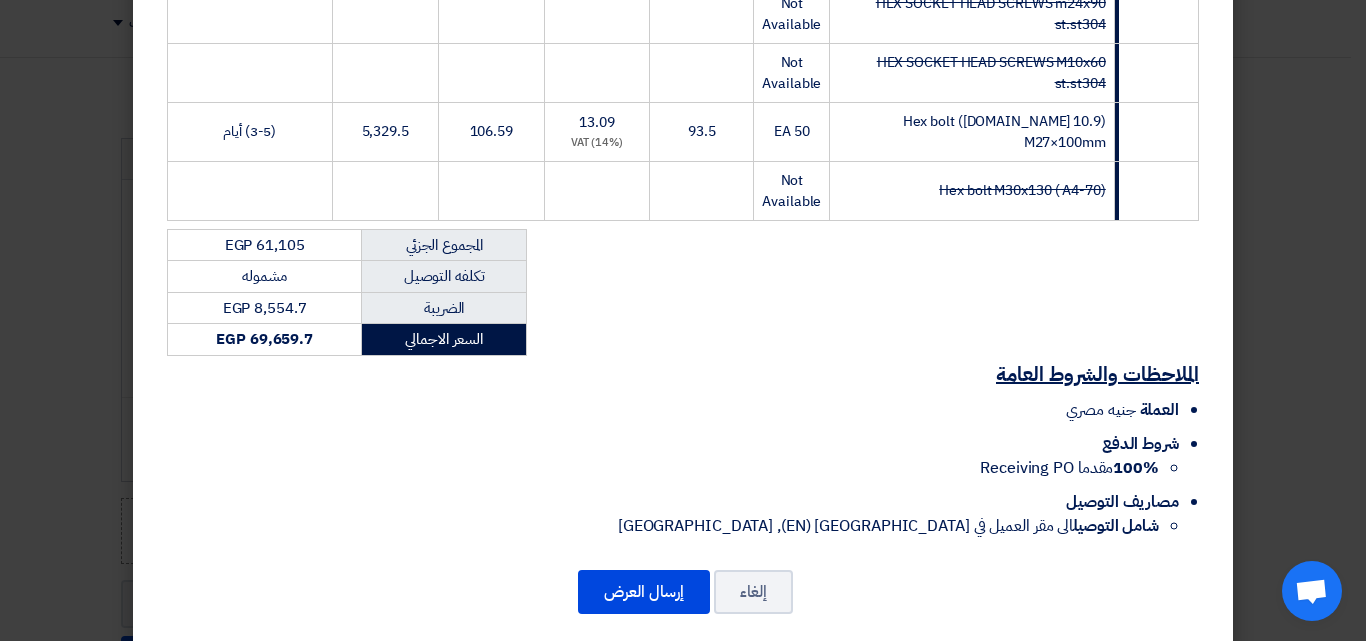 scroll, scrollTop: 2076, scrollLeft: 0, axis: vertical 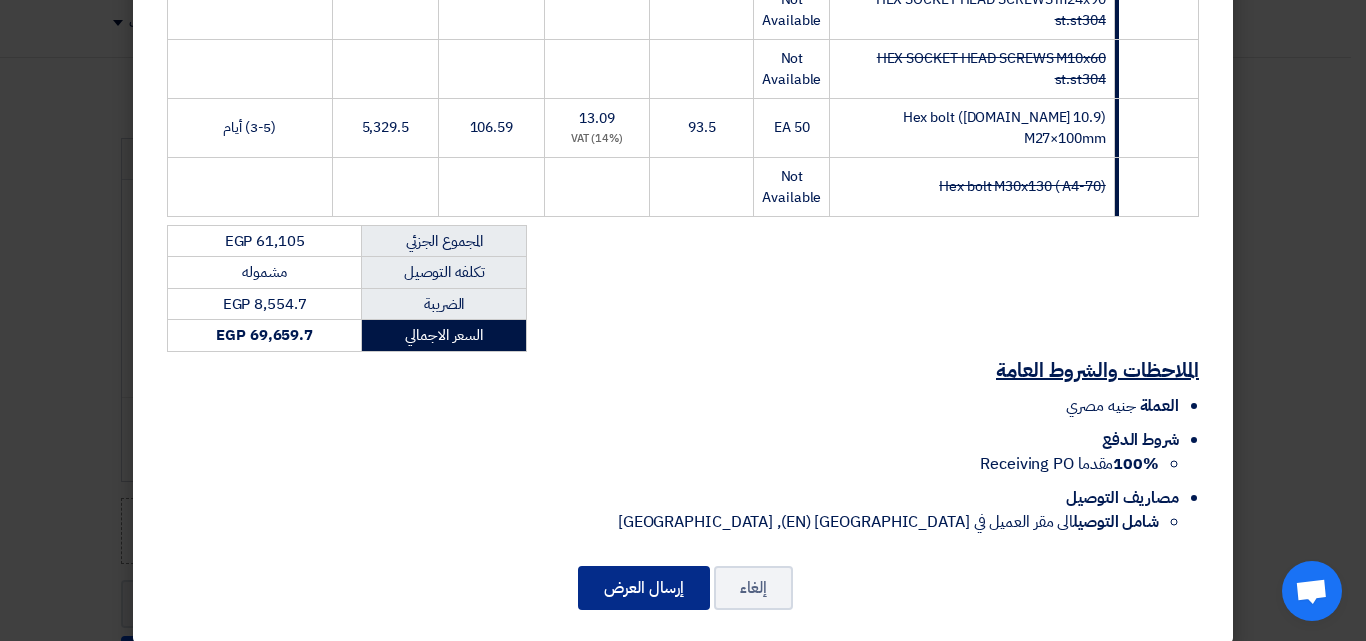click on "إرسال العرض" 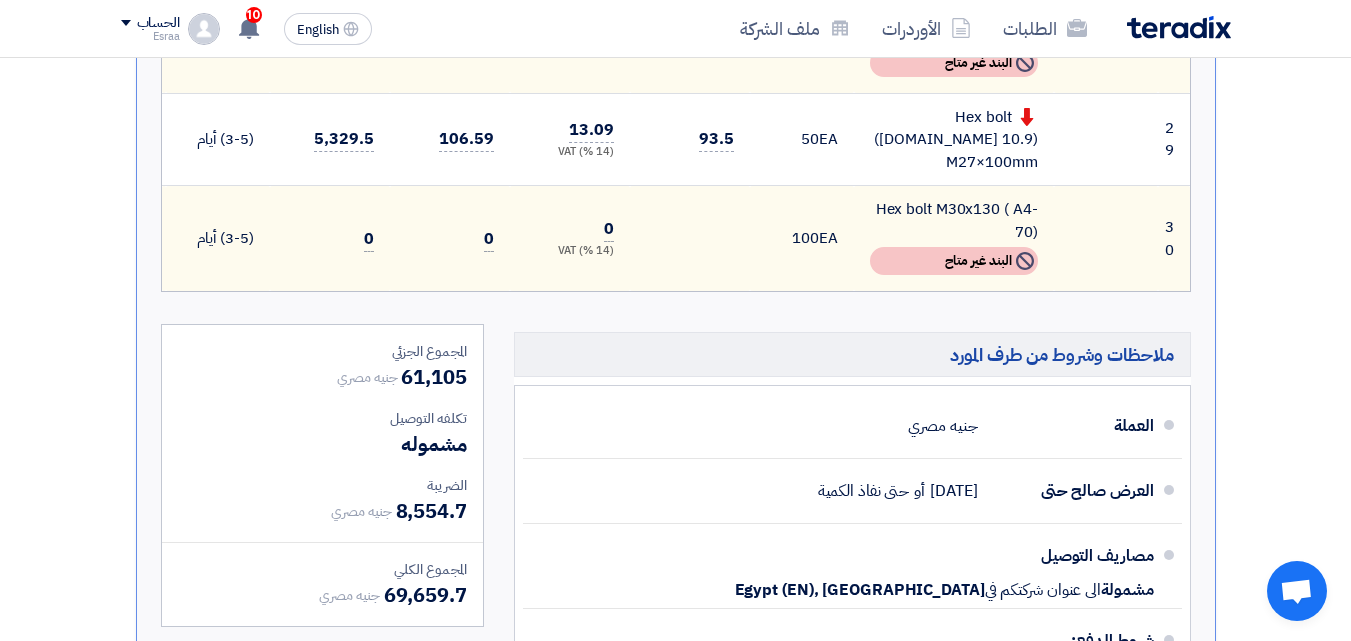 scroll, scrollTop: 3300, scrollLeft: 0, axis: vertical 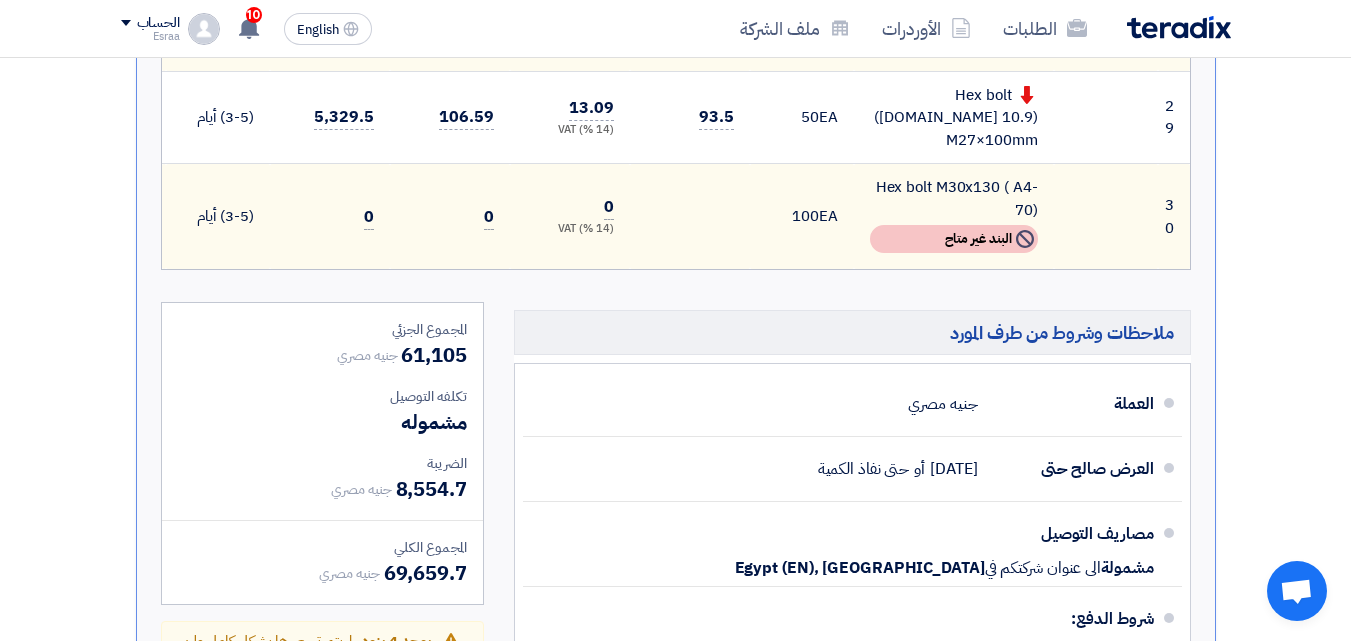 click on "تحميل ملف عرض الأسعار" at bounding box center [310, 751] 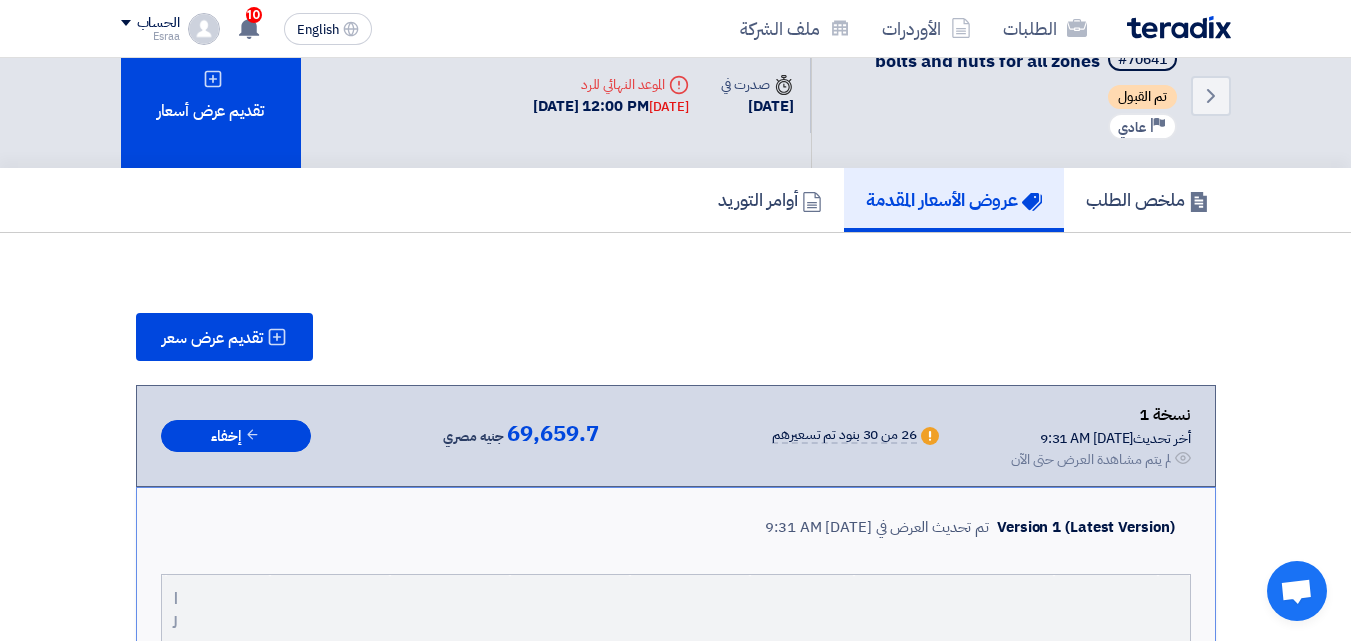 scroll, scrollTop: 0, scrollLeft: 0, axis: both 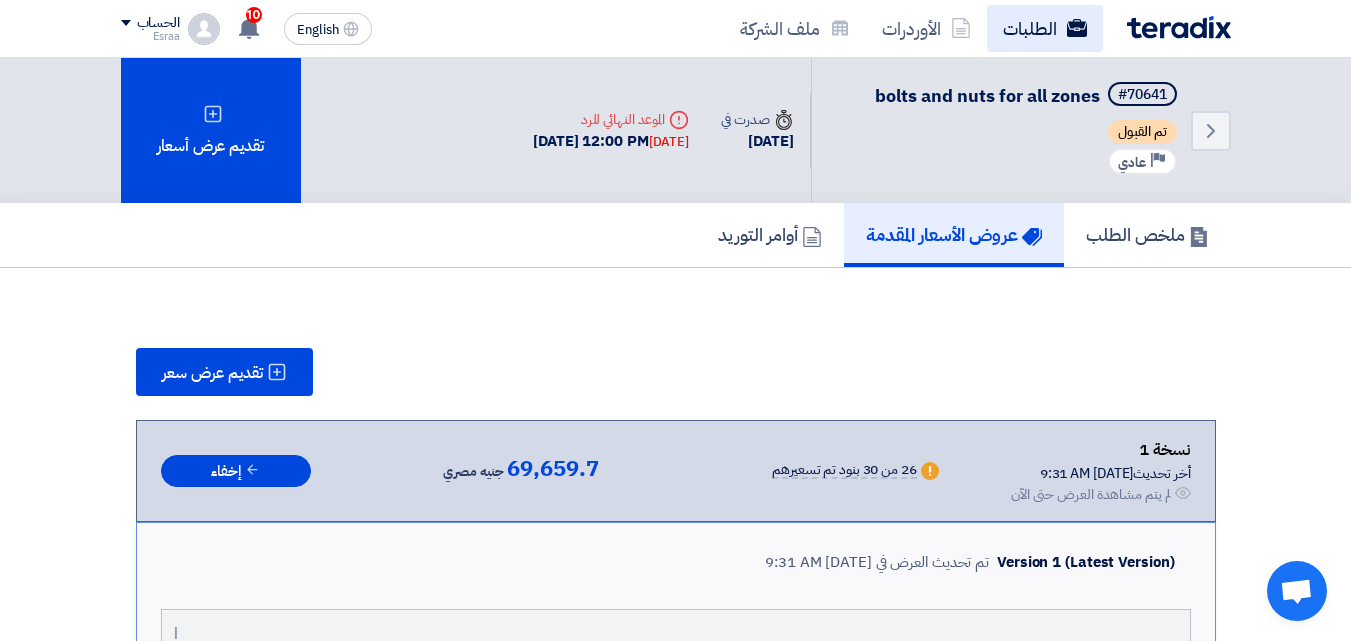 click on "الطلبات" 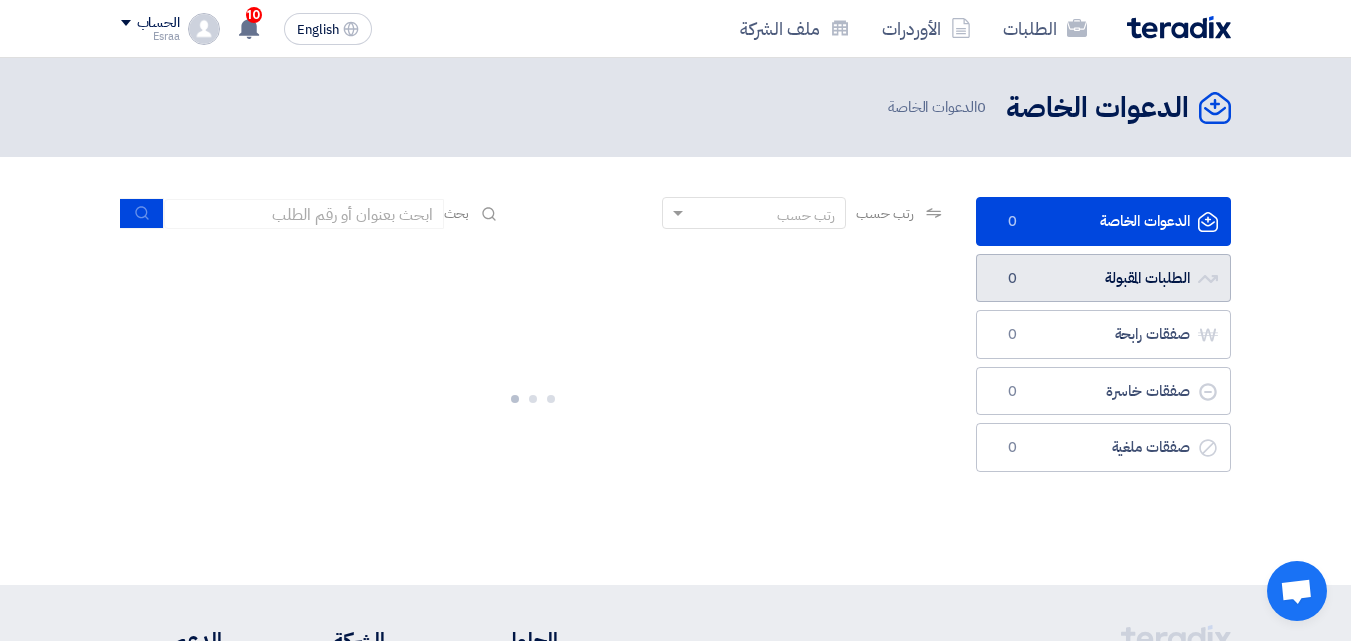 click on "الطلبات المقبولة
الطلبات المقبولة
0" 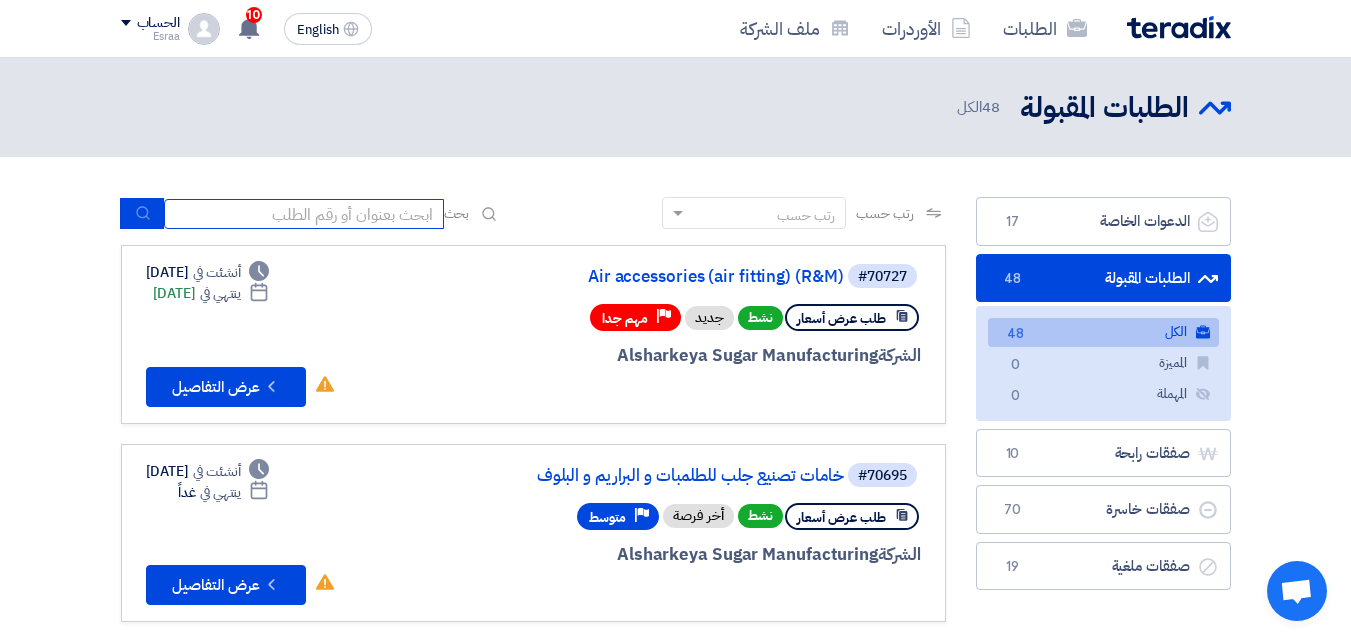 click 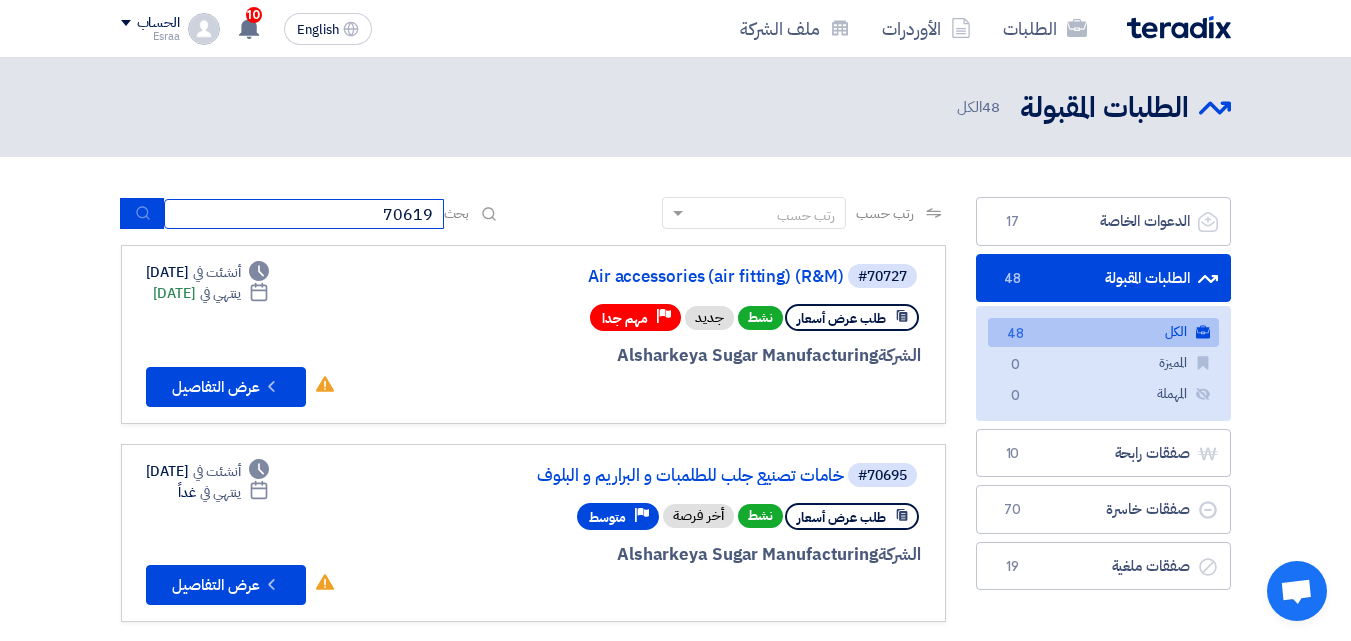 type on "70619" 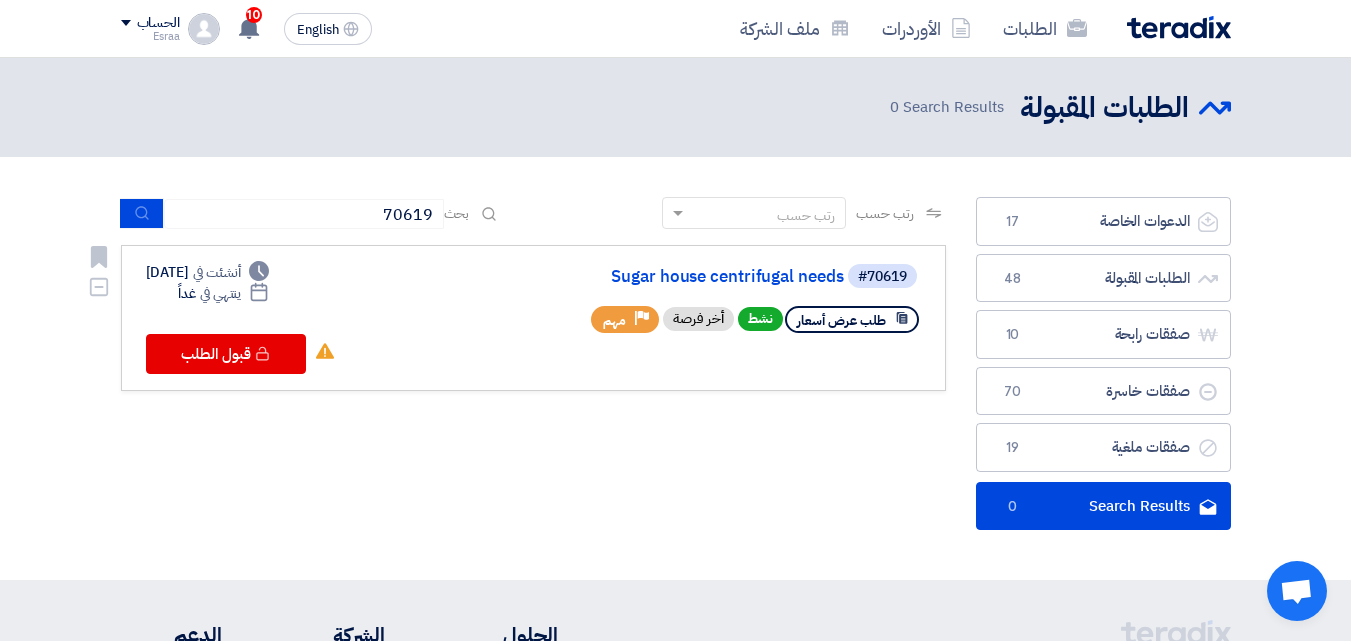 click on "Sugar house centrifugal needs" 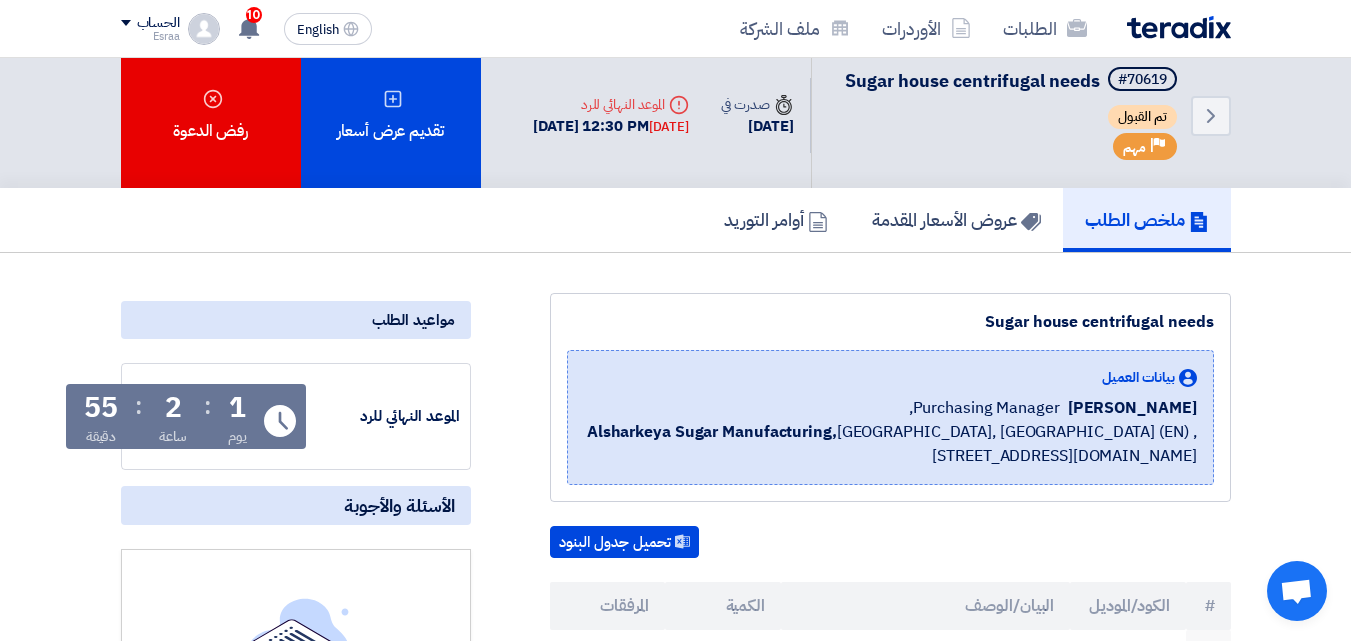 scroll, scrollTop: 0, scrollLeft: 0, axis: both 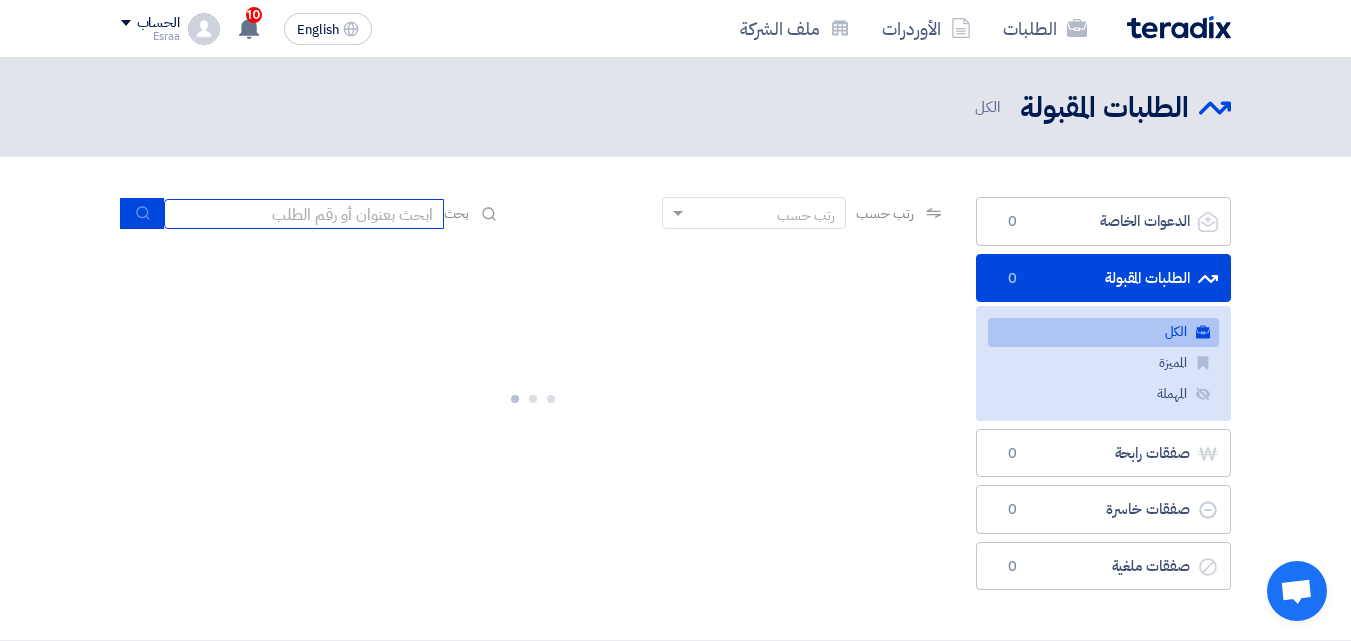 click 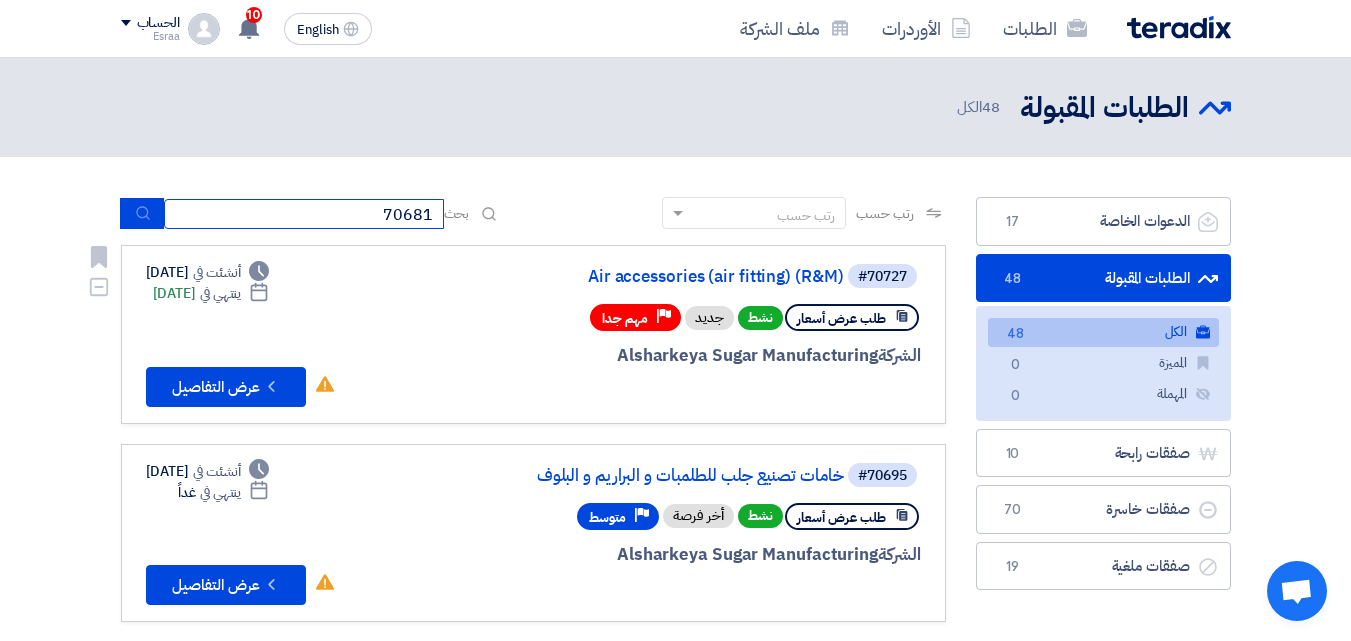 type on "70681" 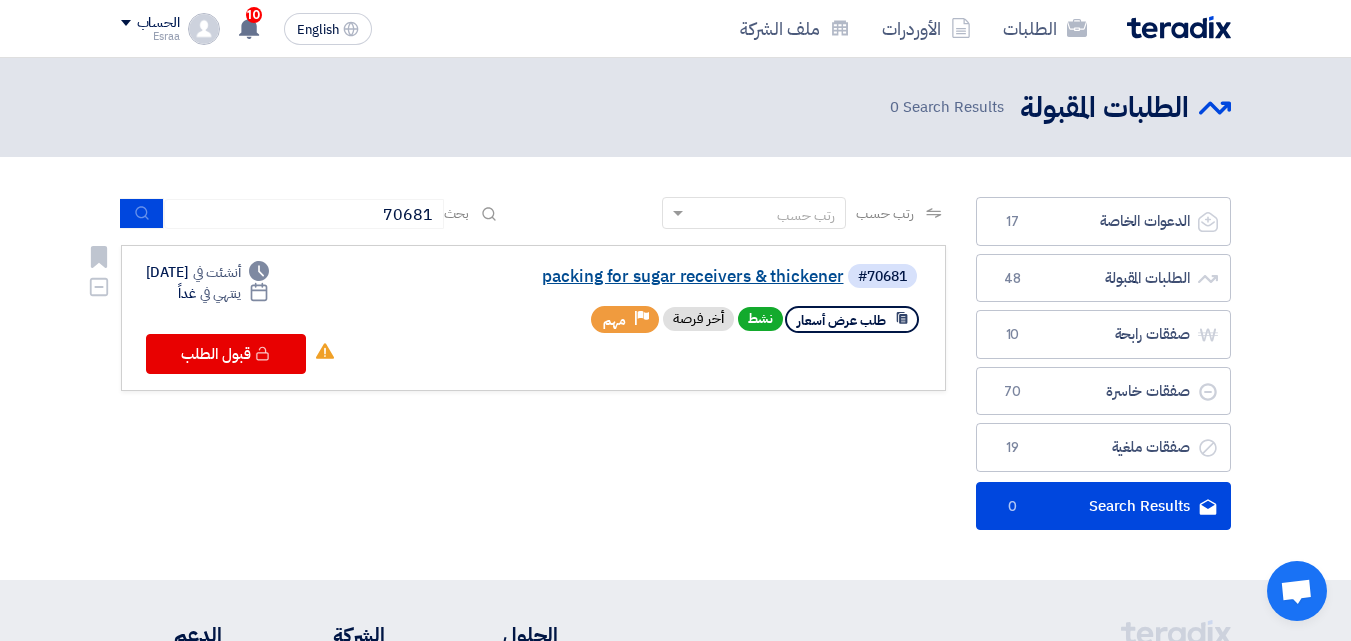 click on "packing for sugar receivers & thickener" 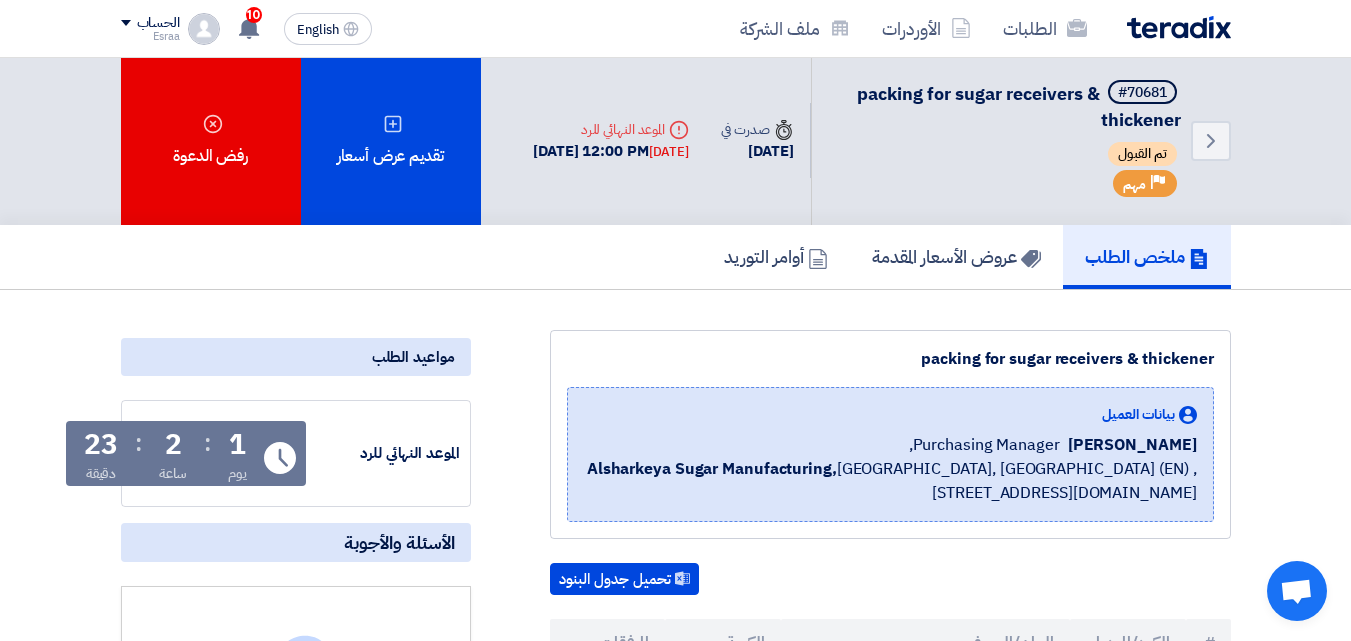 scroll, scrollTop: 0, scrollLeft: 0, axis: both 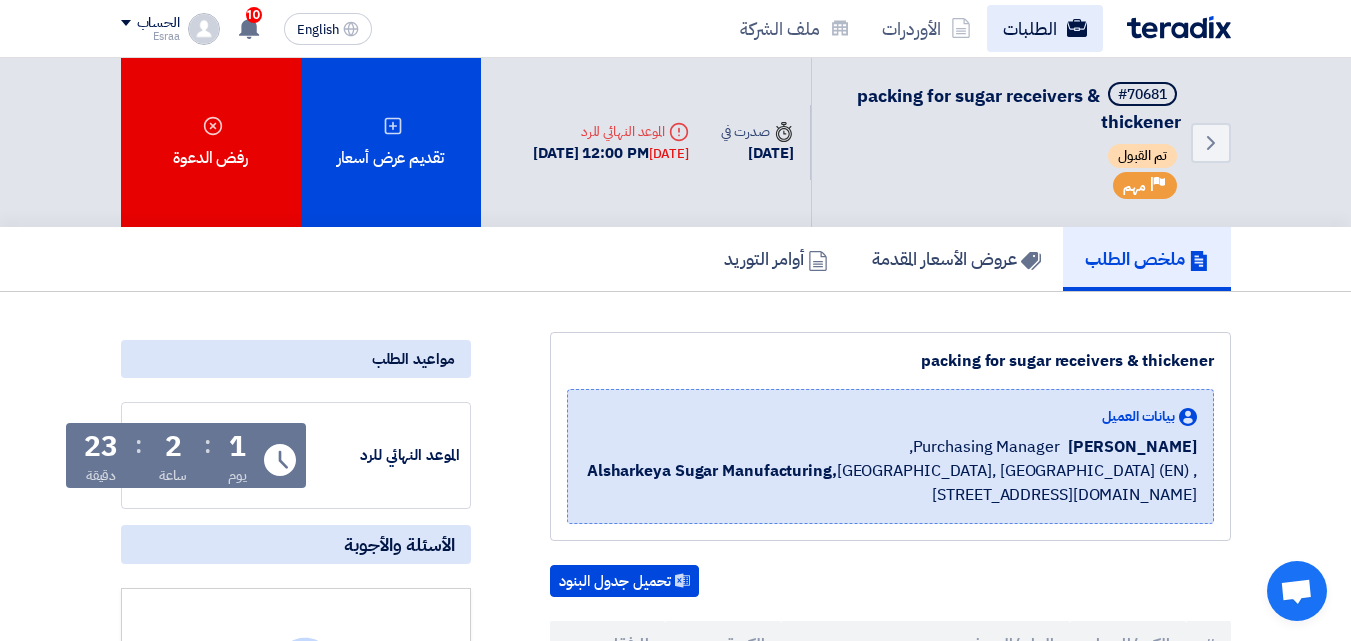 click on "الطلبات" 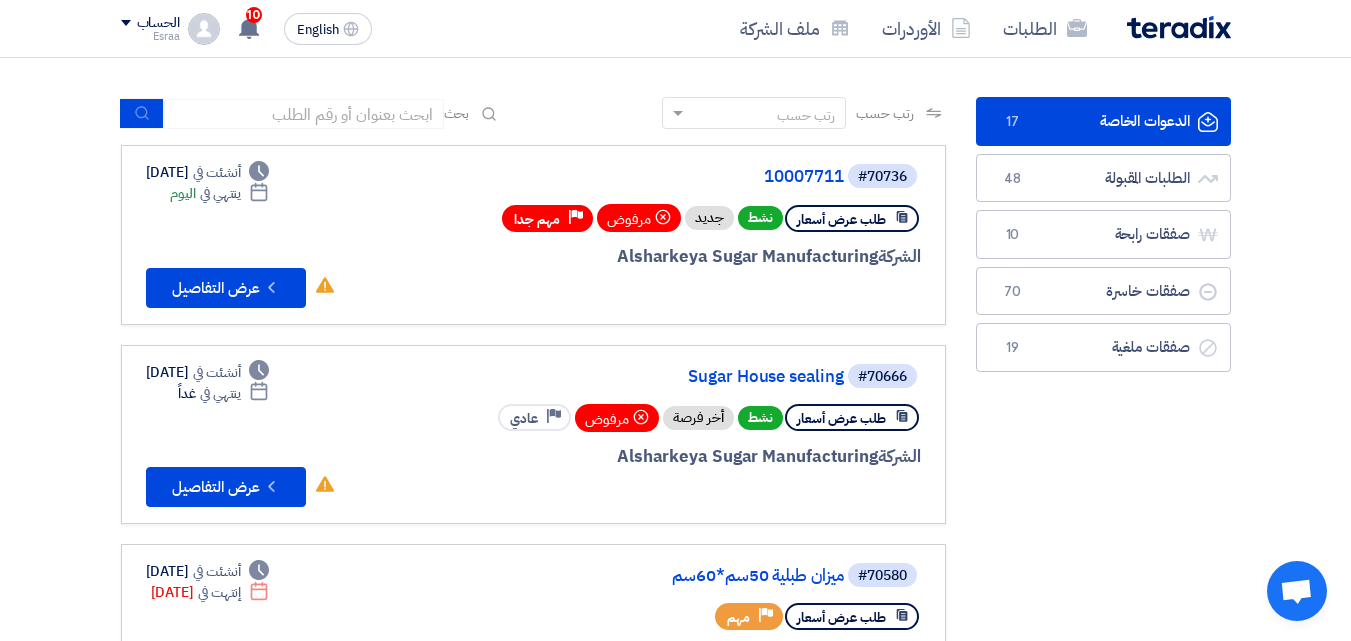 scroll, scrollTop: 0, scrollLeft: 0, axis: both 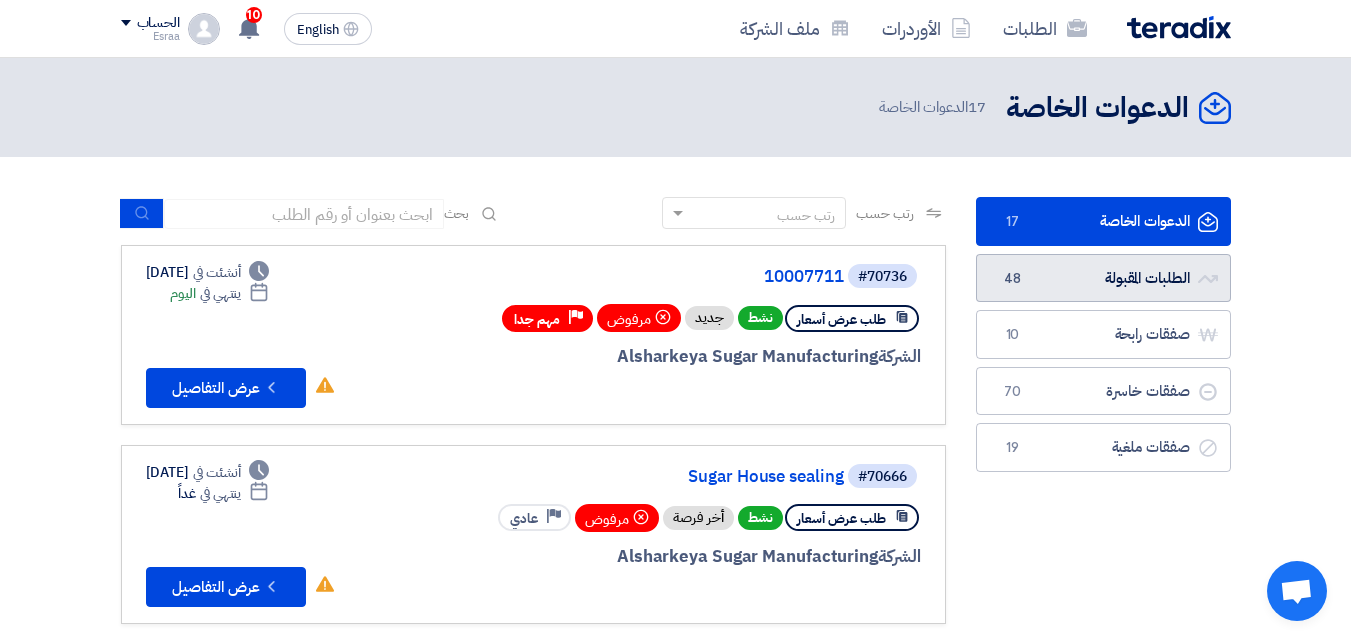 click on "الطلبات المقبولة
الطلبات المقبولة
48" 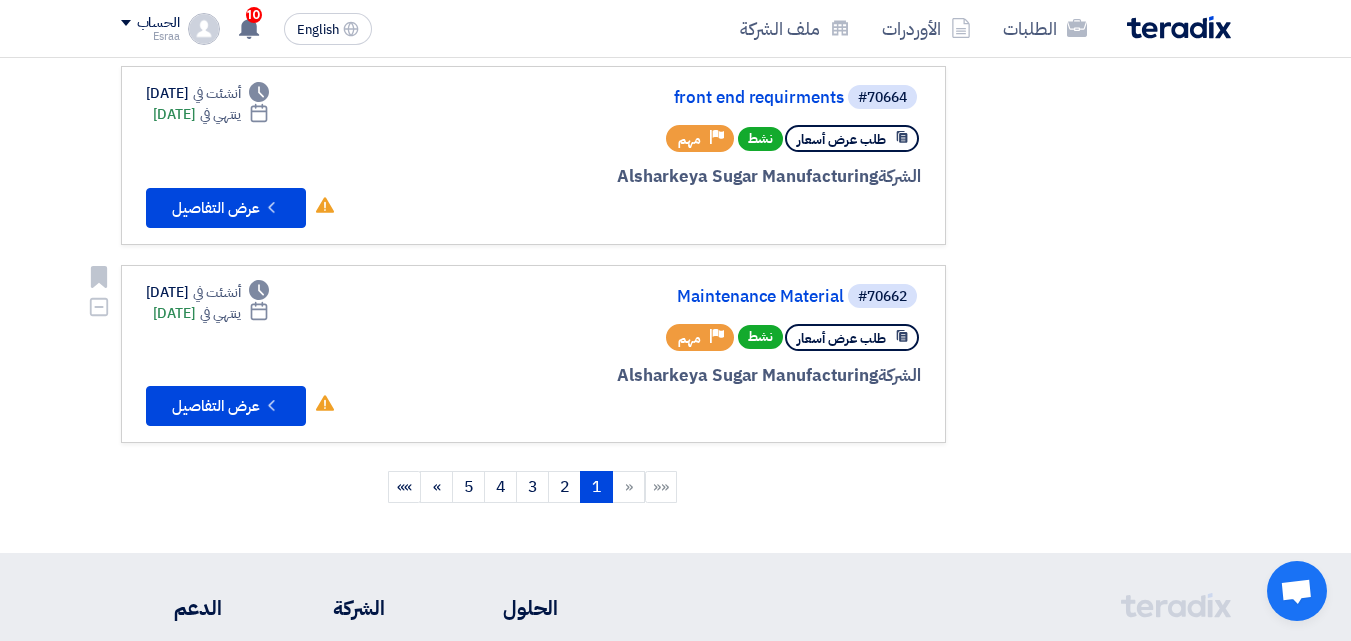 scroll, scrollTop: 1800, scrollLeft: 0, axis: vertical 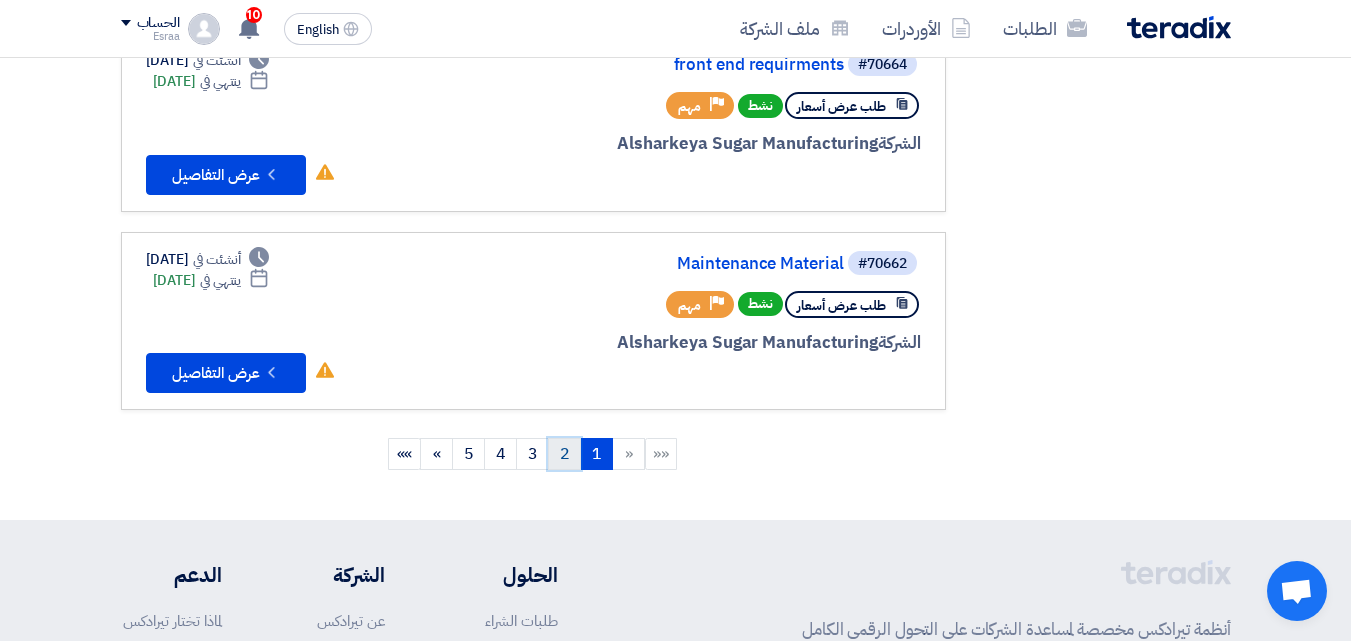 click on "2" 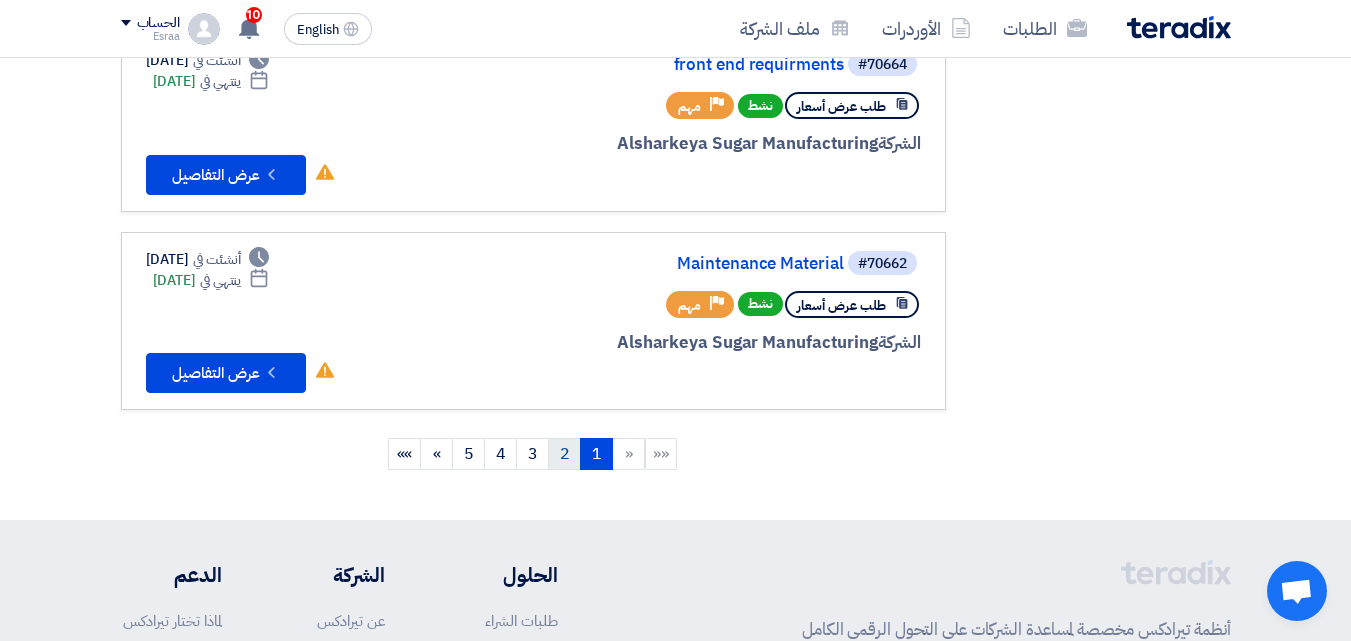 scroll, scrollTop: 0, scrollLeft: 0, axis: both 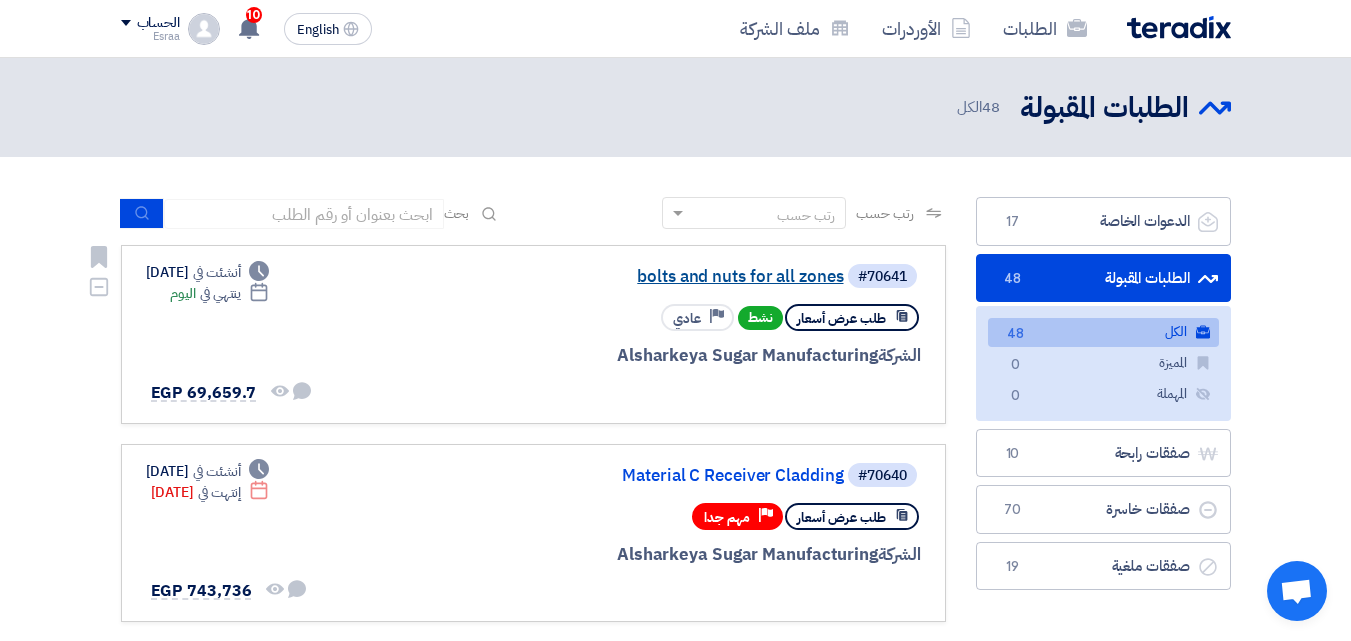 click on "bolts and nuts for all zones" 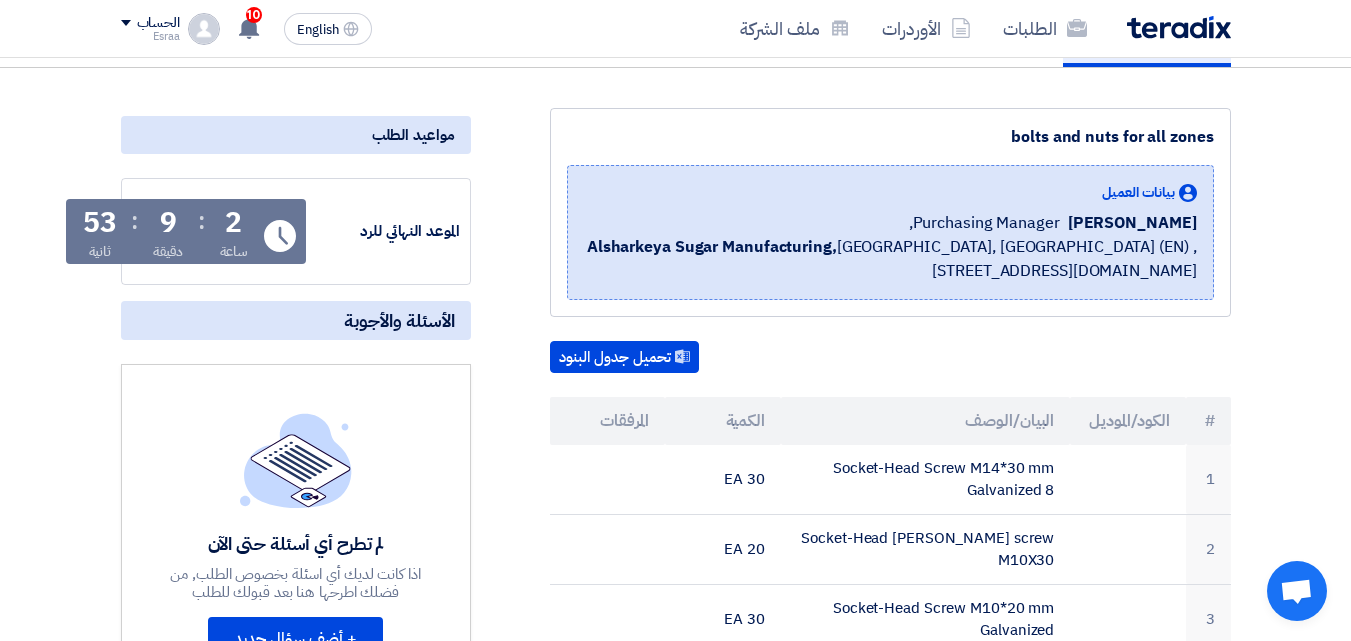 scroll, scrollTop: 0, scrollLeft: 0, axis: both 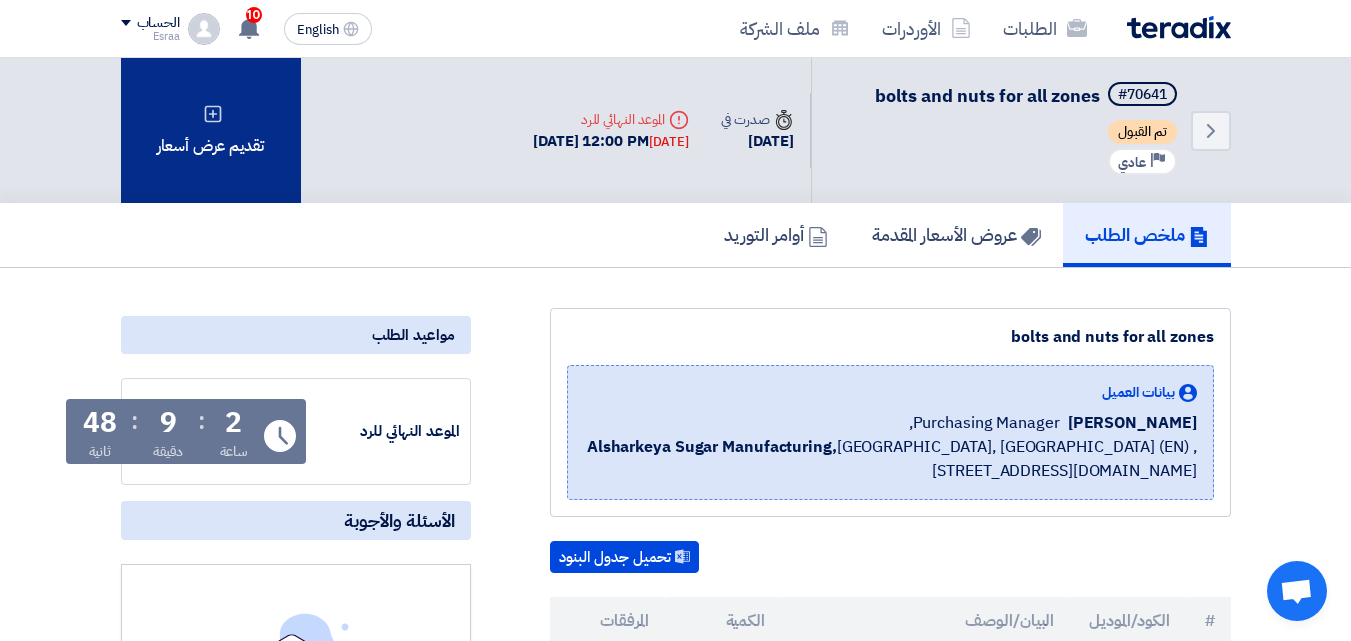 click on "تقديم عرض أسعار" 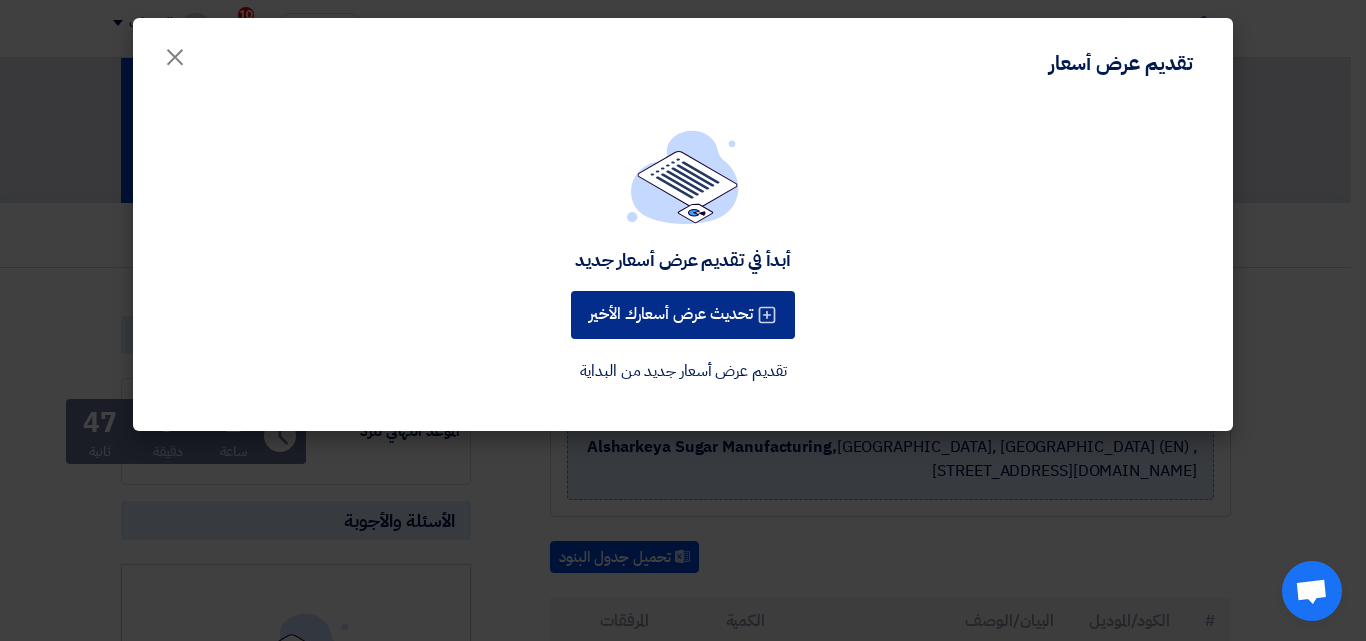 click on "تحديث عرض أسعارك الأخير" 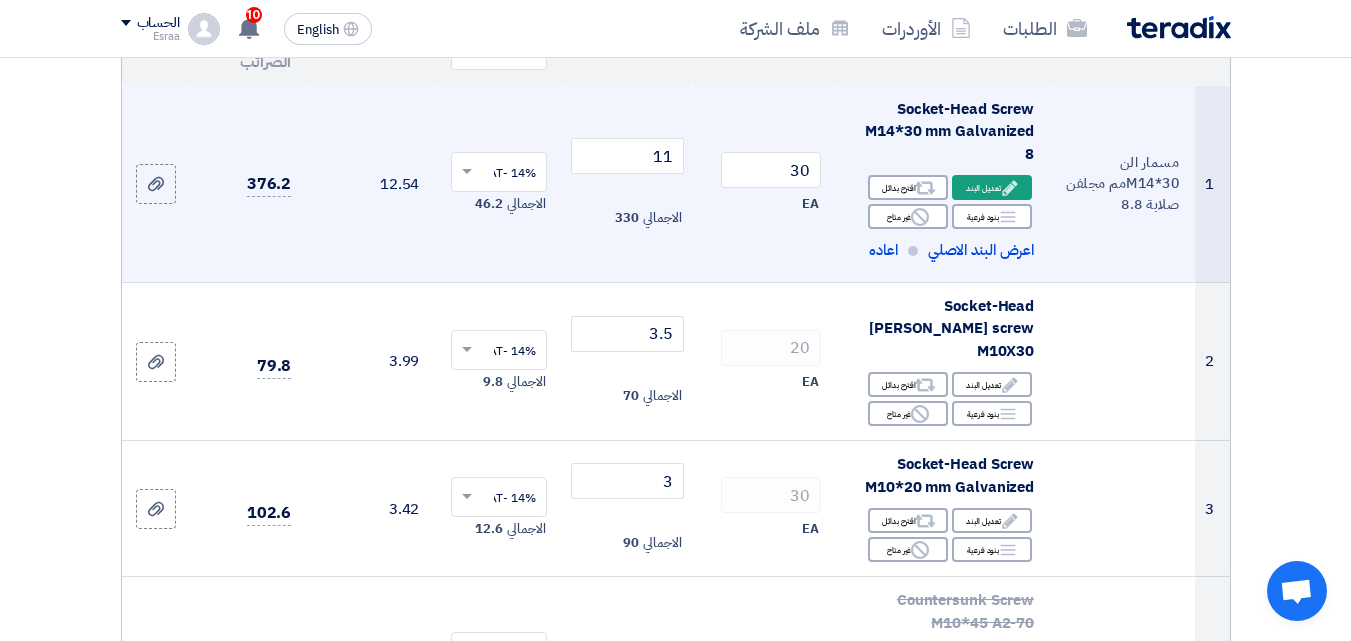 scroll, scrollTop: 0, scrollLeft: 0, axis: both 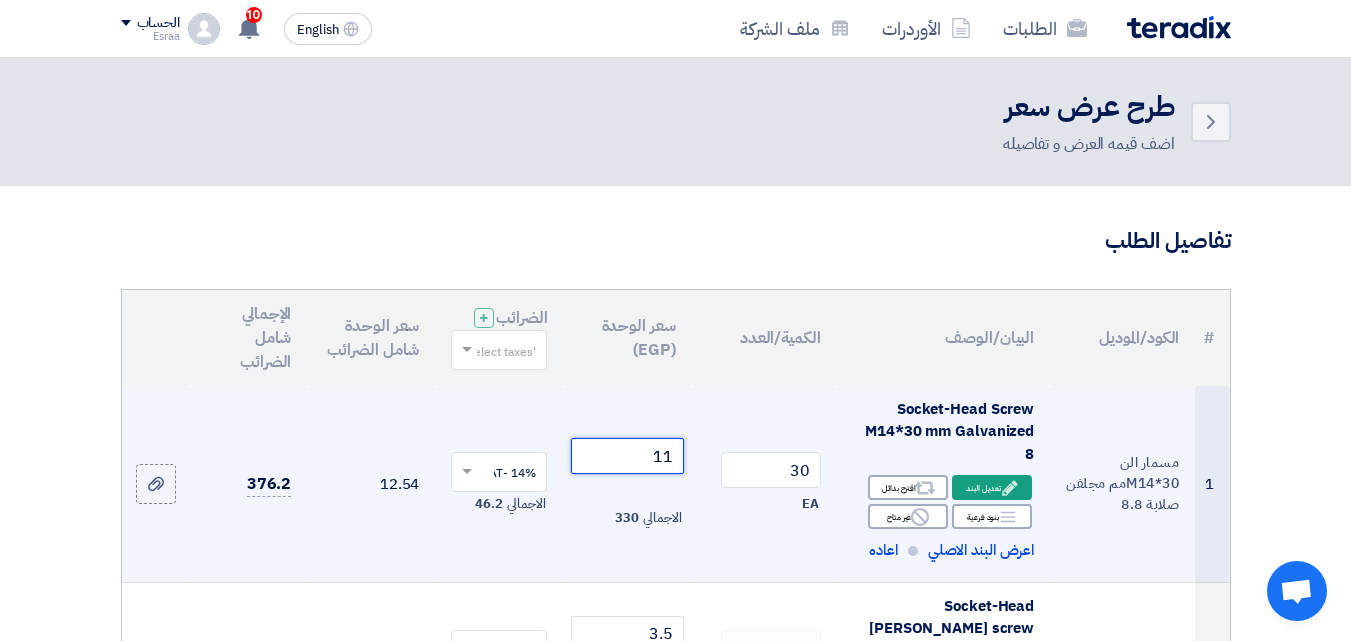drag, startPoint x: 672, startPoint y: 466, endPoint x: 647, endPoint y: 463, distance: 25.179358 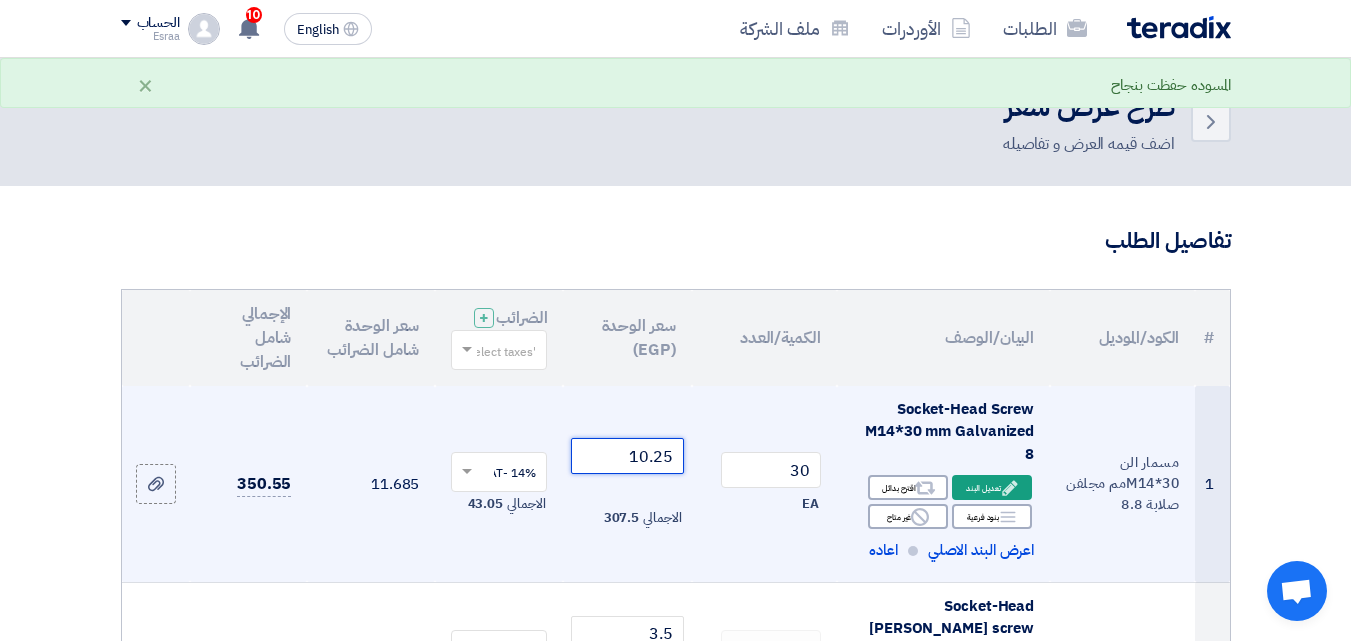 type on "10.25" 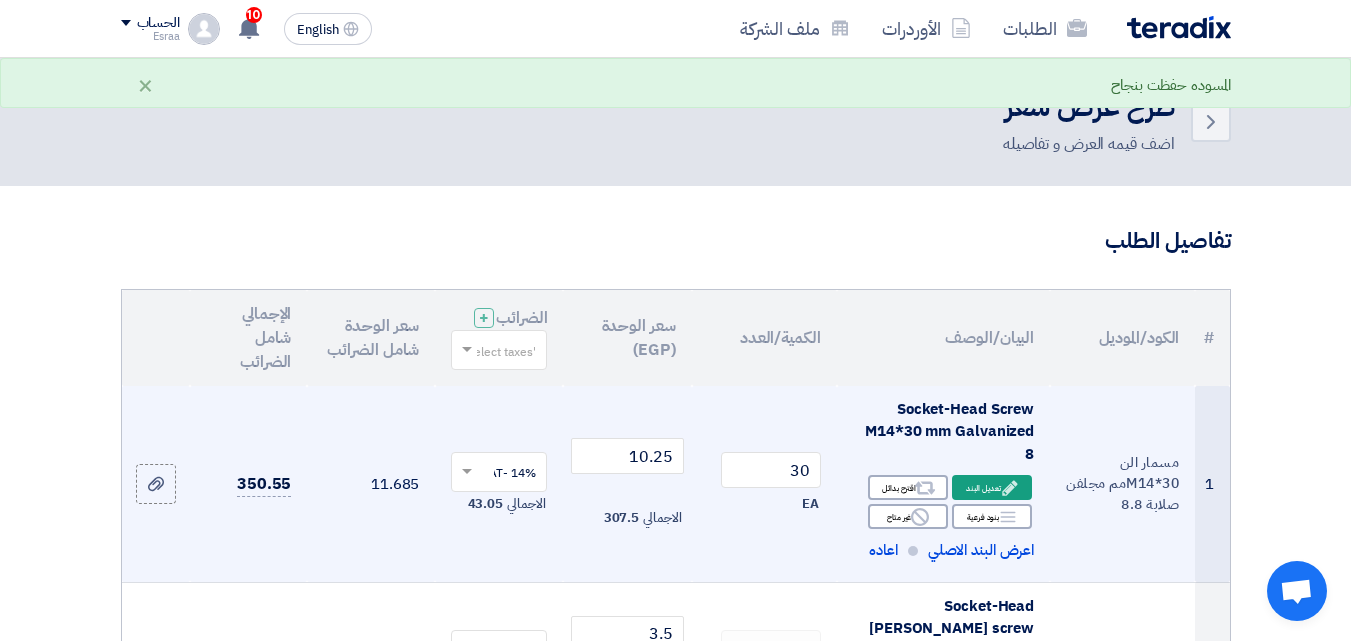 click on "30
EA" 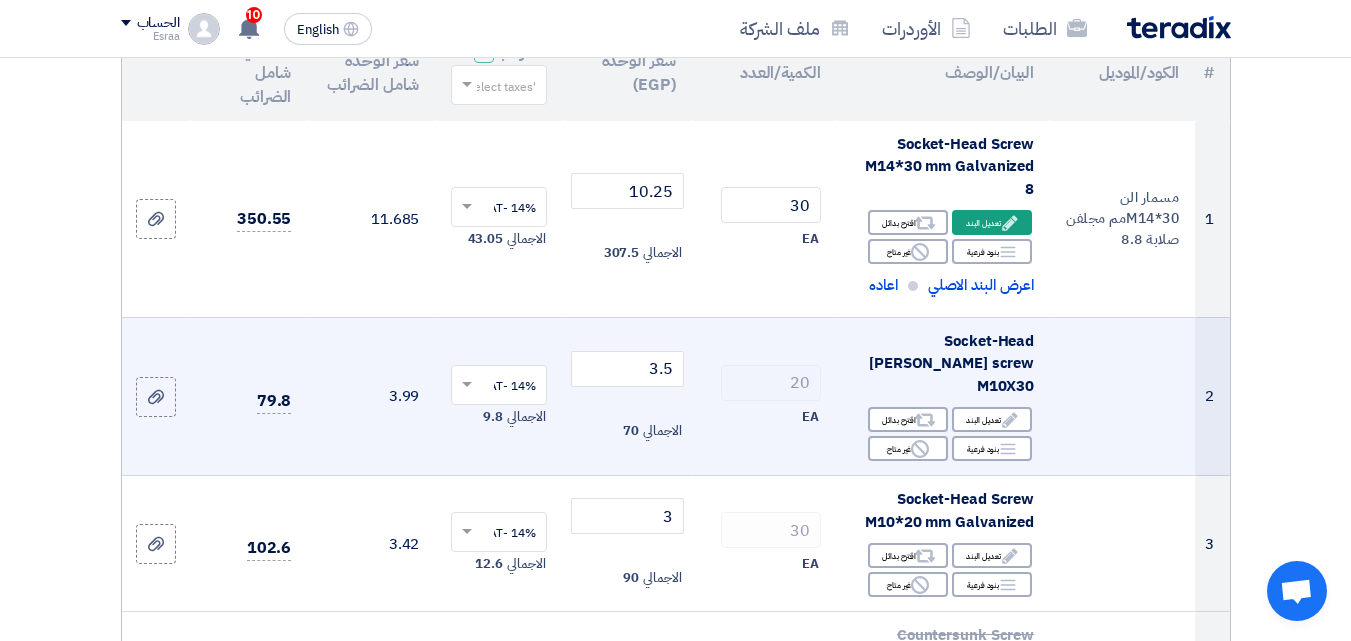 scroll, scrollTop: 300, scrollLeft: 0, axis: vertical 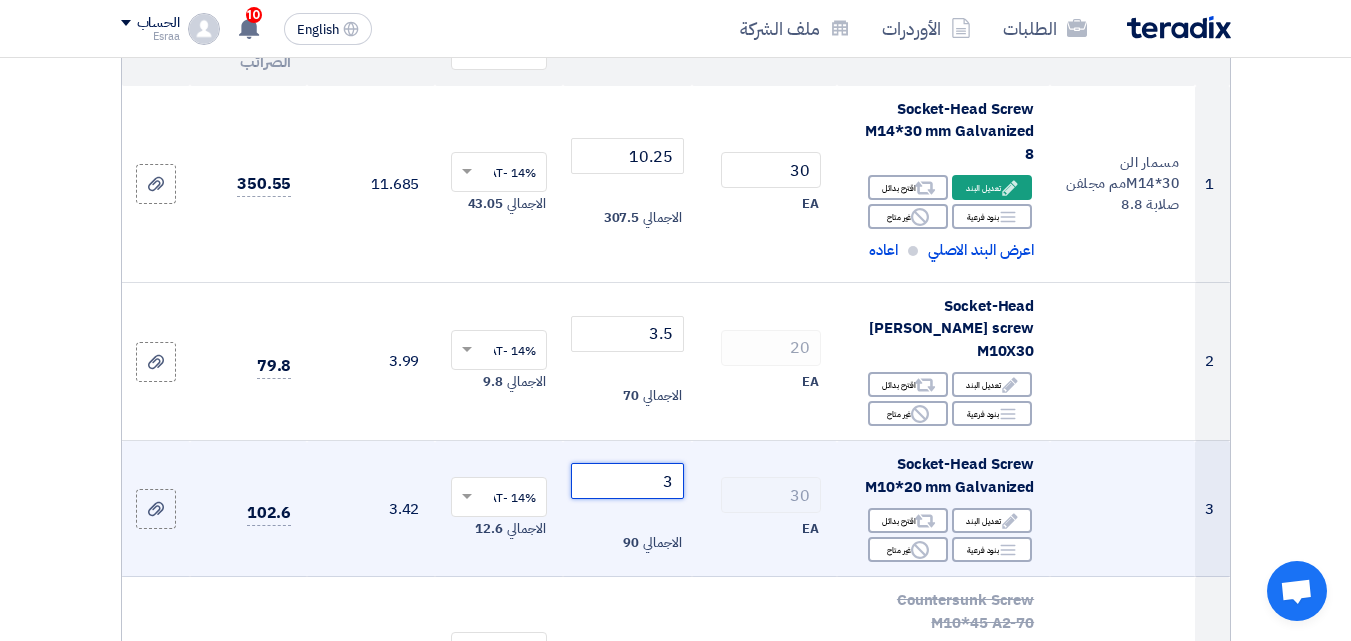 drag, startPoint x: 671, startPoint y: 456, endPoint x: 659, endPoint y: 456, distance: 12 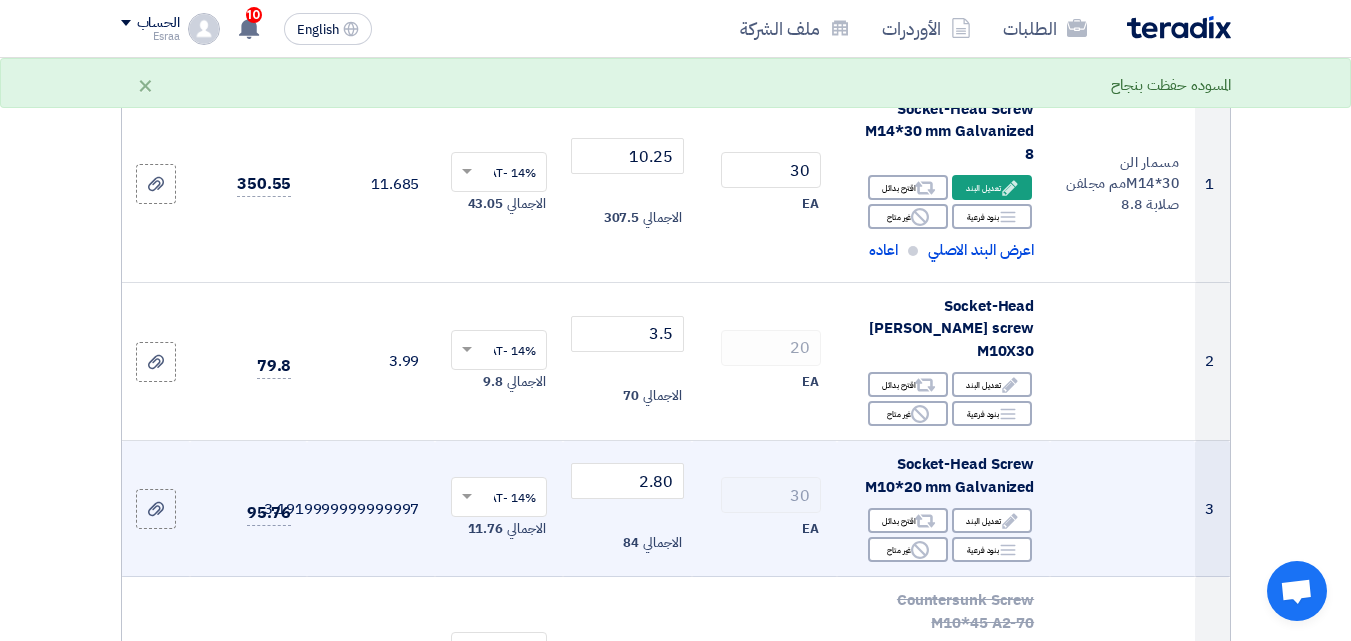 click 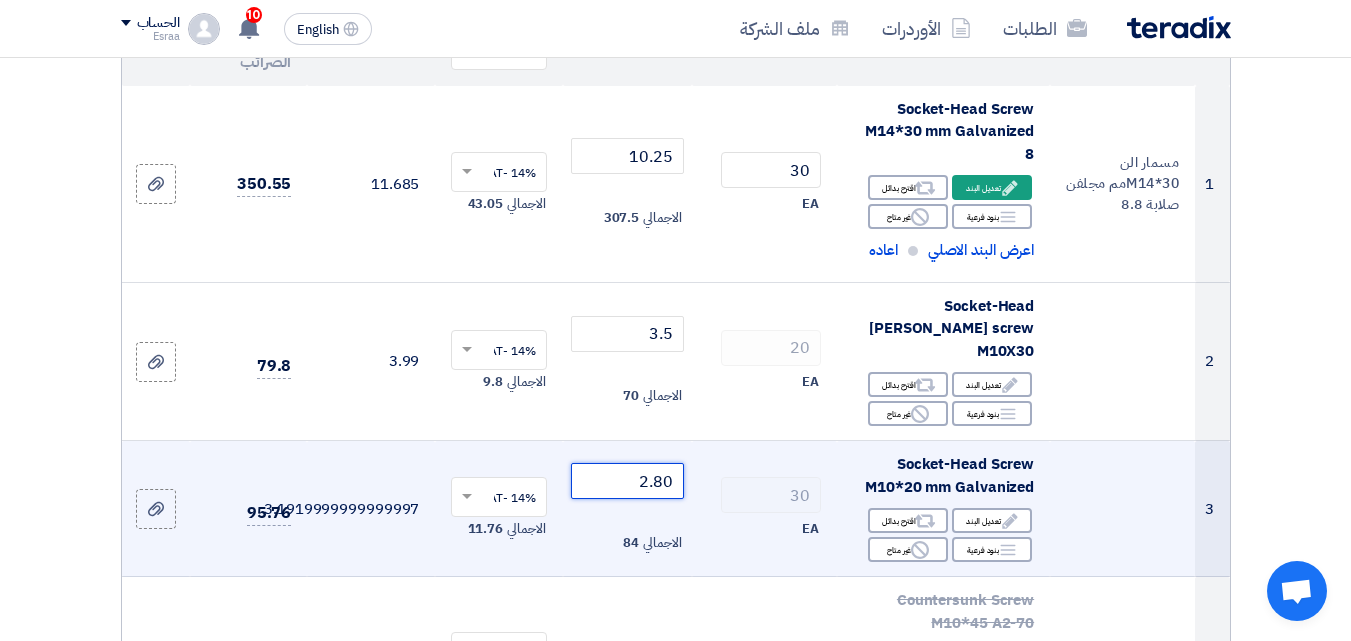 drag, startPoint x: 657, startPoint y: 455, endPoint x: 673, endPoint y: 455, distance: 16 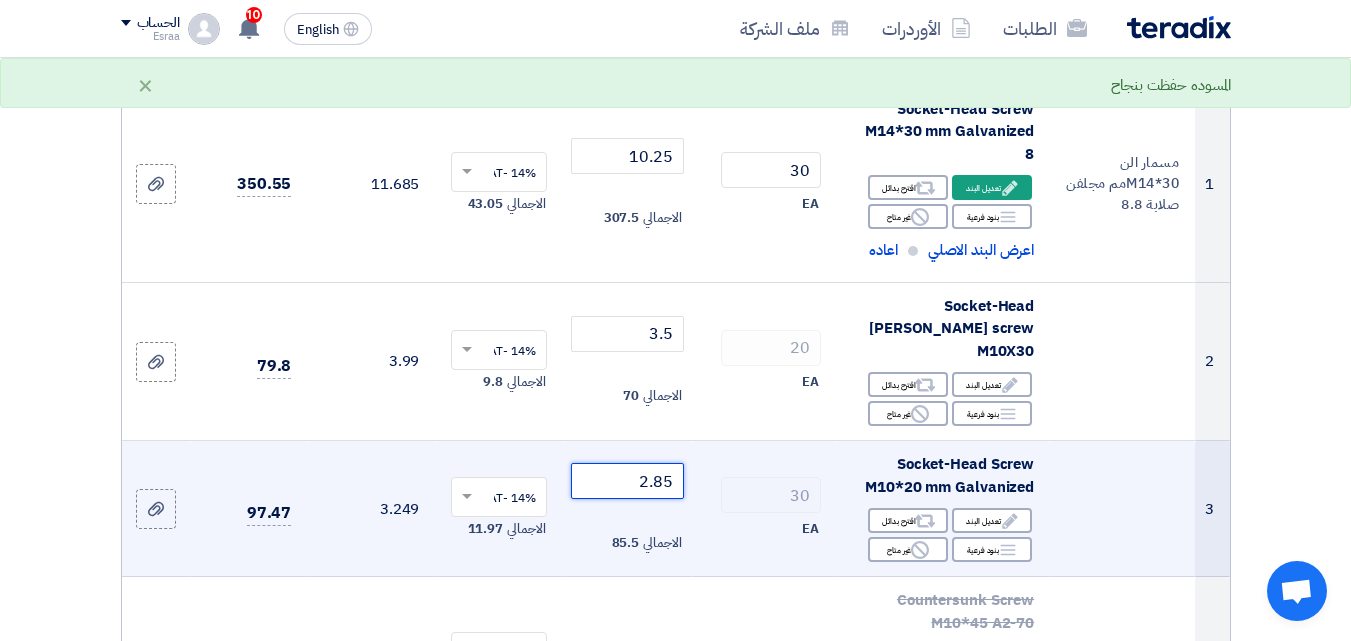 type on "2.85" 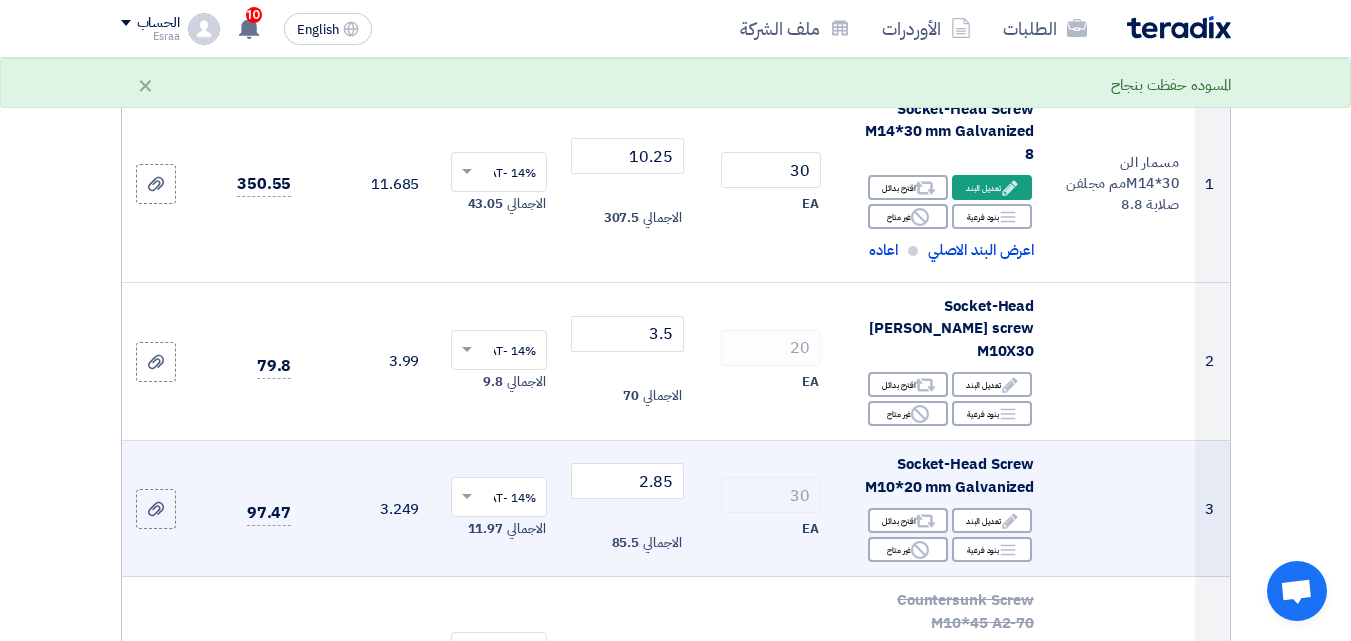 click 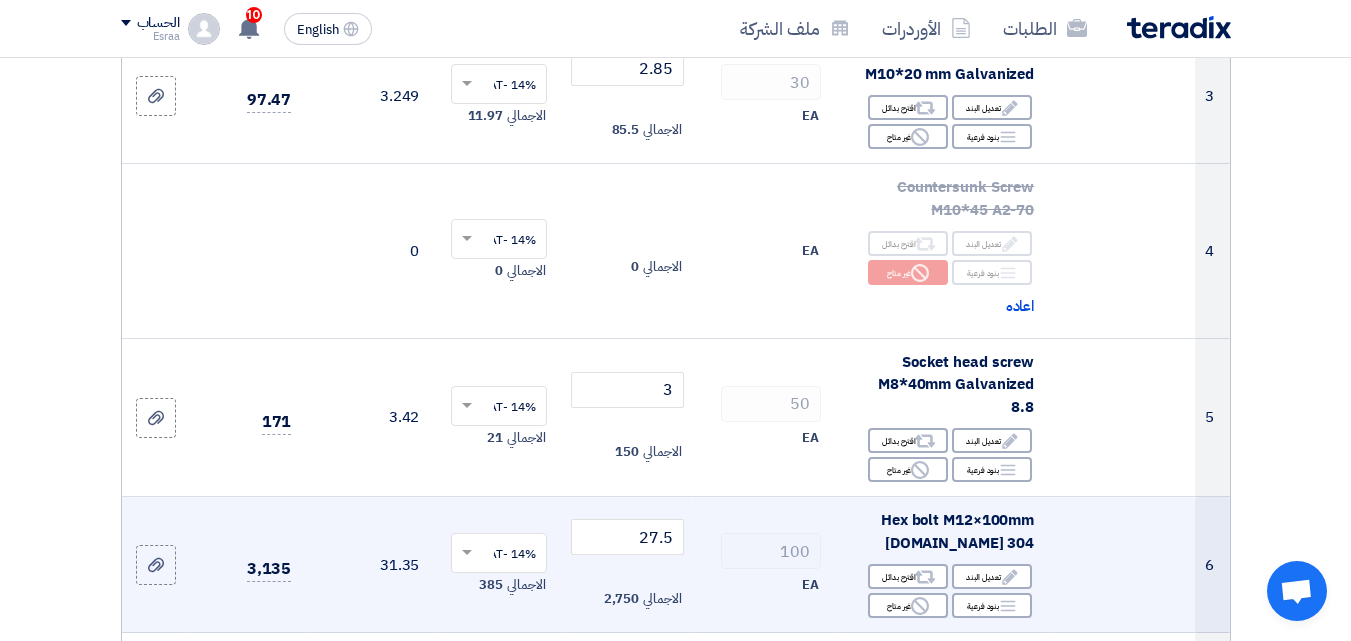 scroll, scrollTop: 800, scrollLeft: 0, axis: vertical 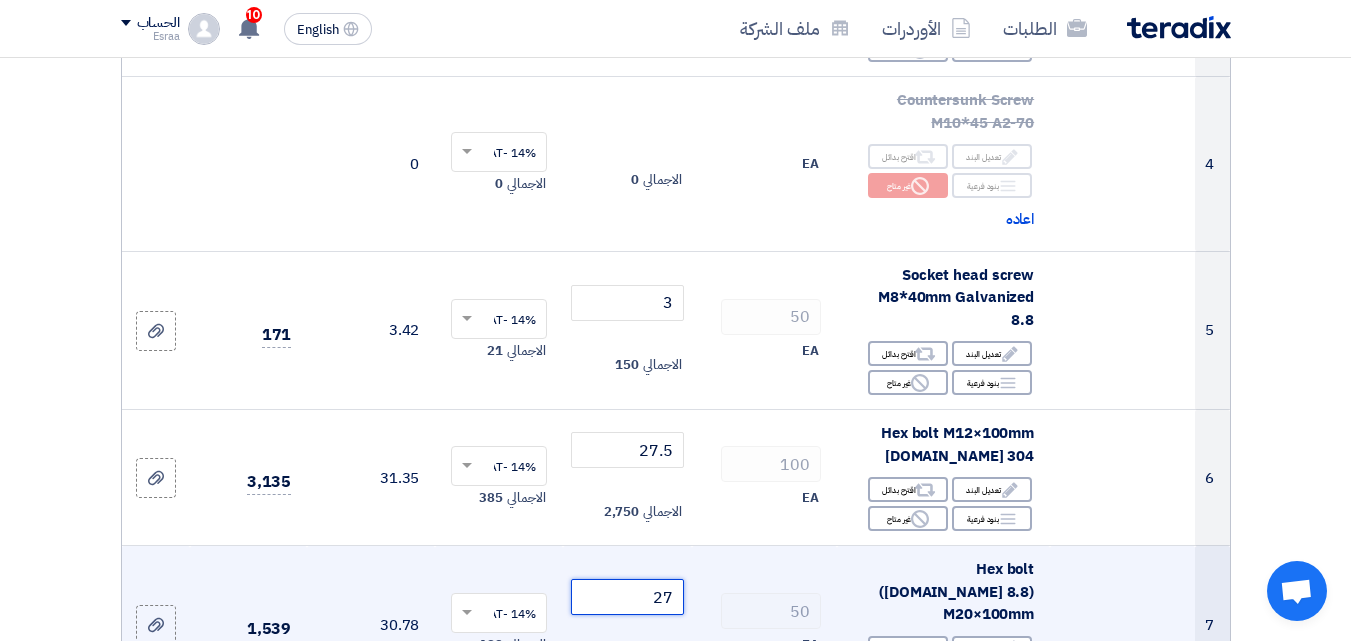 click on "27" 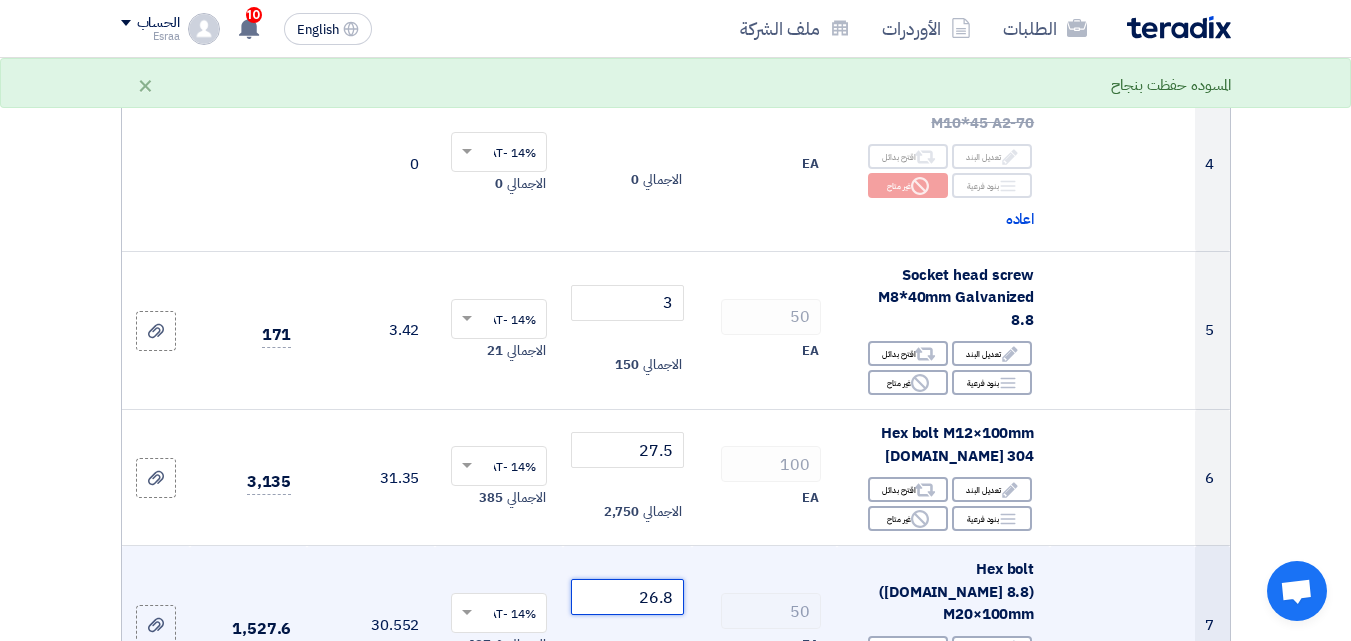 type on "26.8" 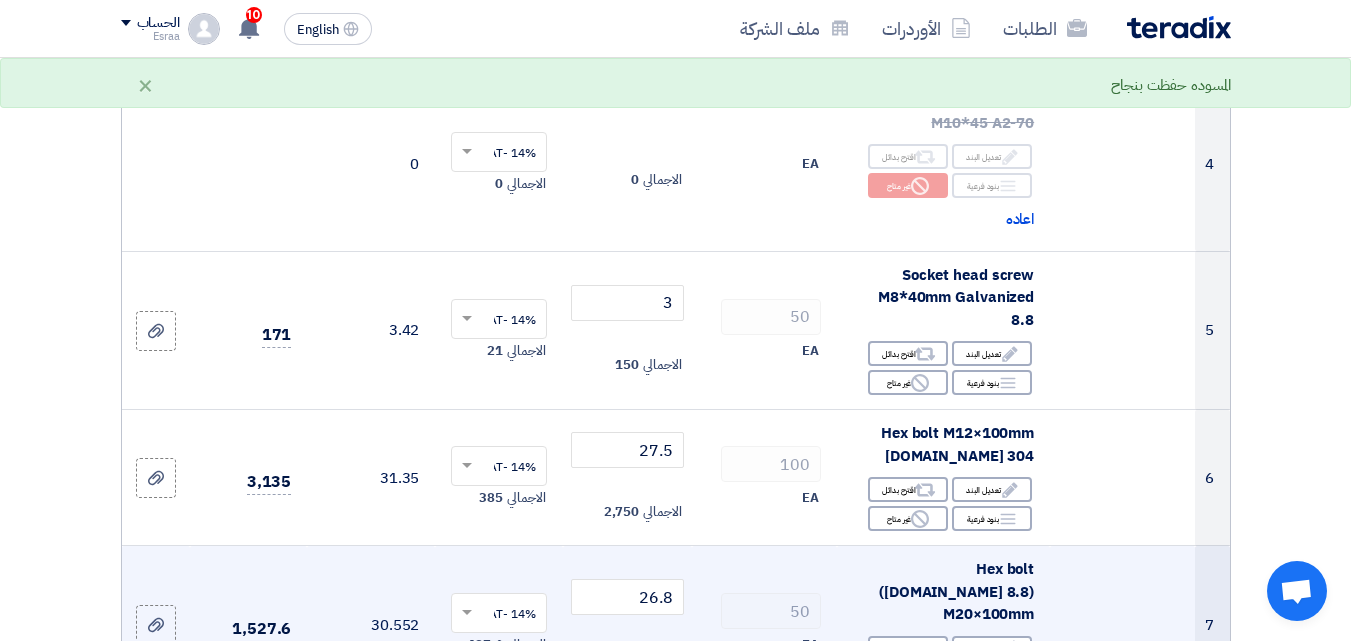 click on "50" 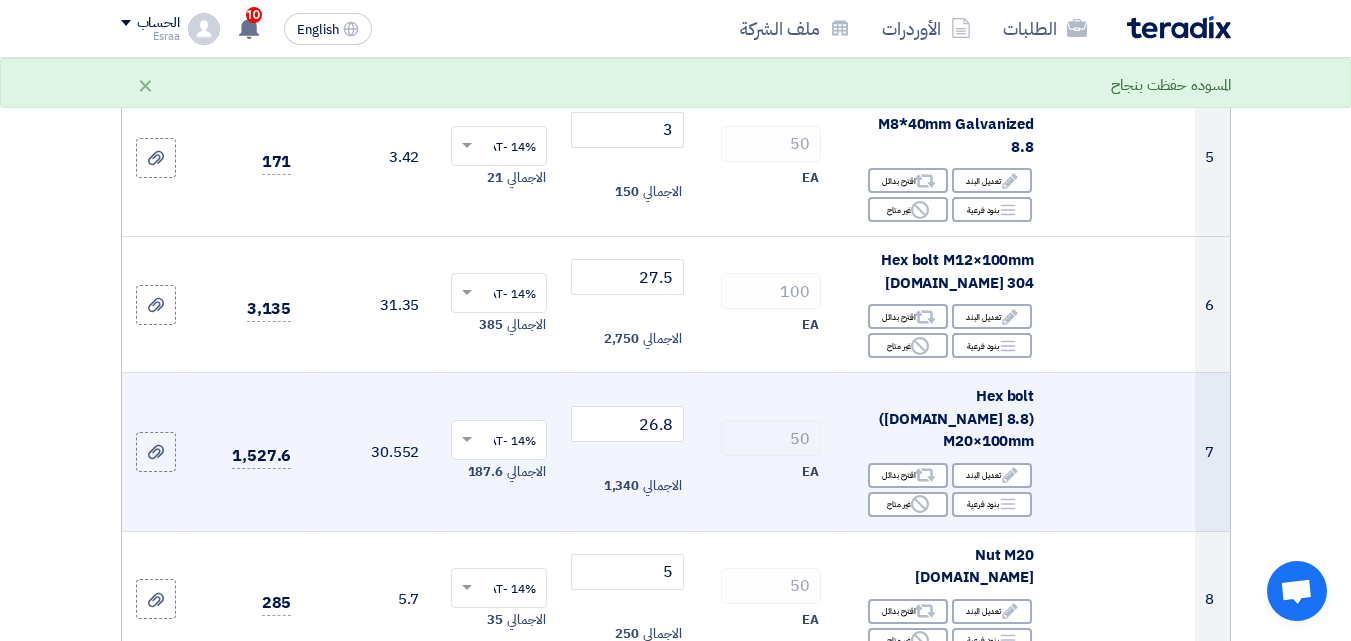 scroll, scrollTop: 1100, scrollLeft: 0, axis: vertical 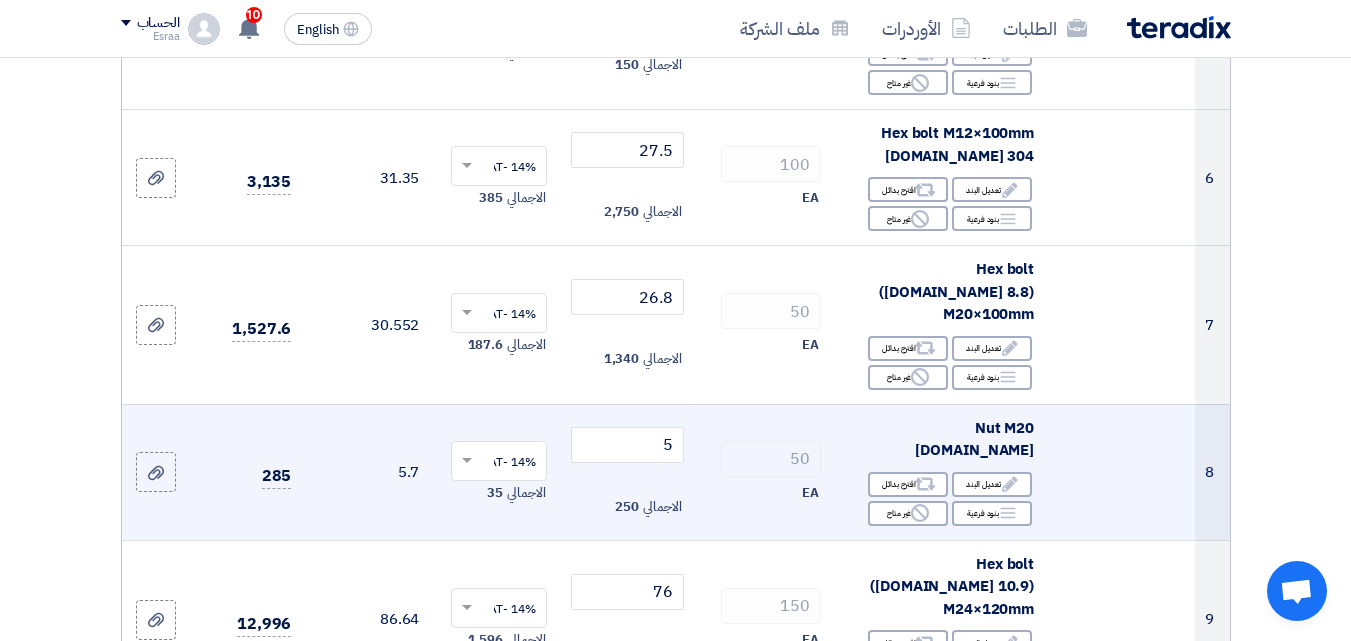 click 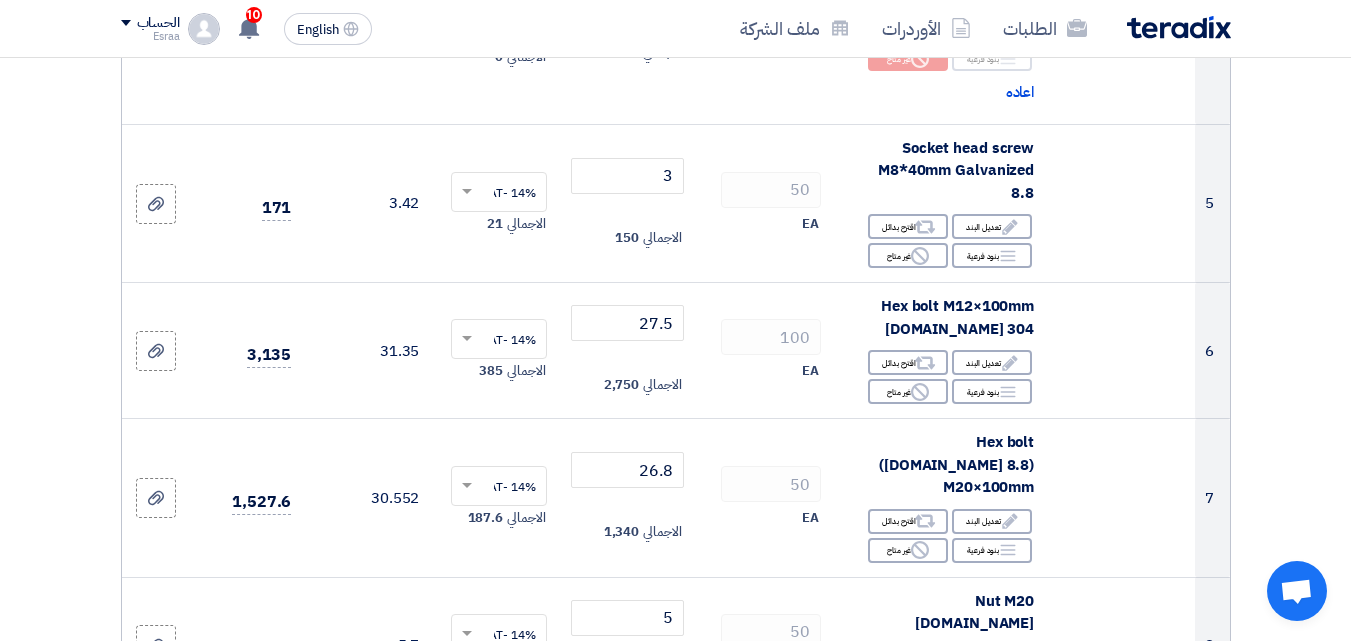 scroll, scrollTop: 900, scrollLeft: 0, axis: vertical 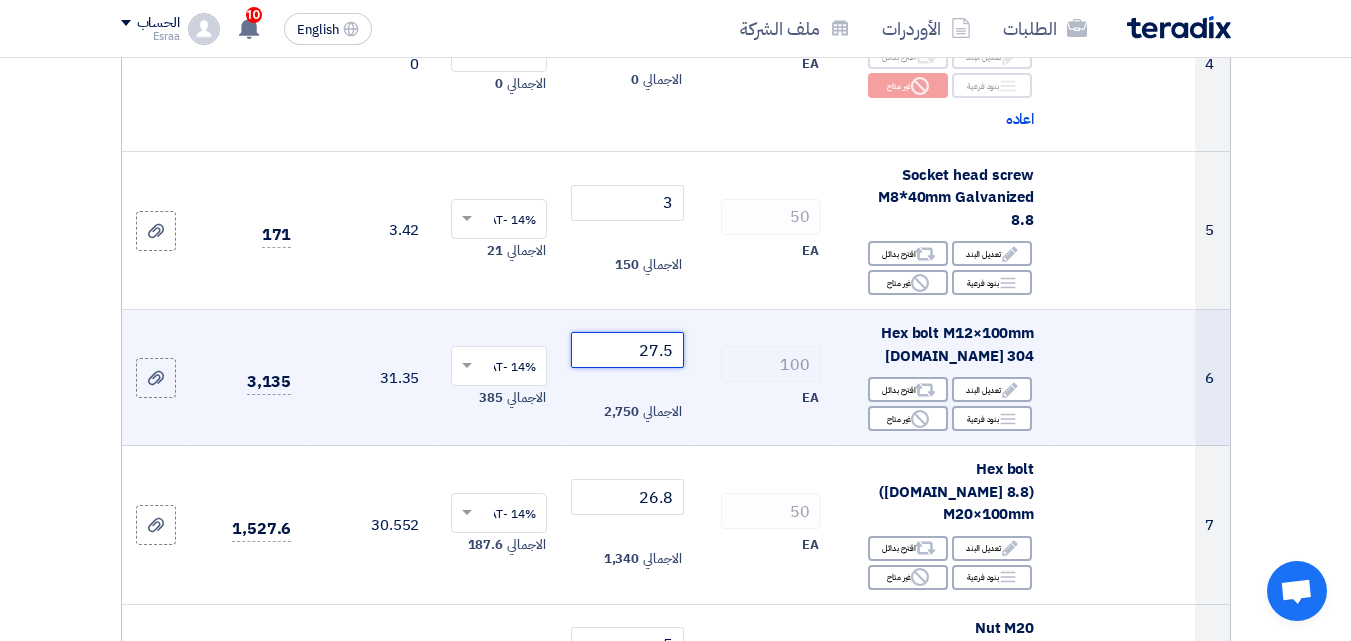 drag, startPoint x: 672, startPoint y: 296, endPoint x: 645, endPoint y: 296, distance: 27 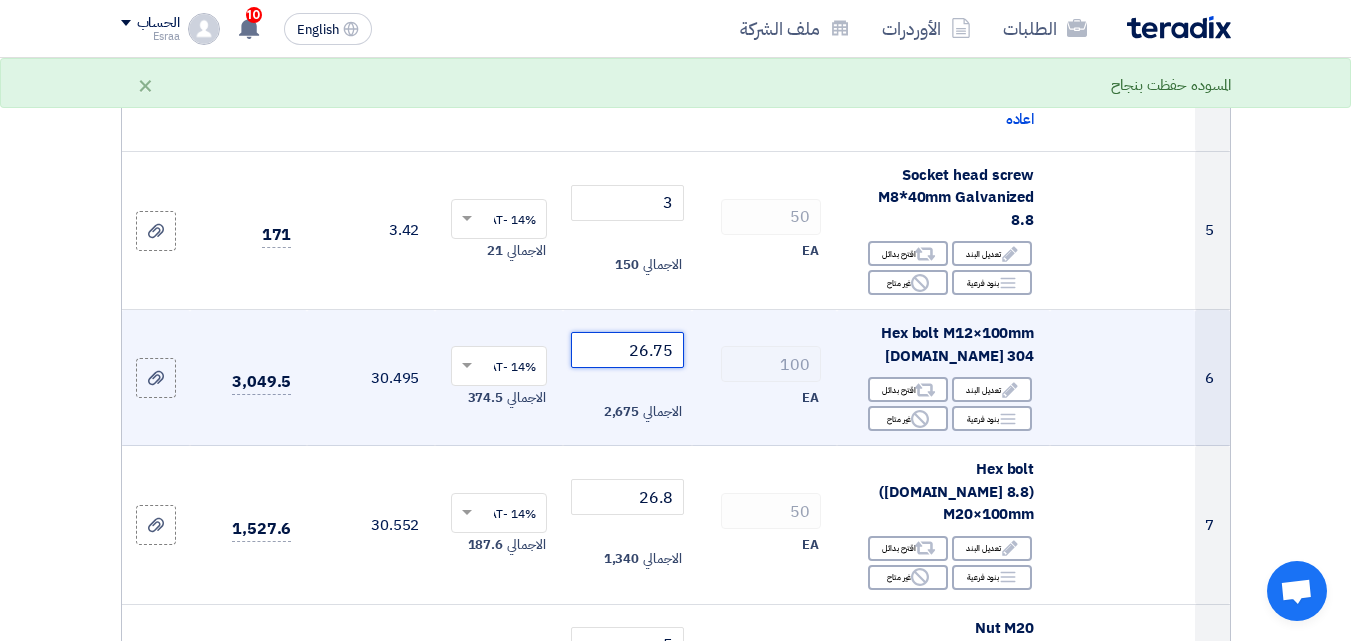 type on "26.75" 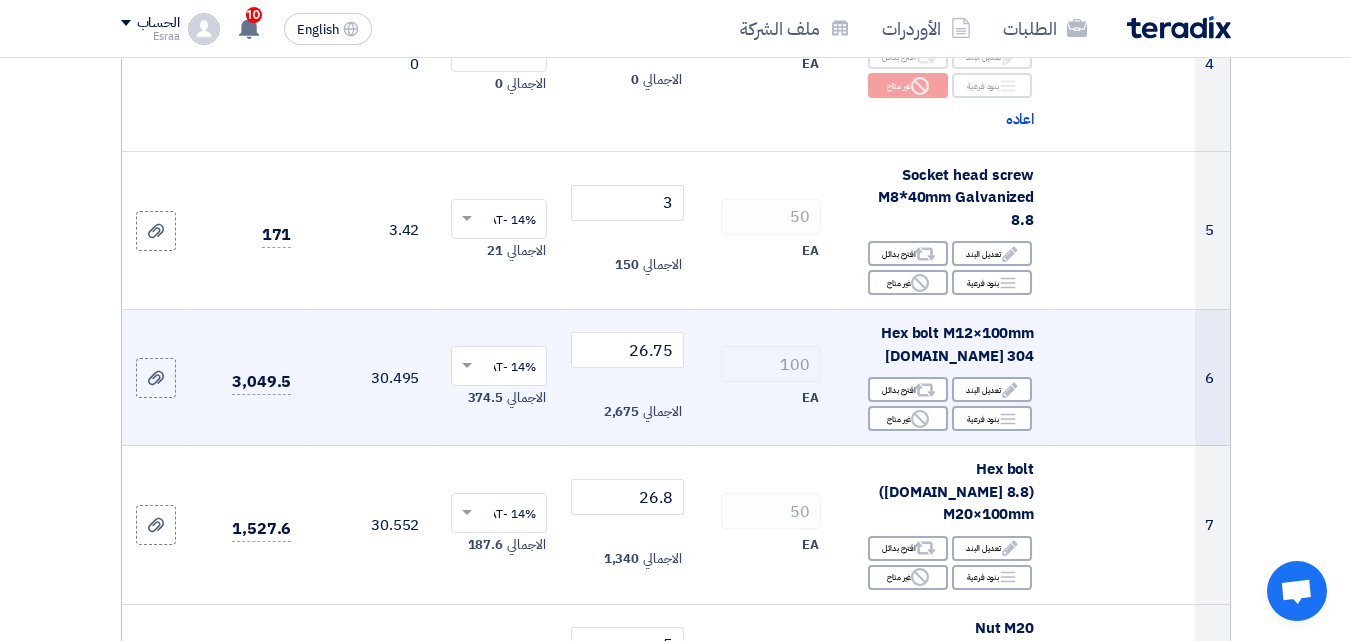 click on "100
EA" 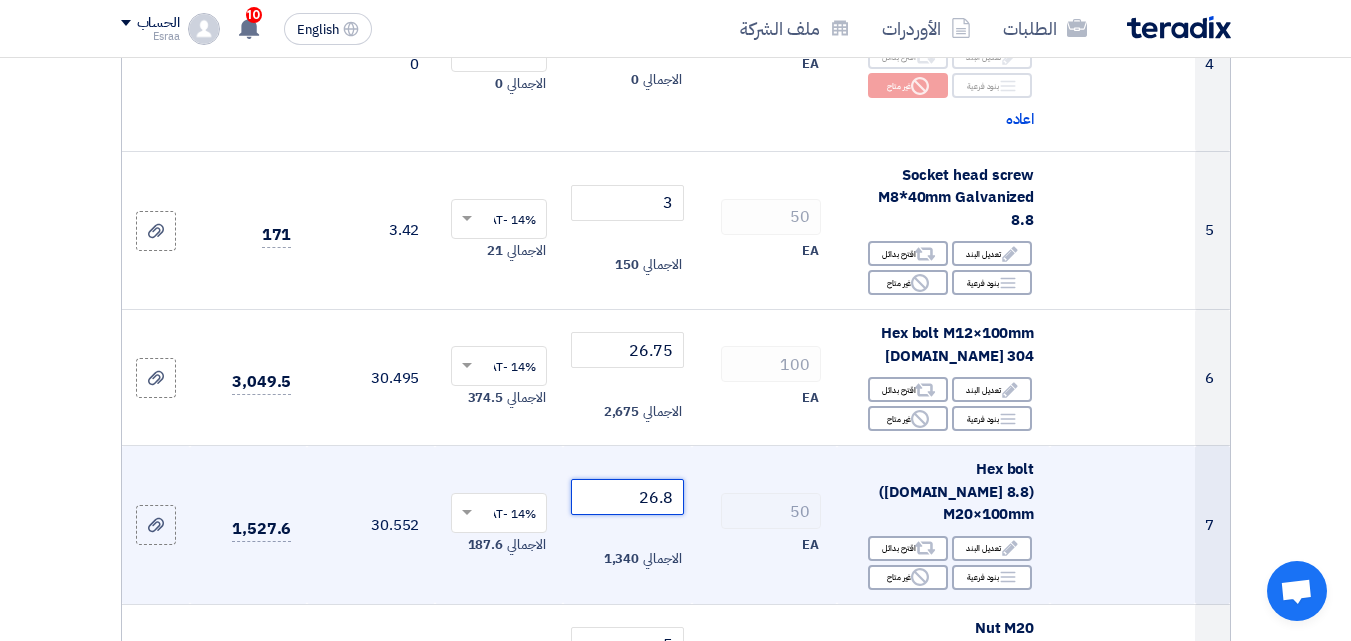drag, startPoint x: 675, startPoint y: 438, endPoint x: 662, endPoint y: 438, distance: 13 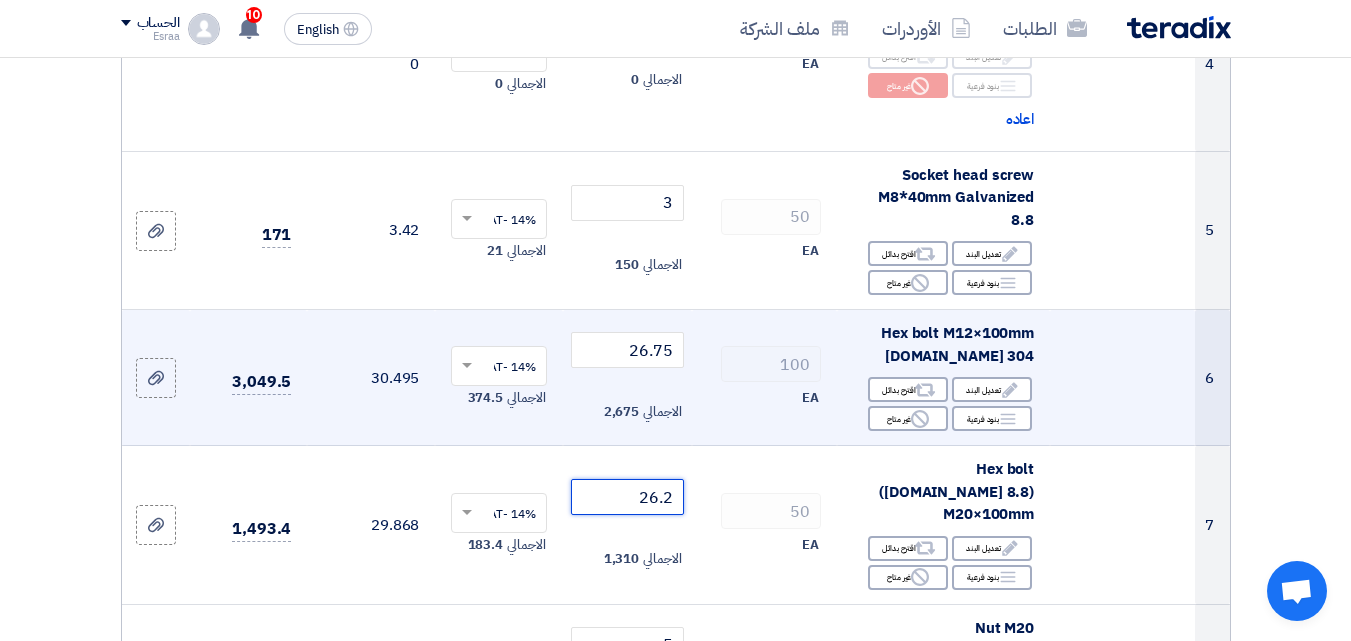 type on "26.2" 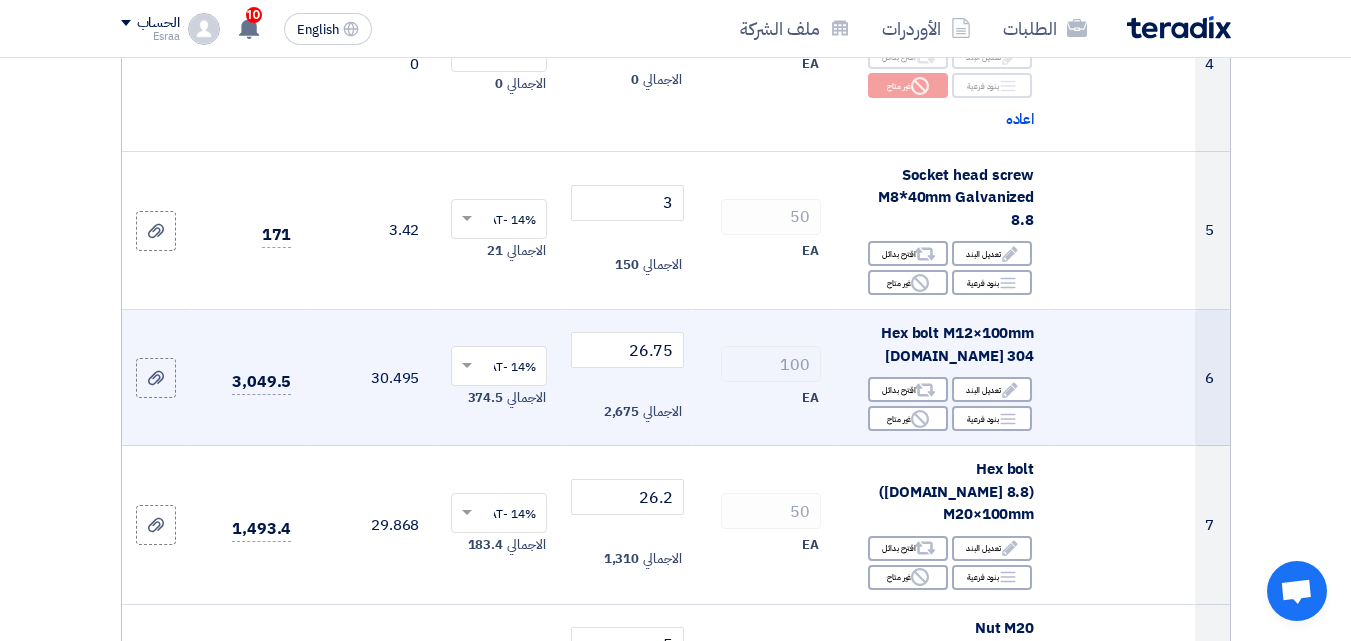 click on "100
EA" 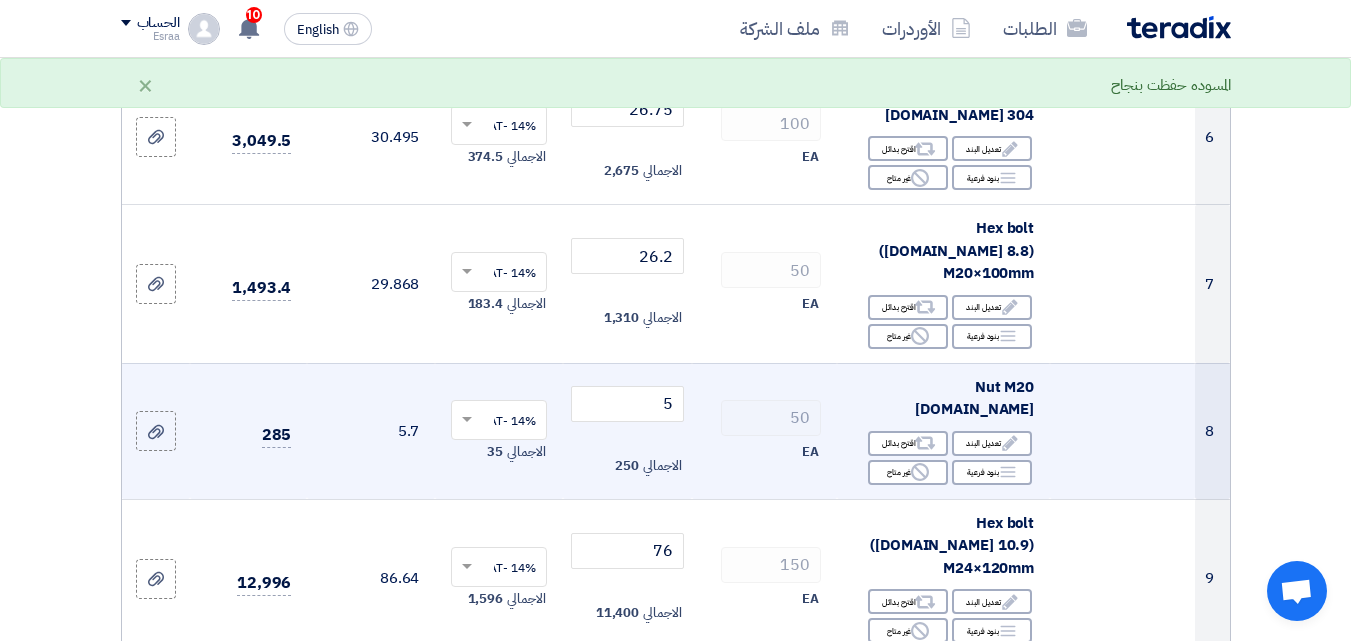scroll, scrollTop: 1200, scrollLeft: 0, axis: vertical 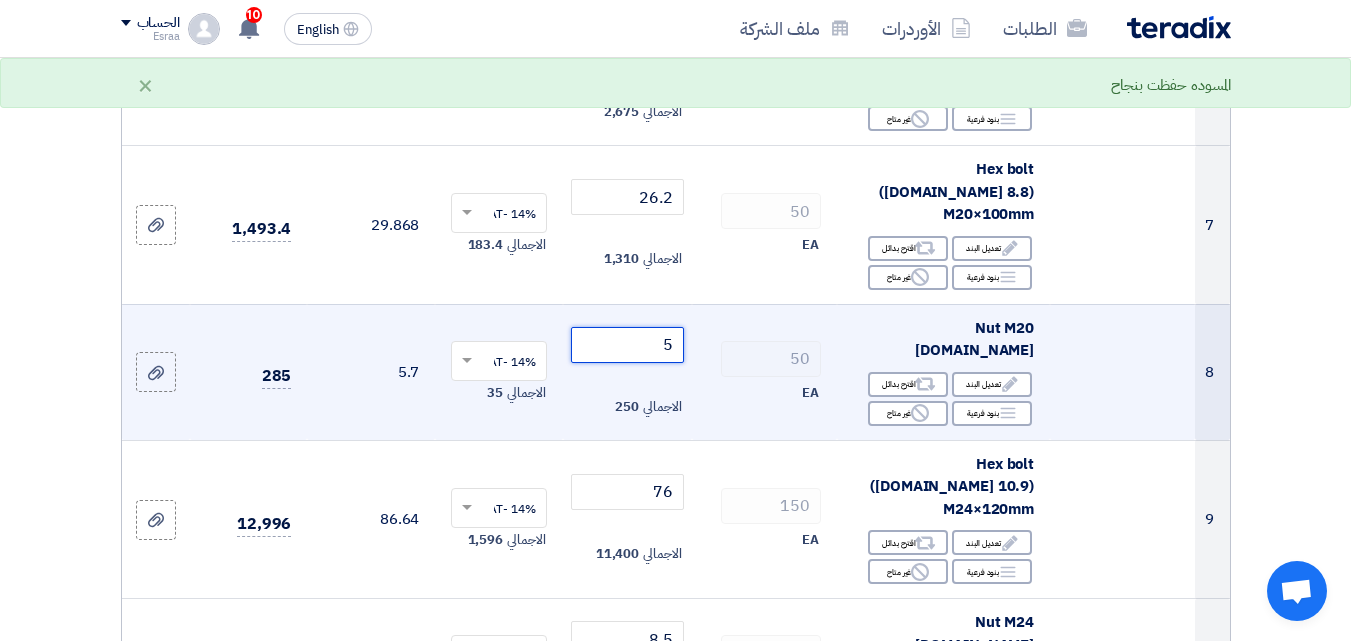 click on "5" 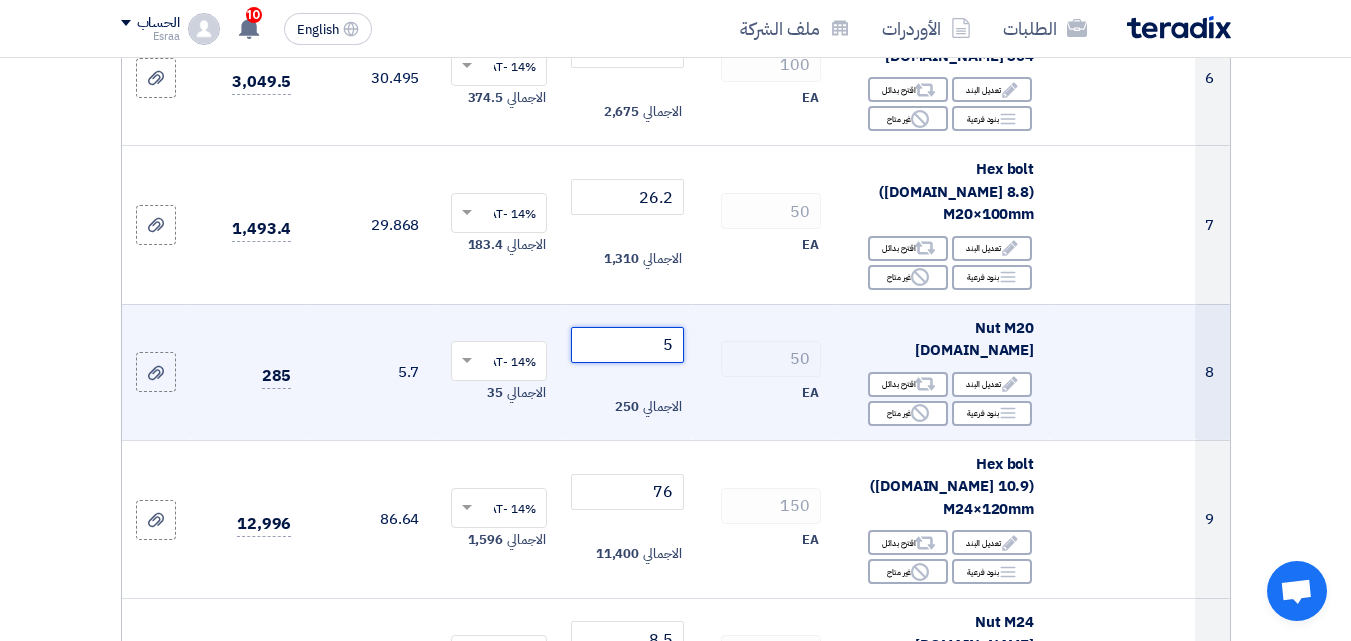 drag, startPoint x: 666, startPoint y: 264, endPoint x: 678, endPoint y: 264, distance: 12 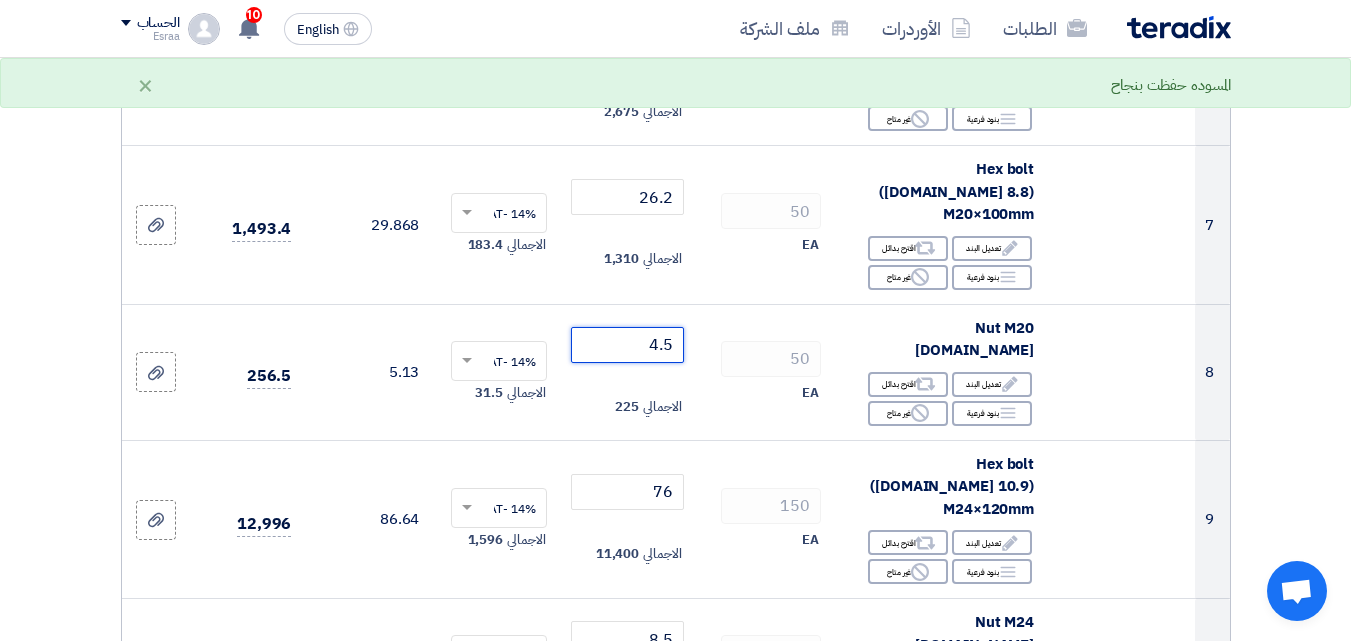 type on "4.5" 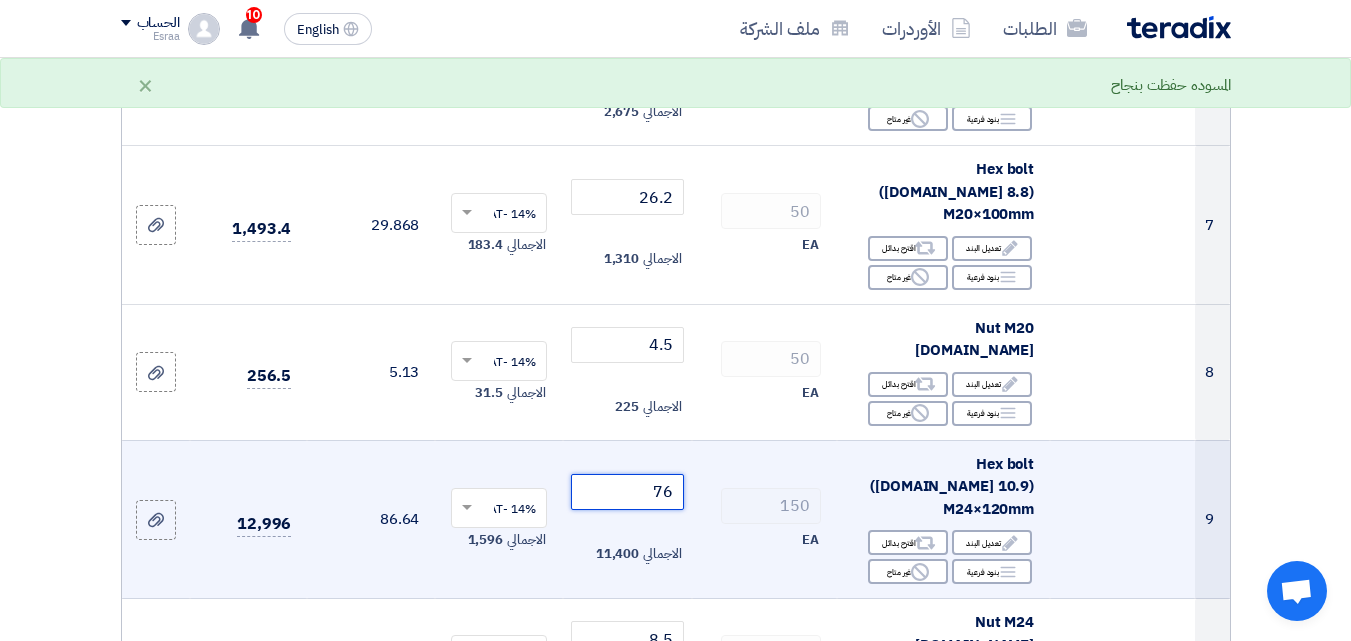 click on "76" 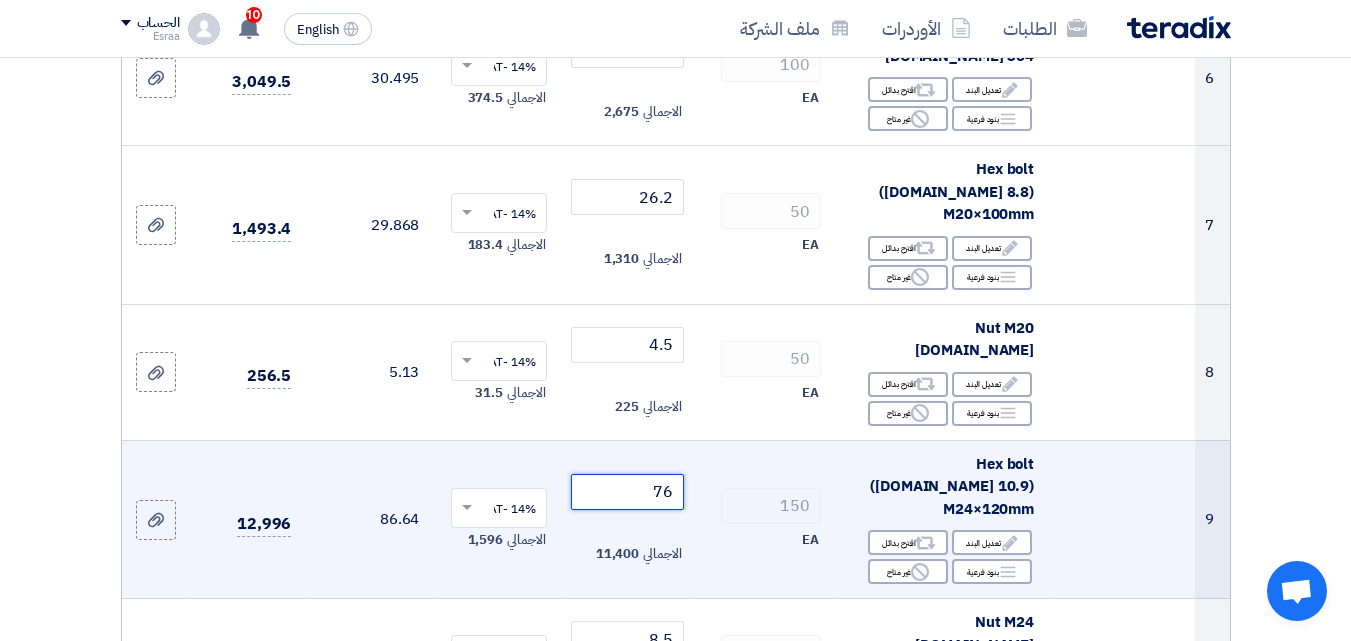 drag, startPoint x: 672, startPoint y: 391, endPoint x: 662, endPoint y: 389, distance: 10.198039 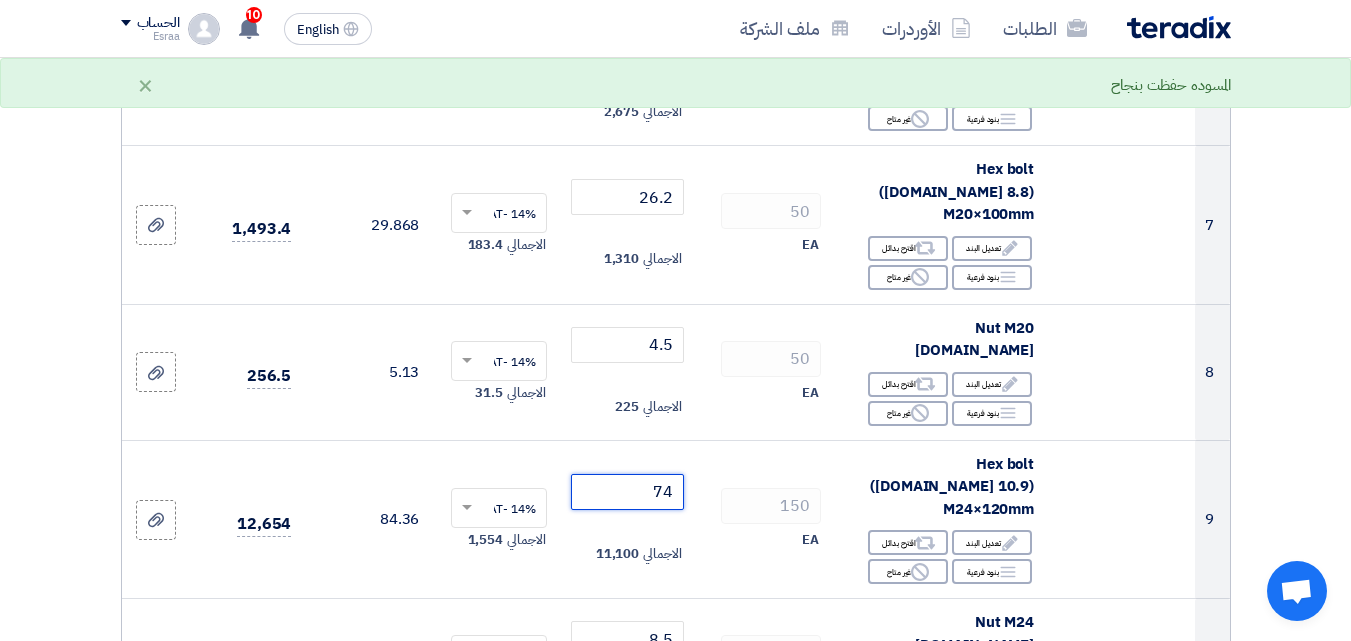 type on "74" 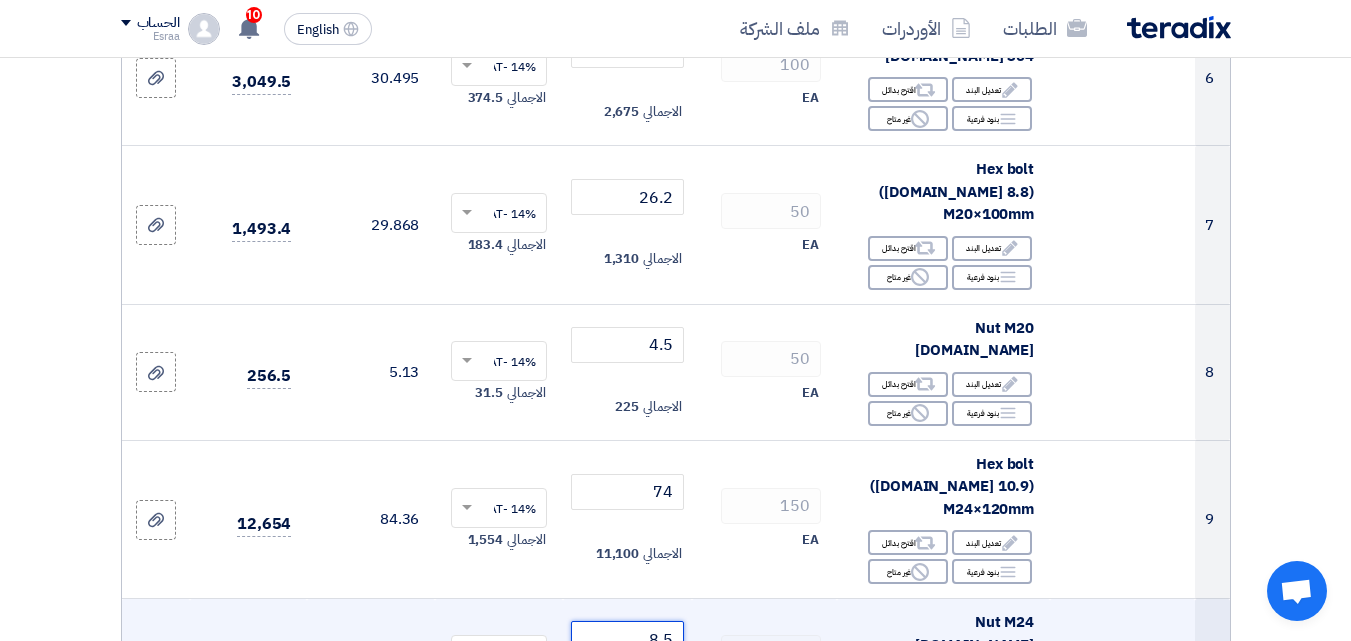 drag, startPoint x: 671, startPoint y: 513, endPoint x: 658, endPoint y: 511, distance: 13.152946 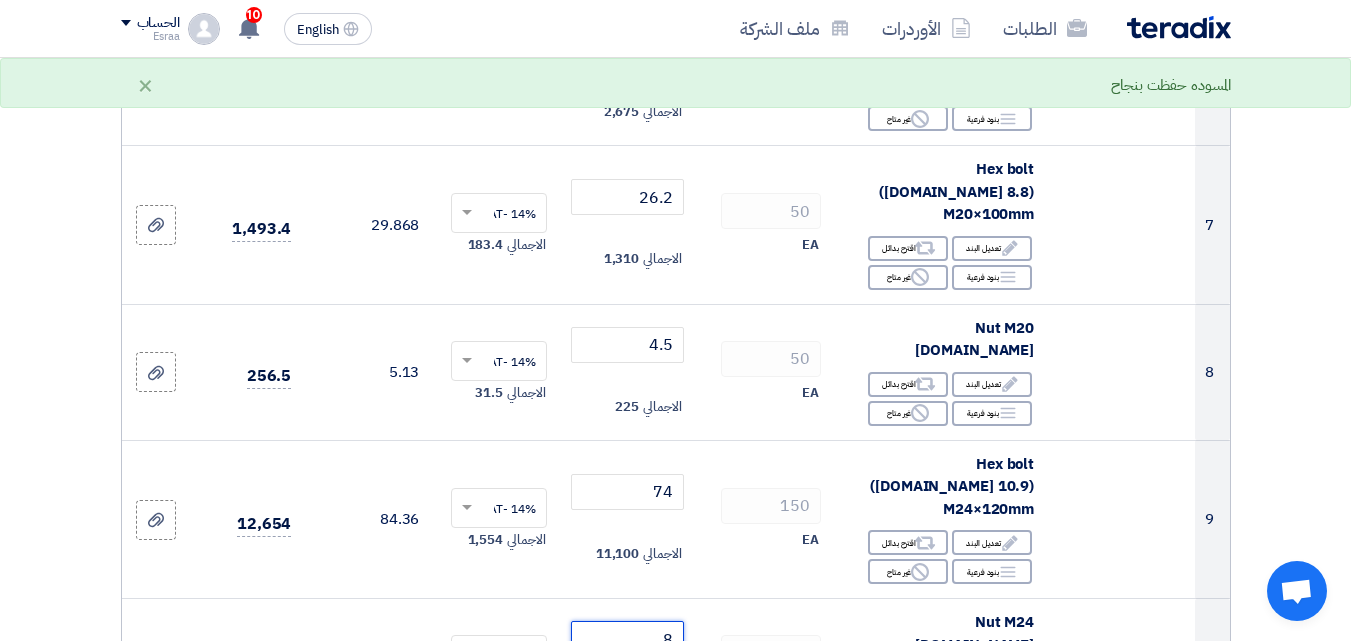type on "8" 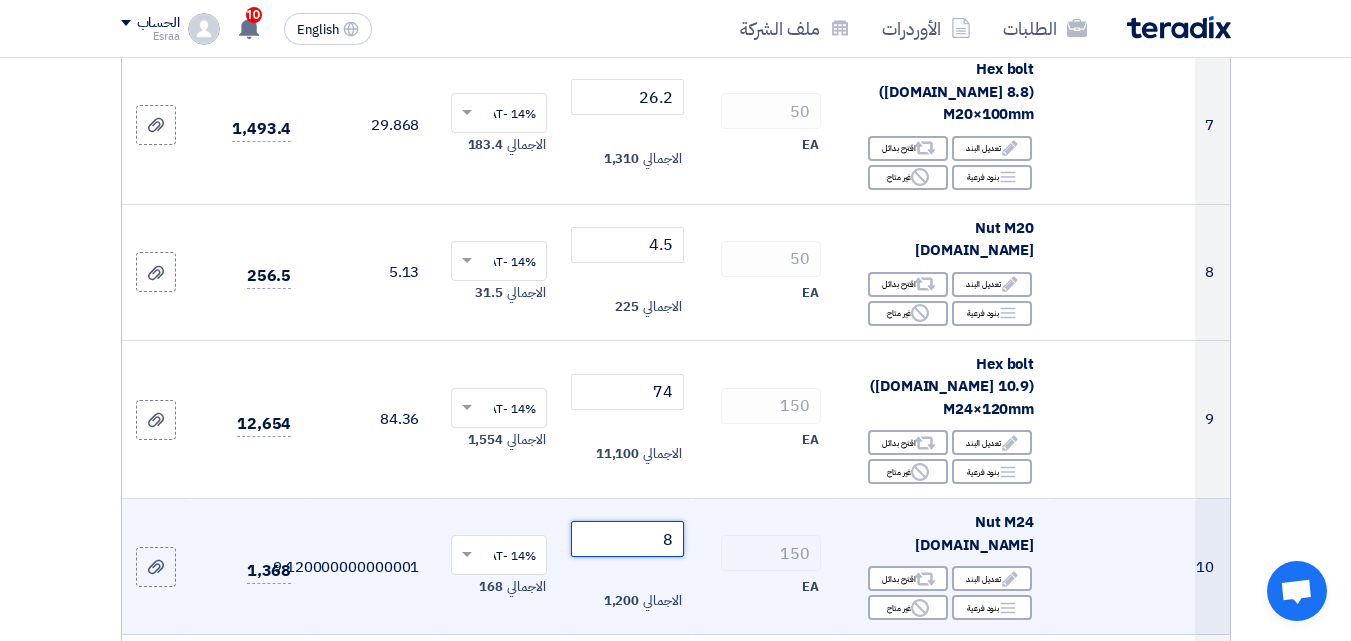 scroll, scrollTop: 1400, scrollLeft: 0, axis: vertical 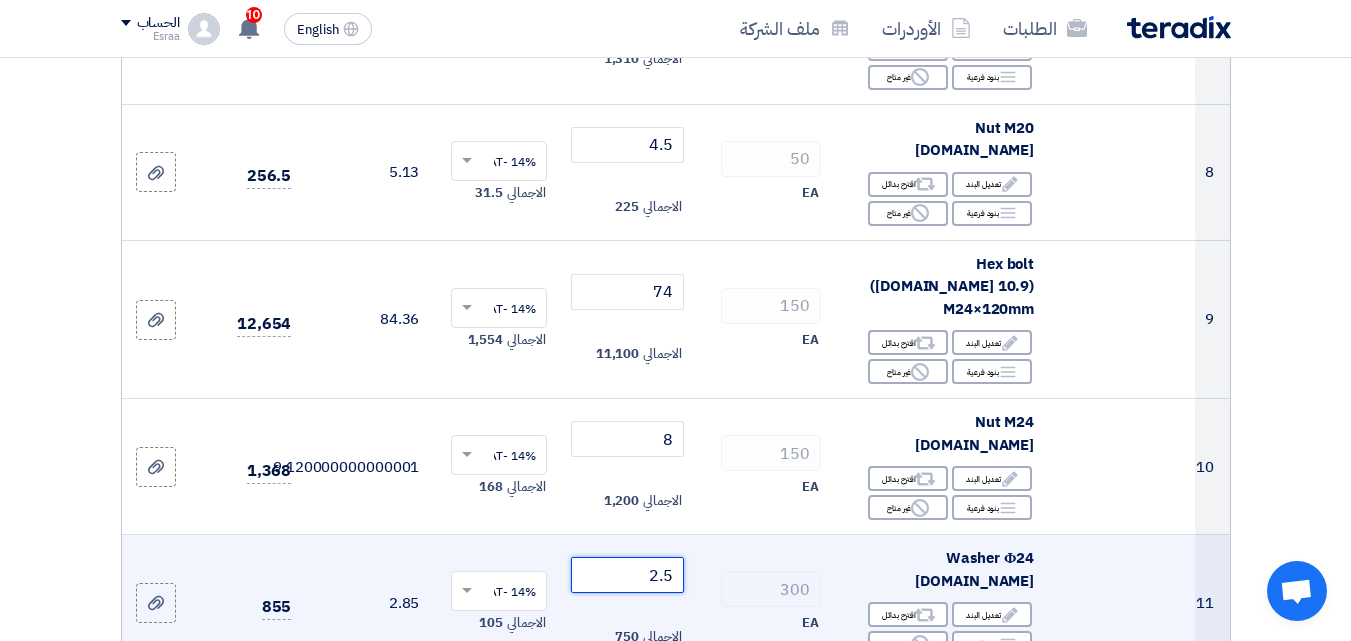drag, startPoint x: 676, startPoint y: 427, endPoint x: 665, endPoint y: 429, distance: 11.18034 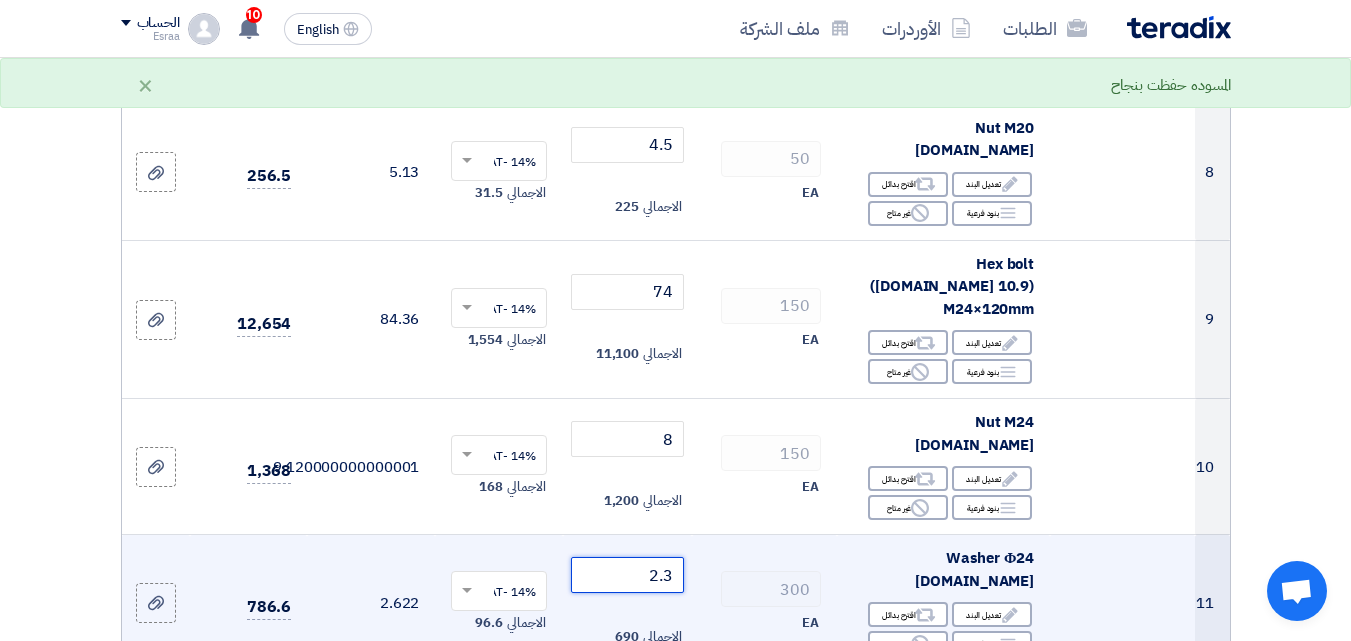 click on "2.3" 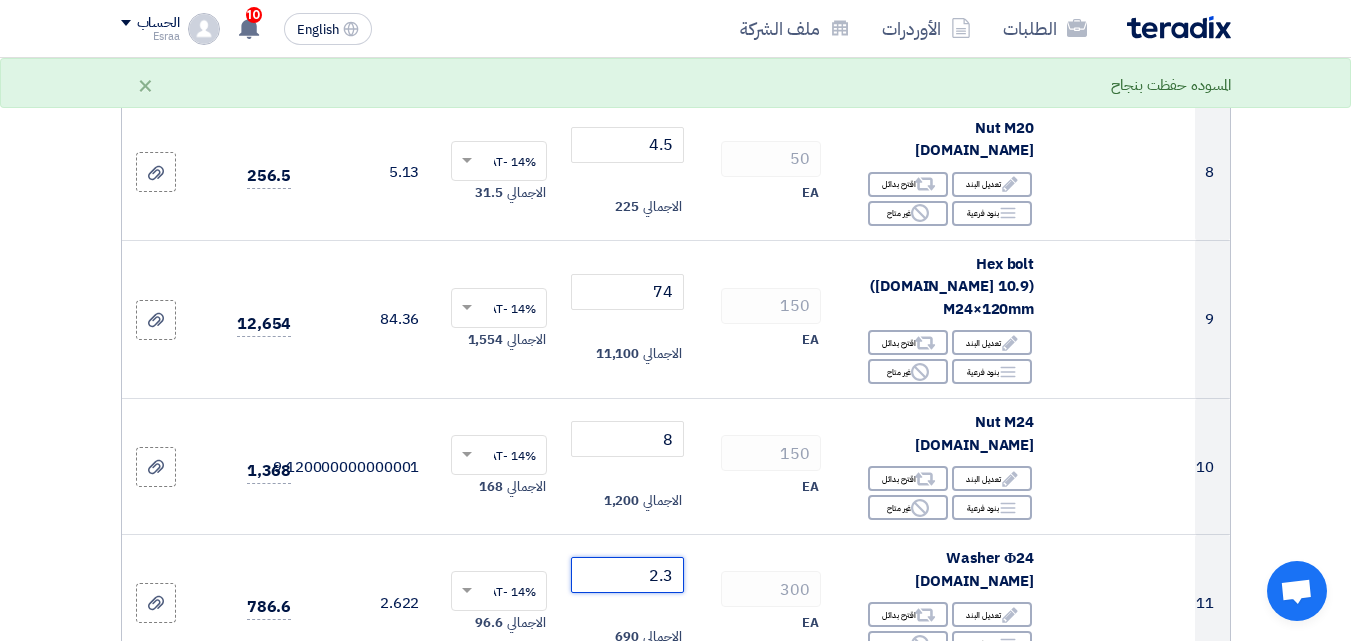 type on "2.3" 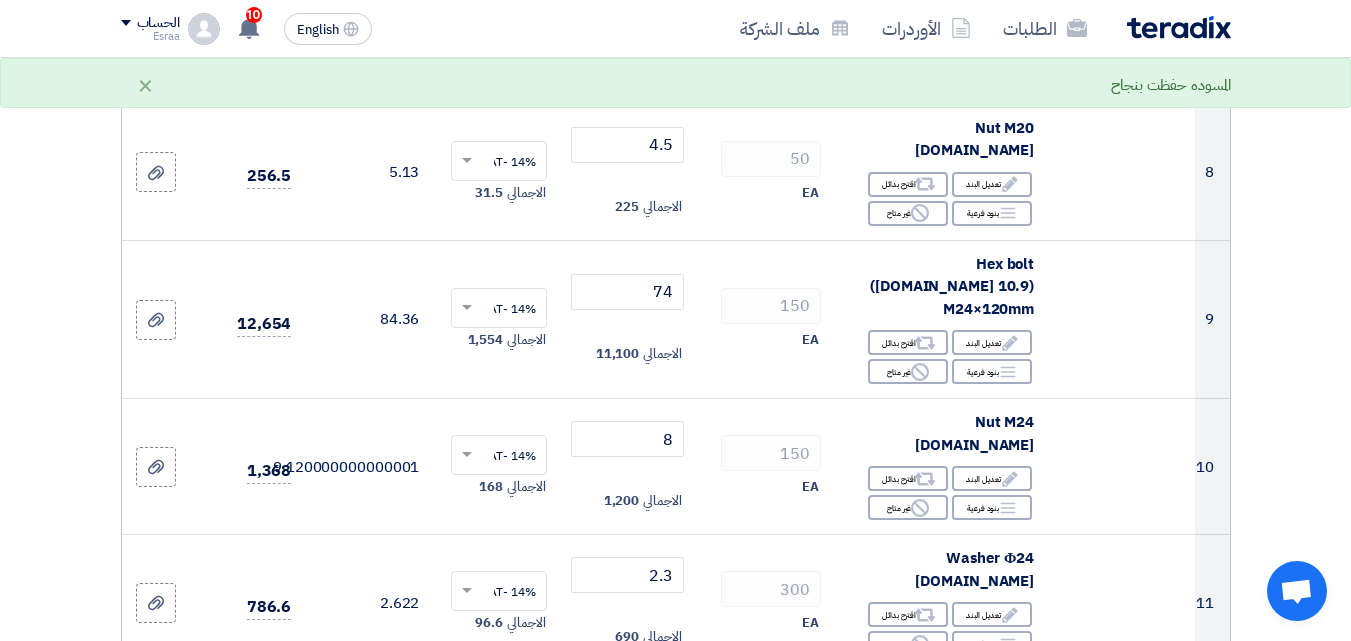 click on "4.5" 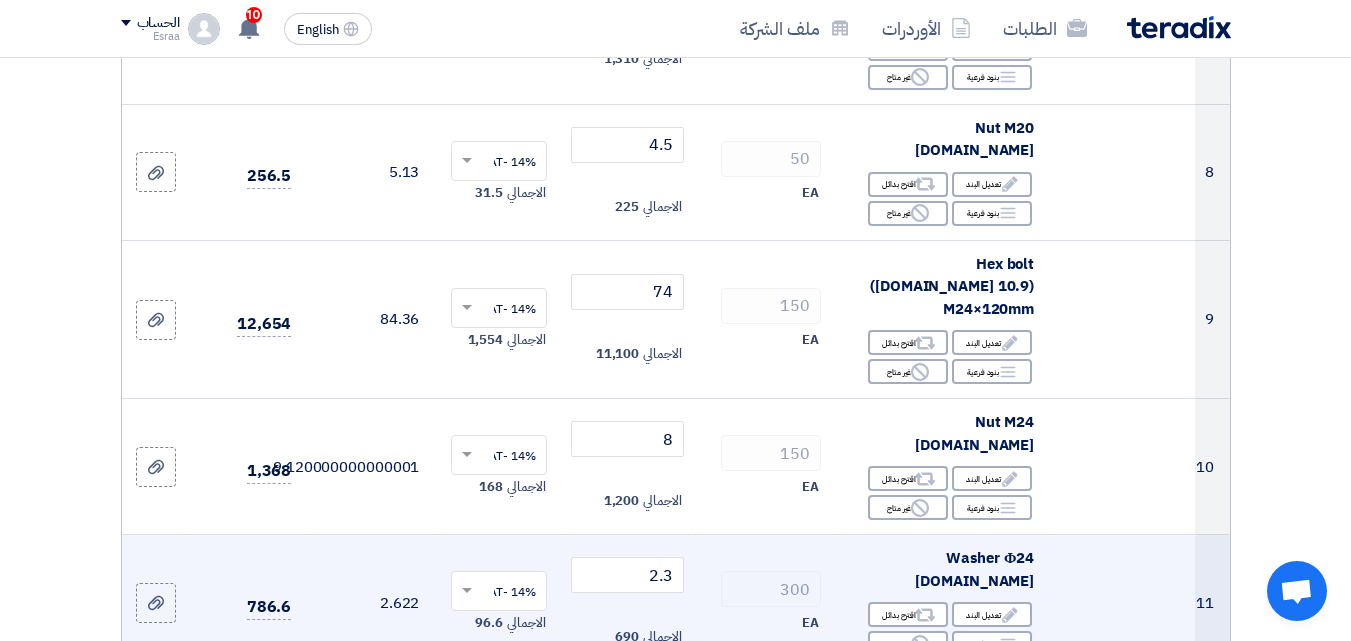 click on "300
EA" 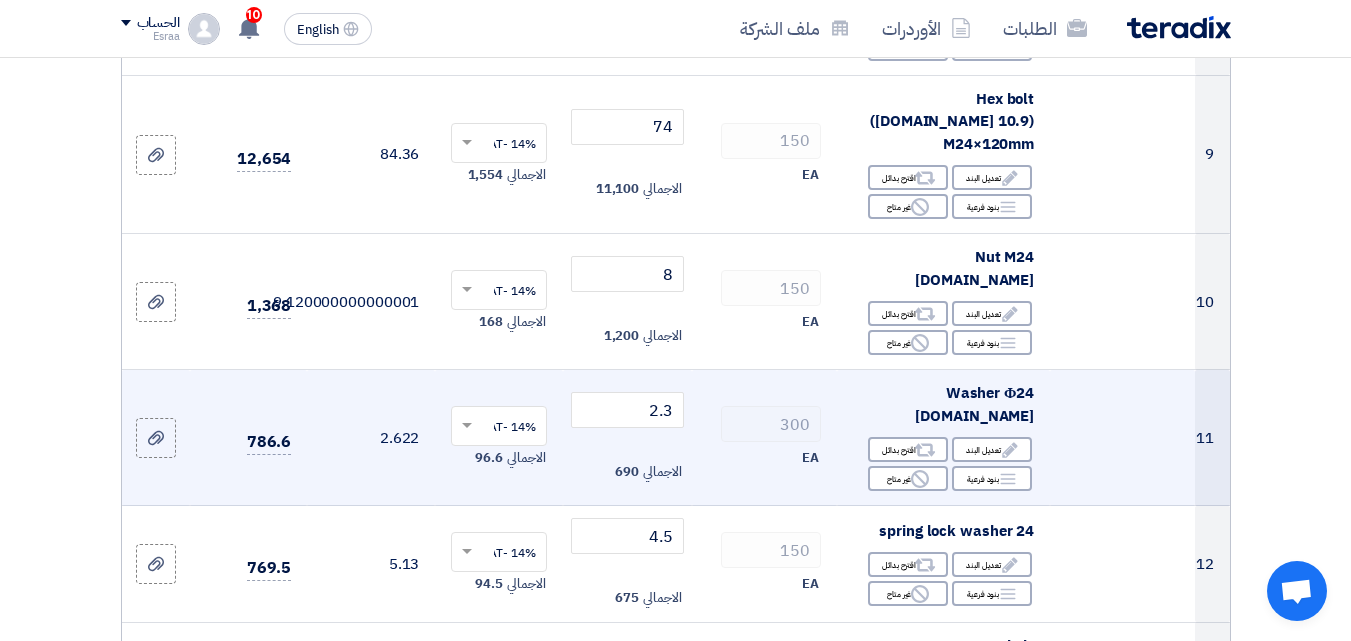 scroll, scrollTop: 1600, scrollLeft: 0, axis: vertical 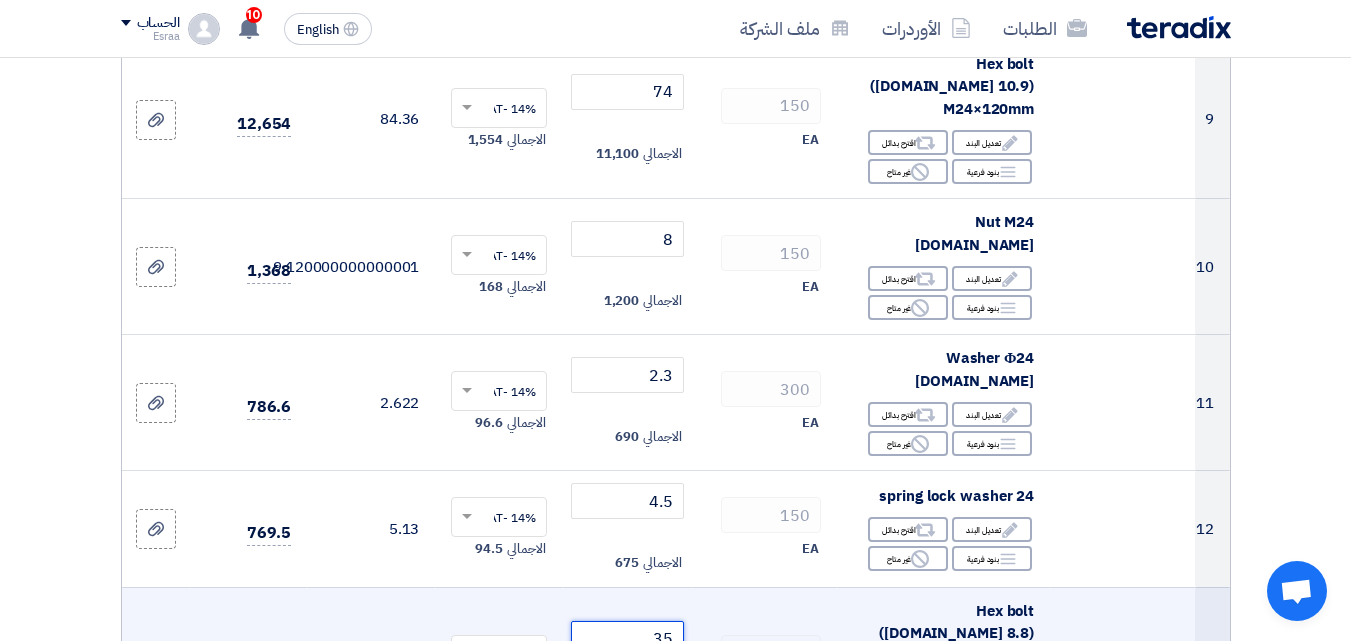 click on "35" 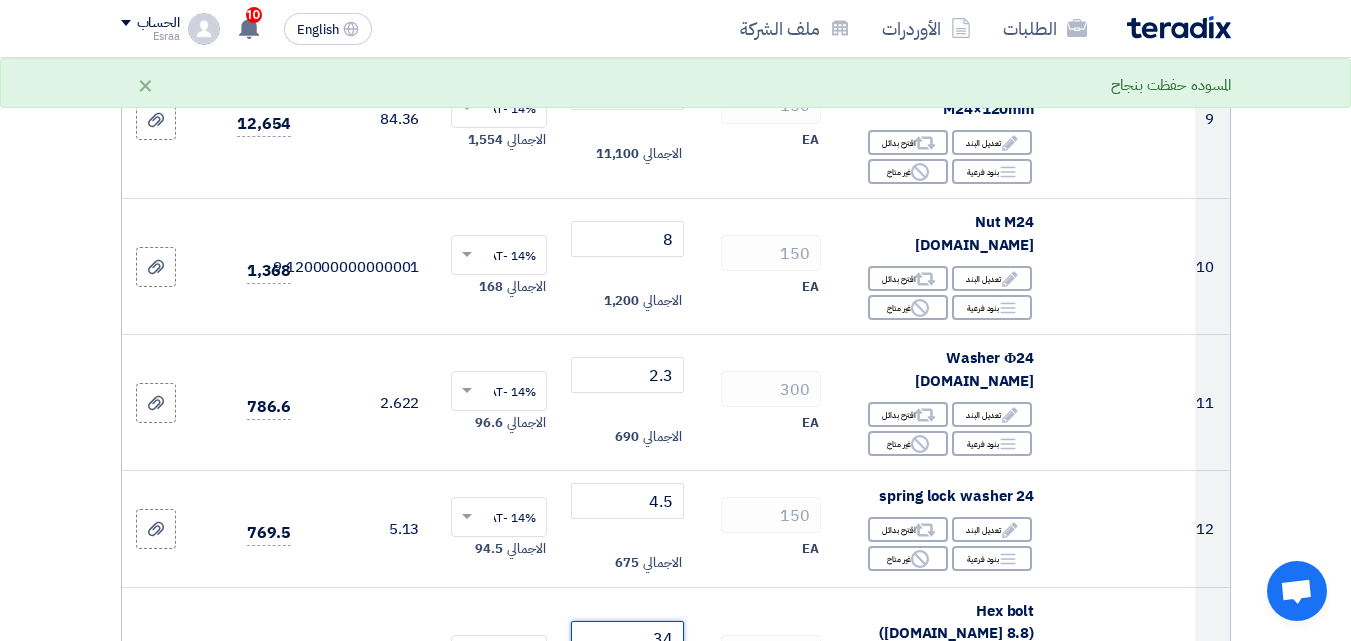 type on "34" 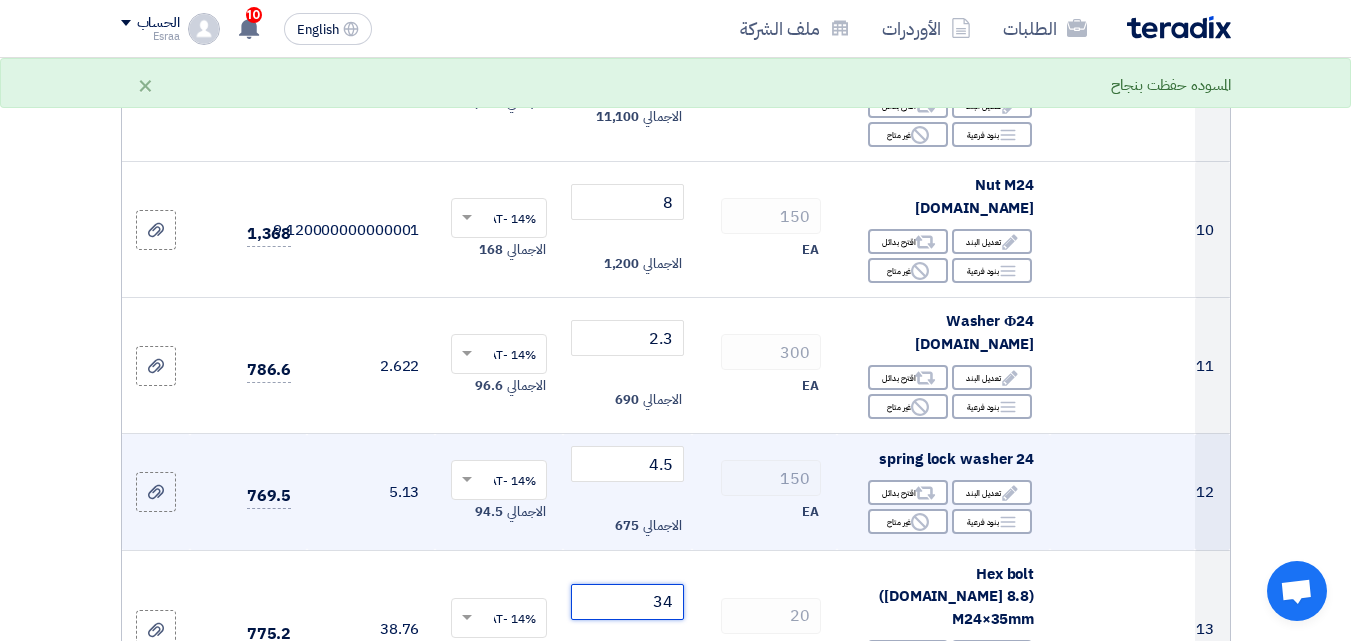 scroll, scrollTop: 1700, scrollLeft: 0, axis: vertical 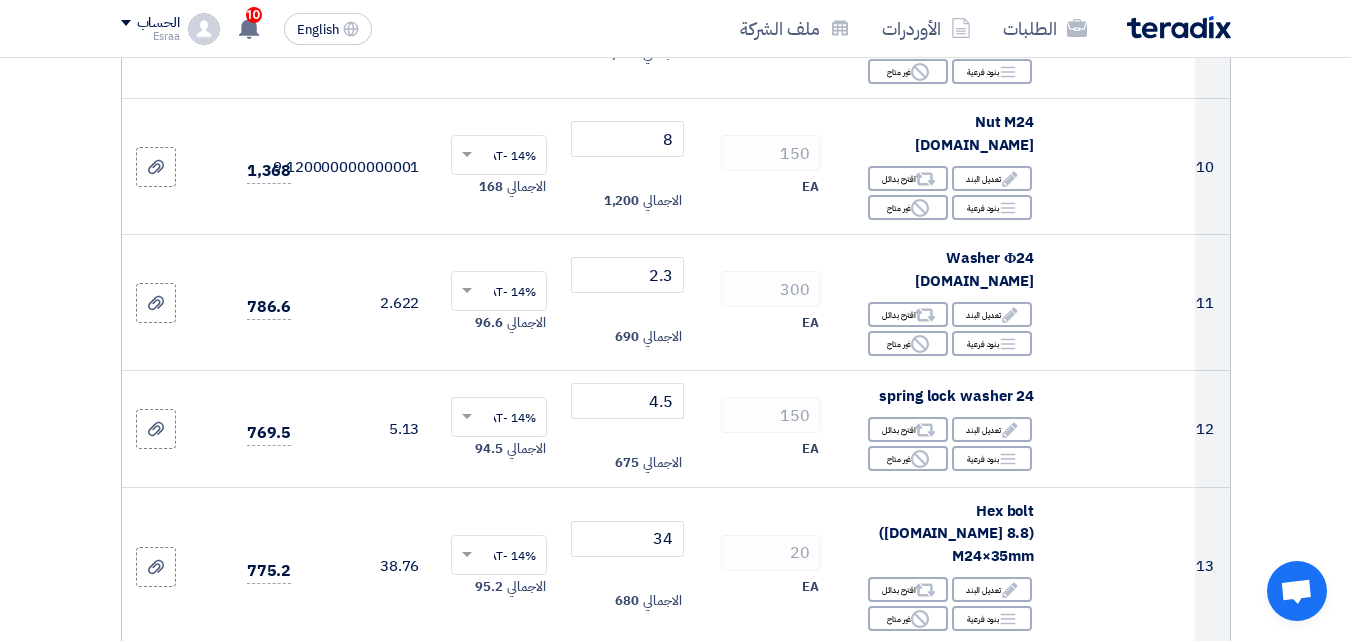drag, startPoint x: 673, startPoint y: 511, endPoint x: 643, endPoint y: 508, distance: 30.149628 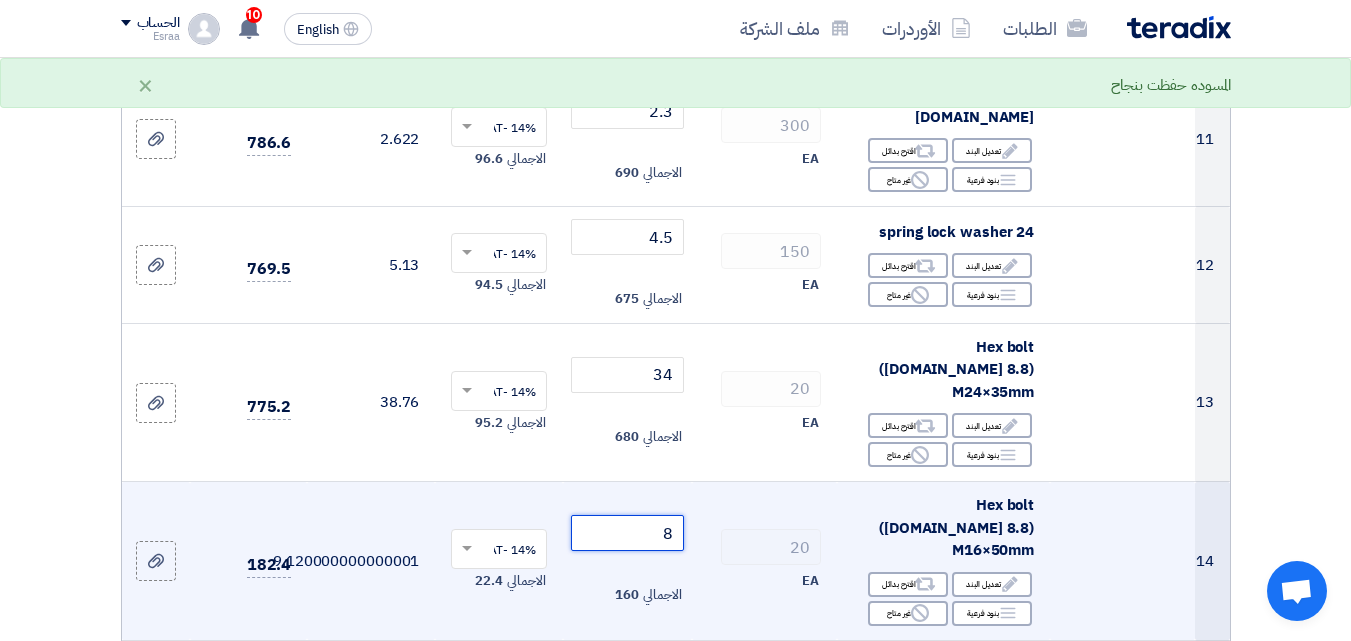 scroll, scrollTop: 1900, scrollLeft: 0, axis: vertical 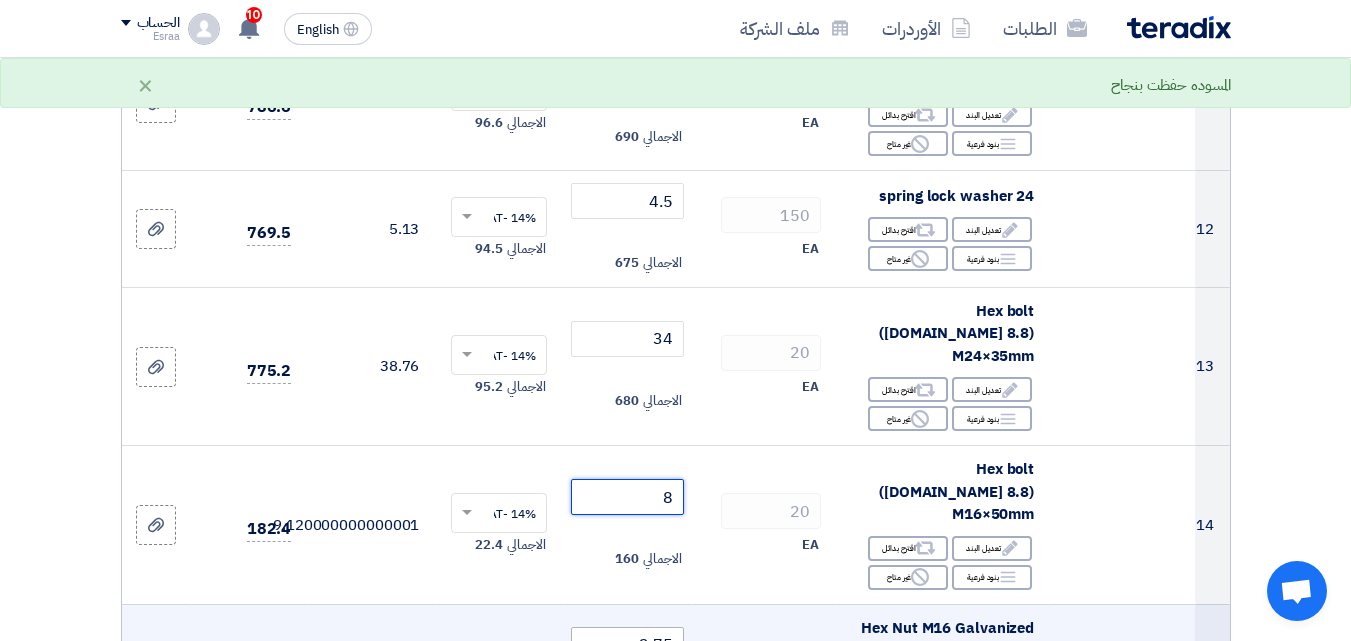 type on "8" 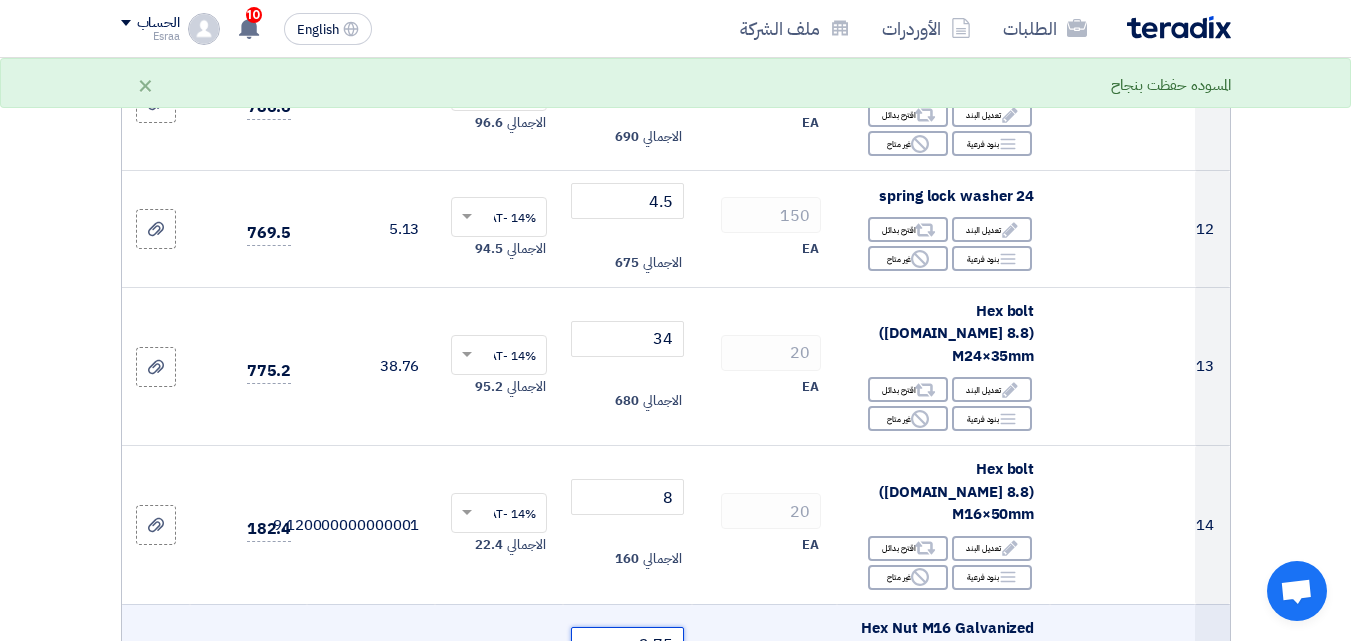 drag, startPoint x: 676, startPoint y: 447, endPoint x: 654, endPoint y: 443, distance: 22.36068 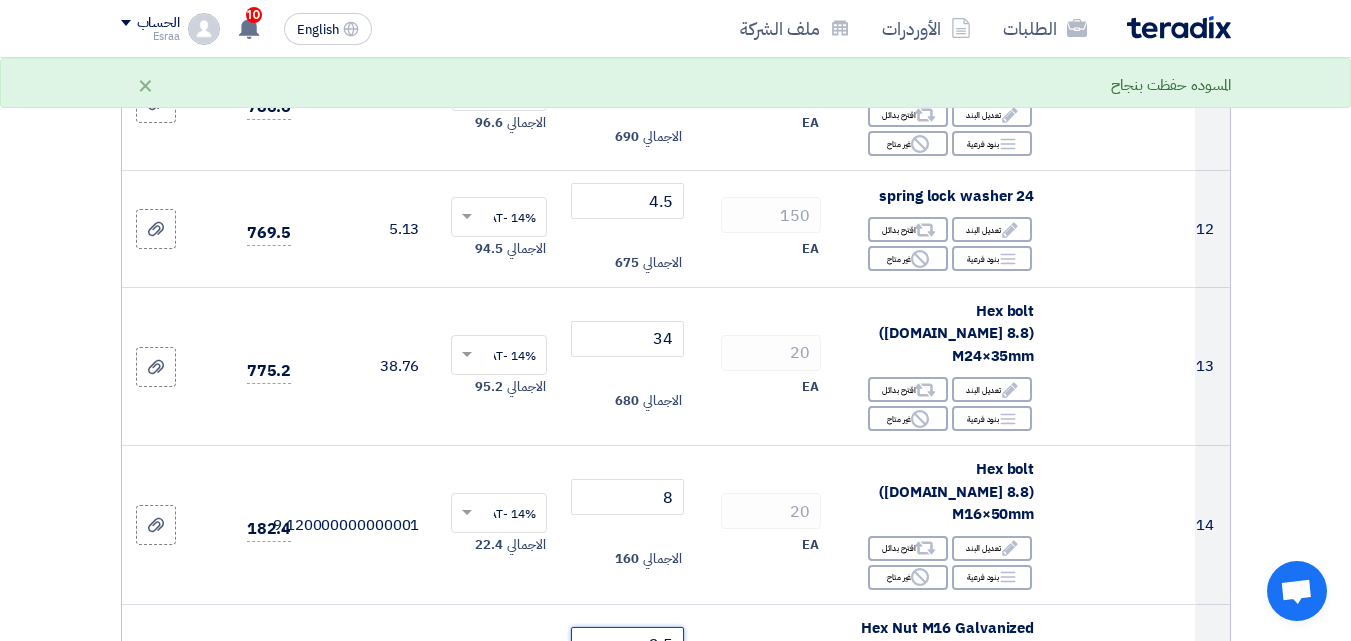 type on "2.5" 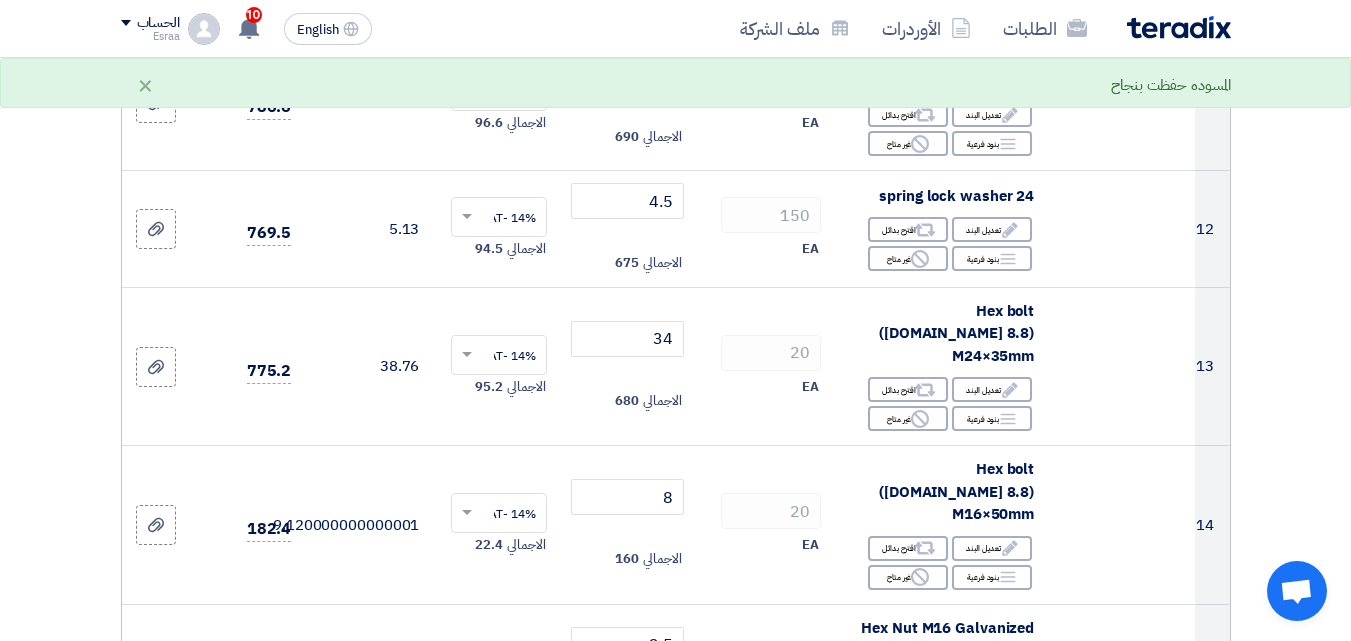click on "30
EA" 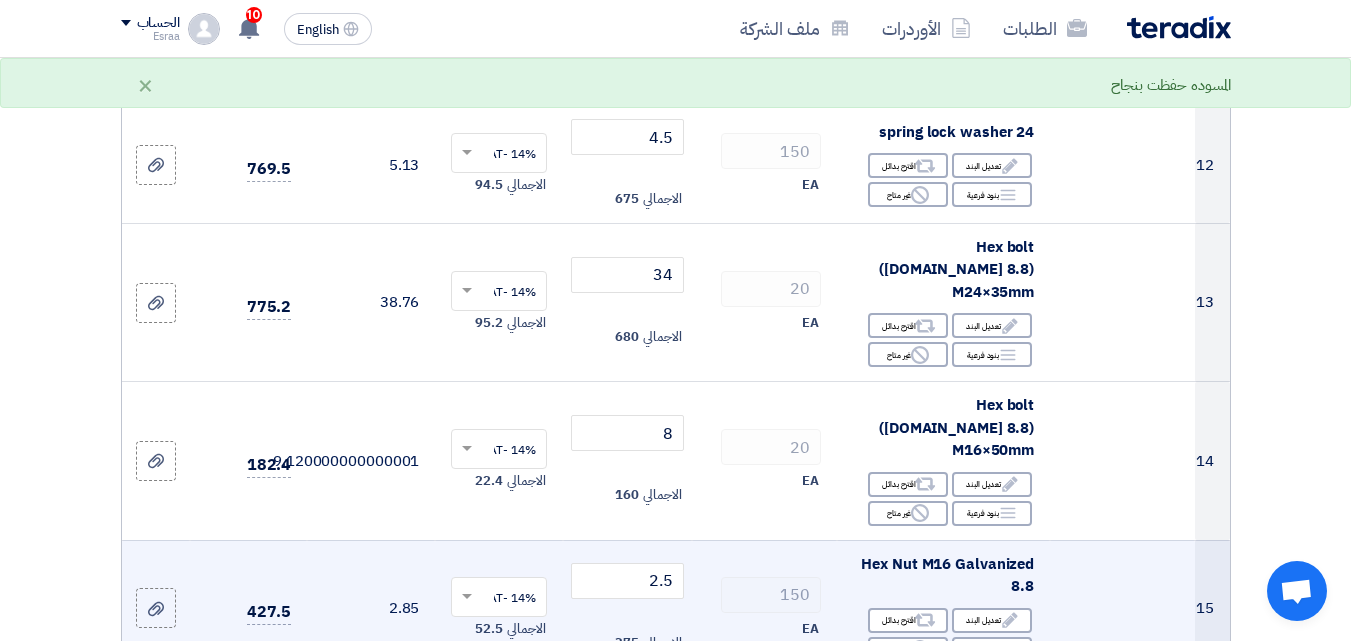 scroll, scrollTop: 2000, scrollLeft: 0, axis: vertical 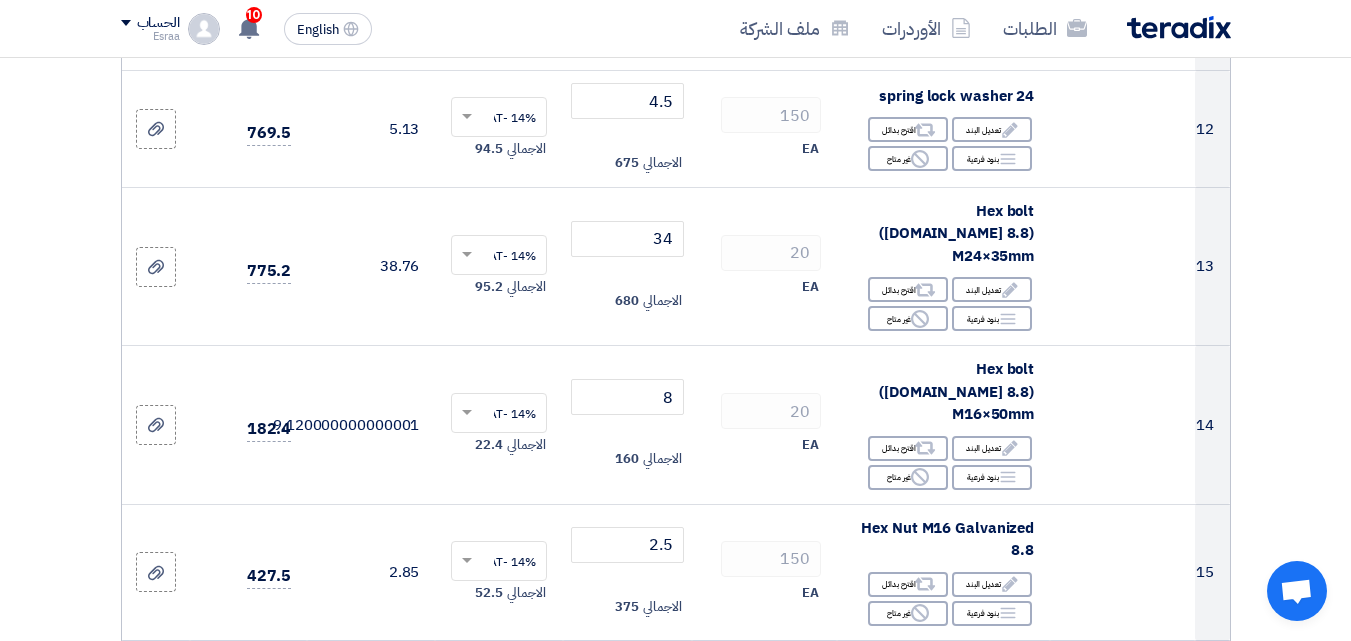 click on "0.75" 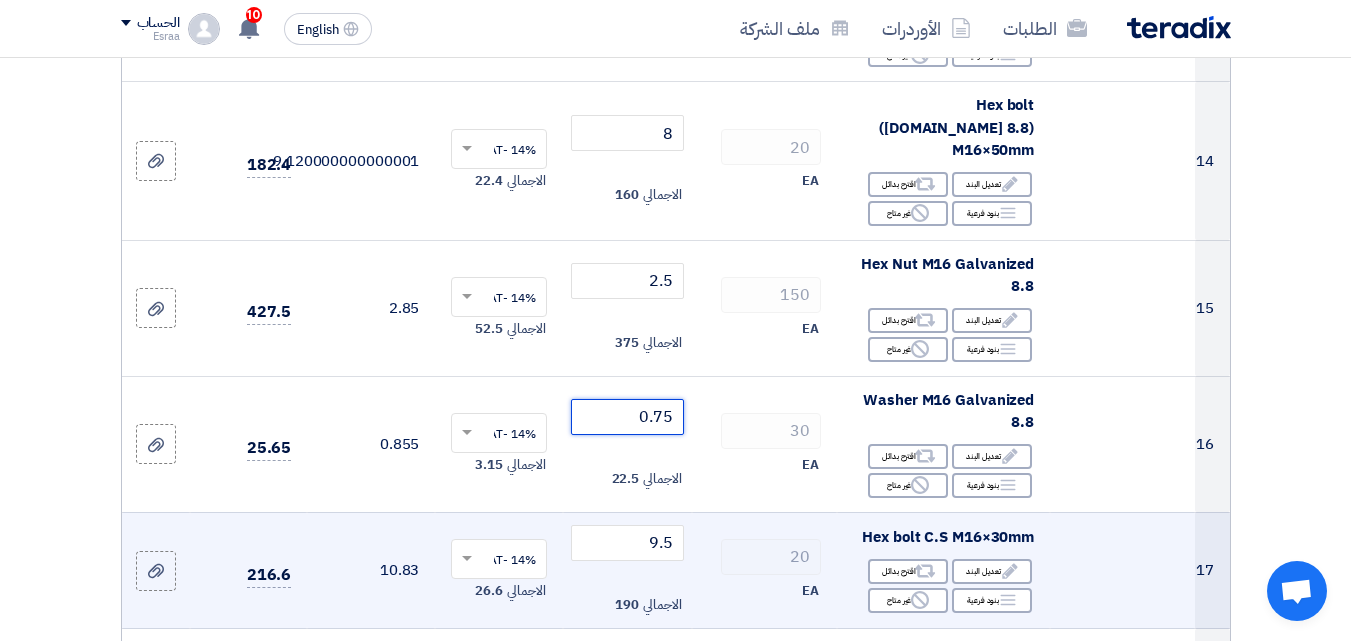 scroll, scrollTop: 2300, scrollLeft: 0, axis: vertical 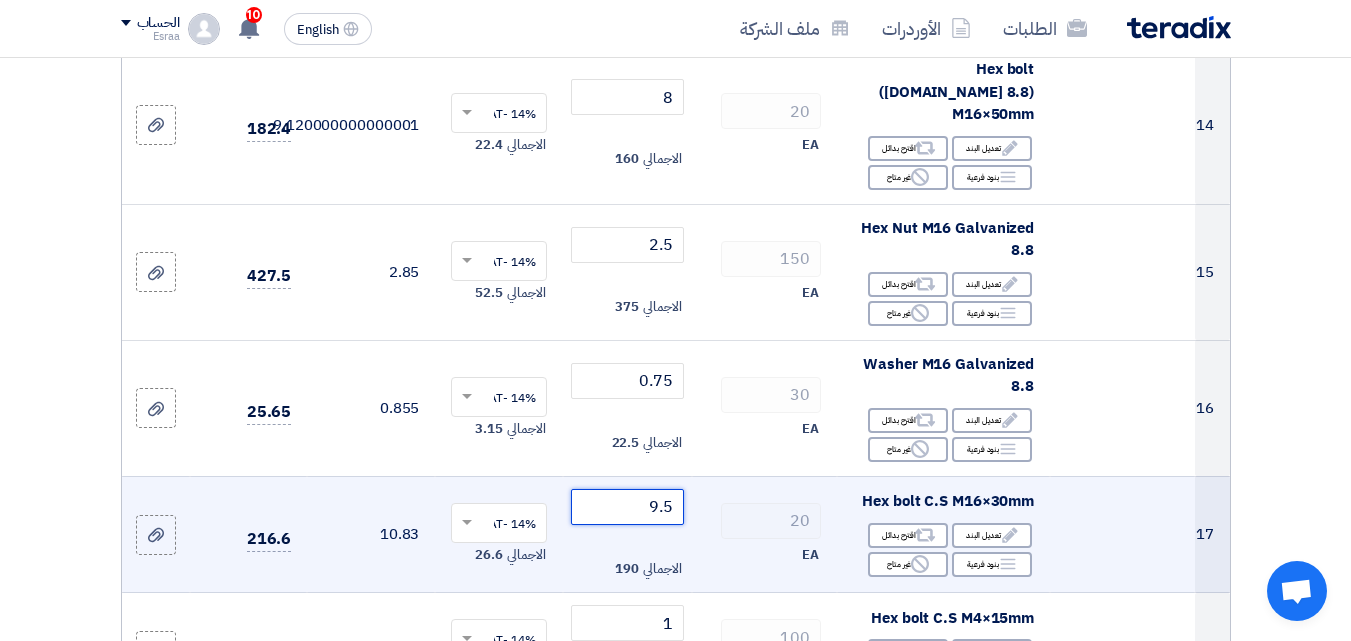 click on "9.5" 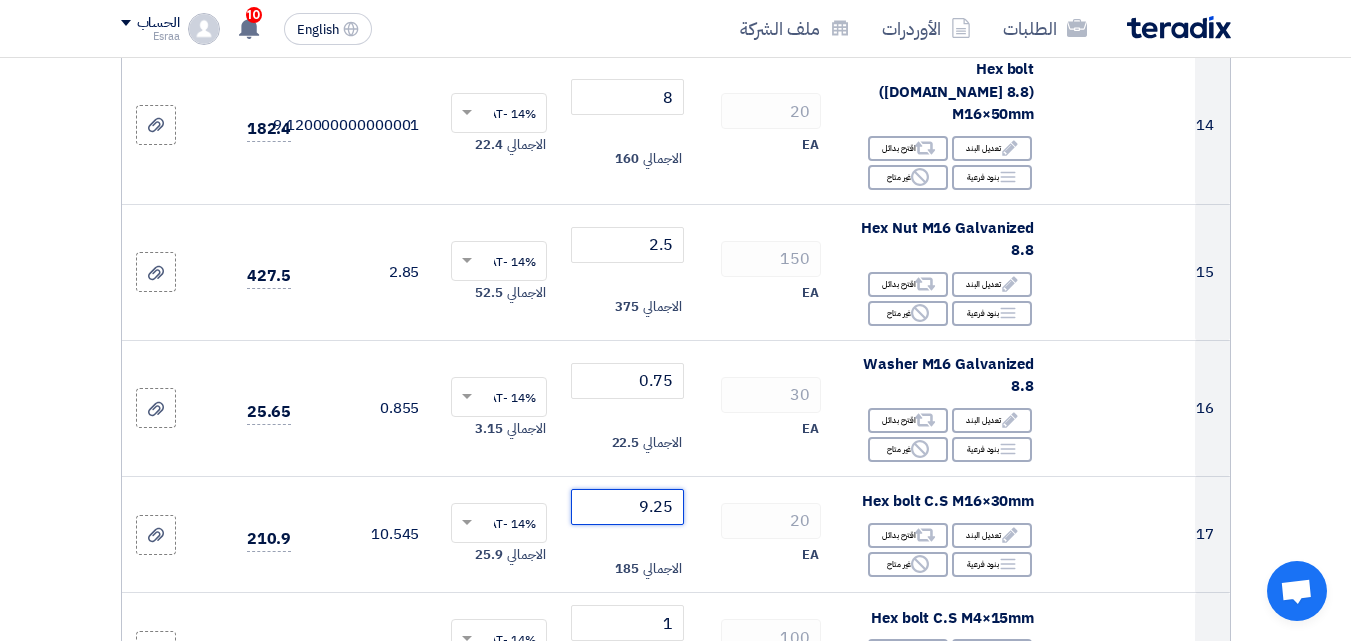 type on "9.25" 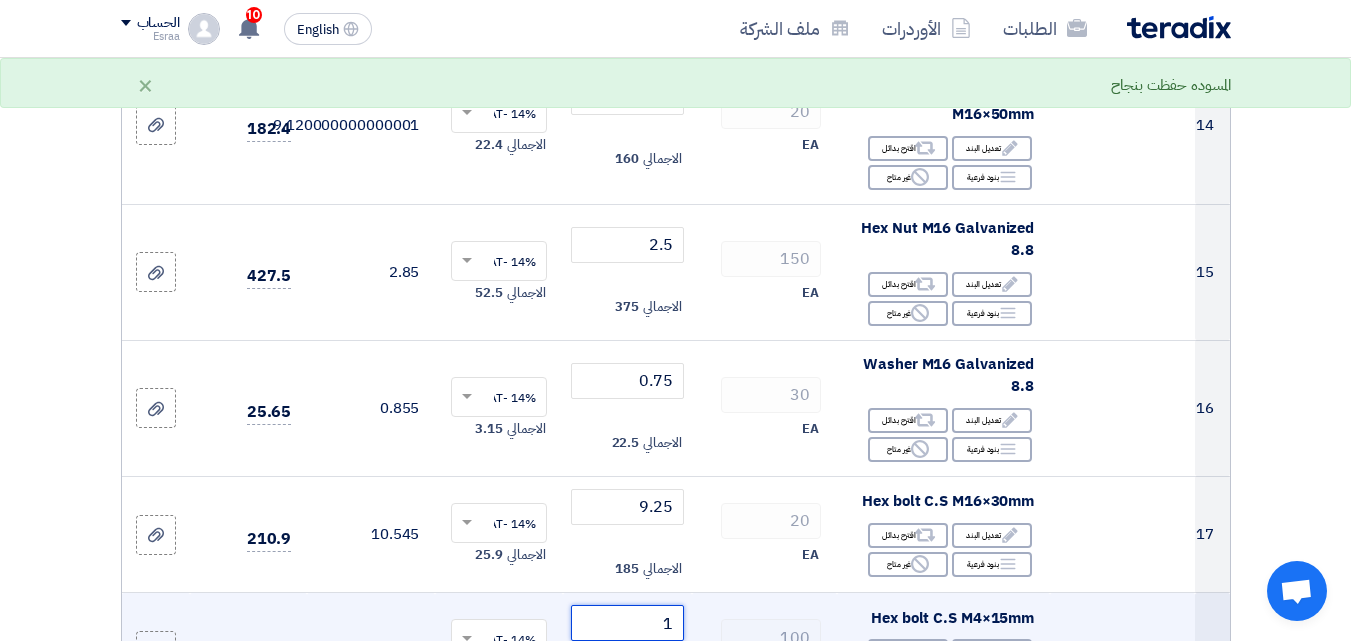 drag, startPoint x: 673, startPoint y: 425, endPoint x: 661, endPoint y: 425, distance: 12 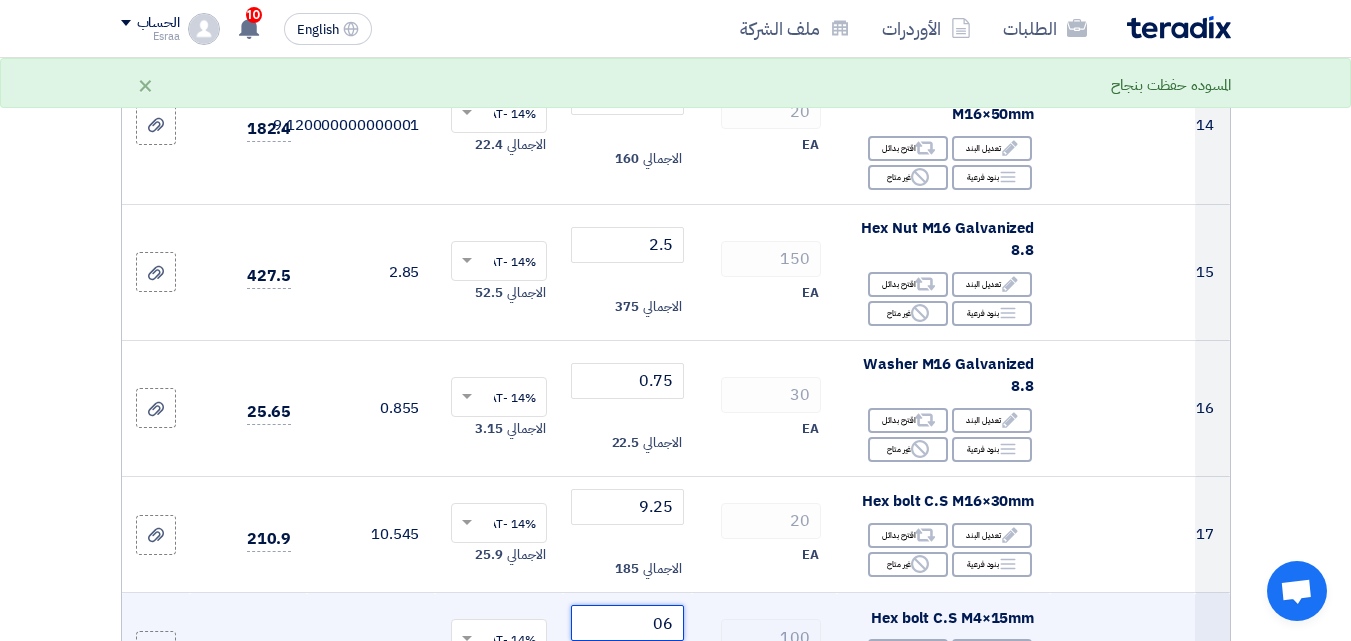 type on "0" 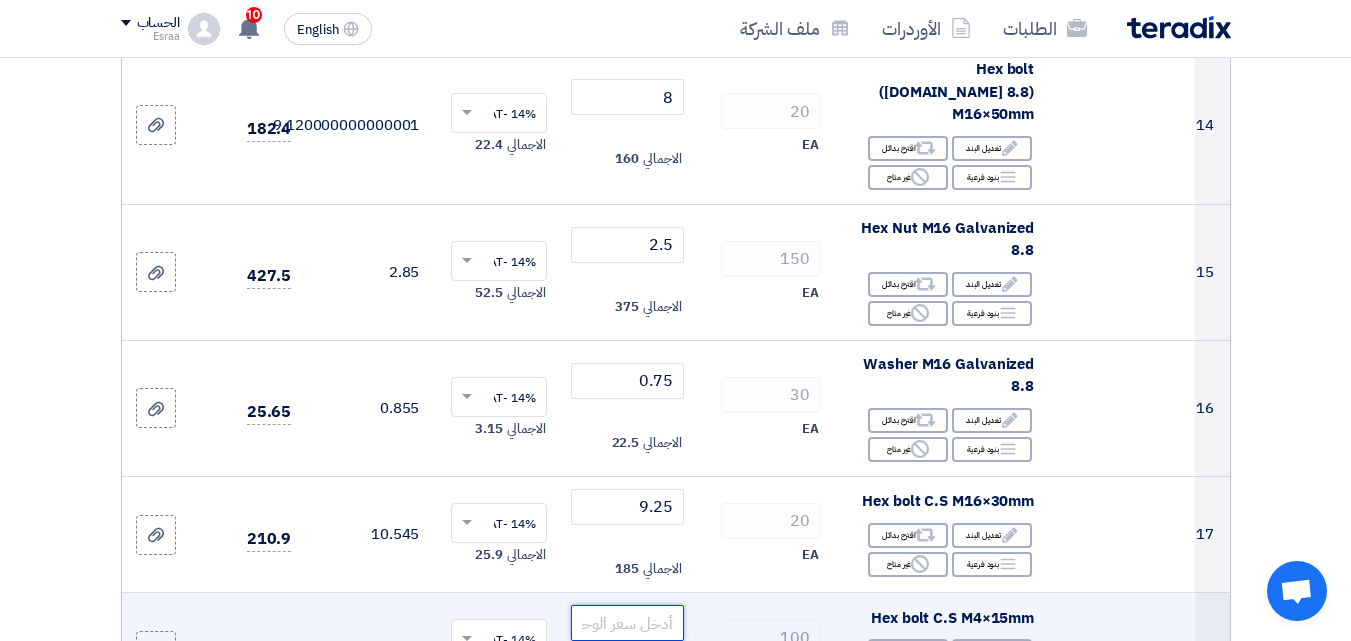 click 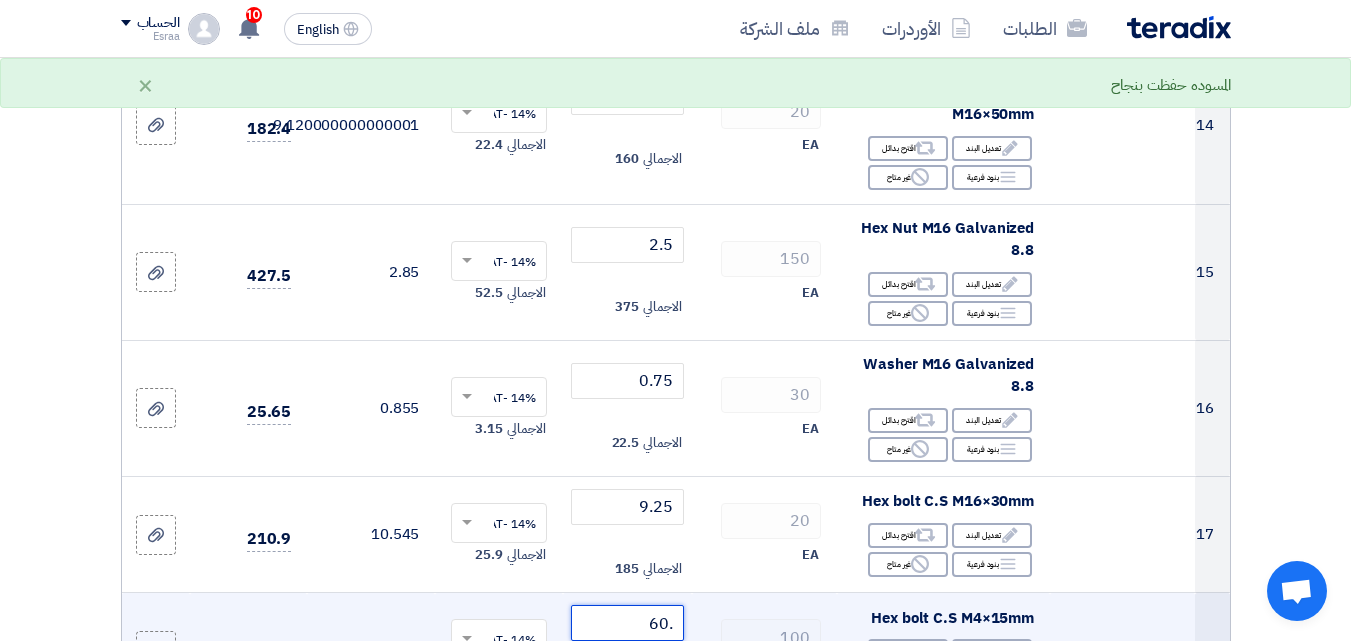 type on ".6" 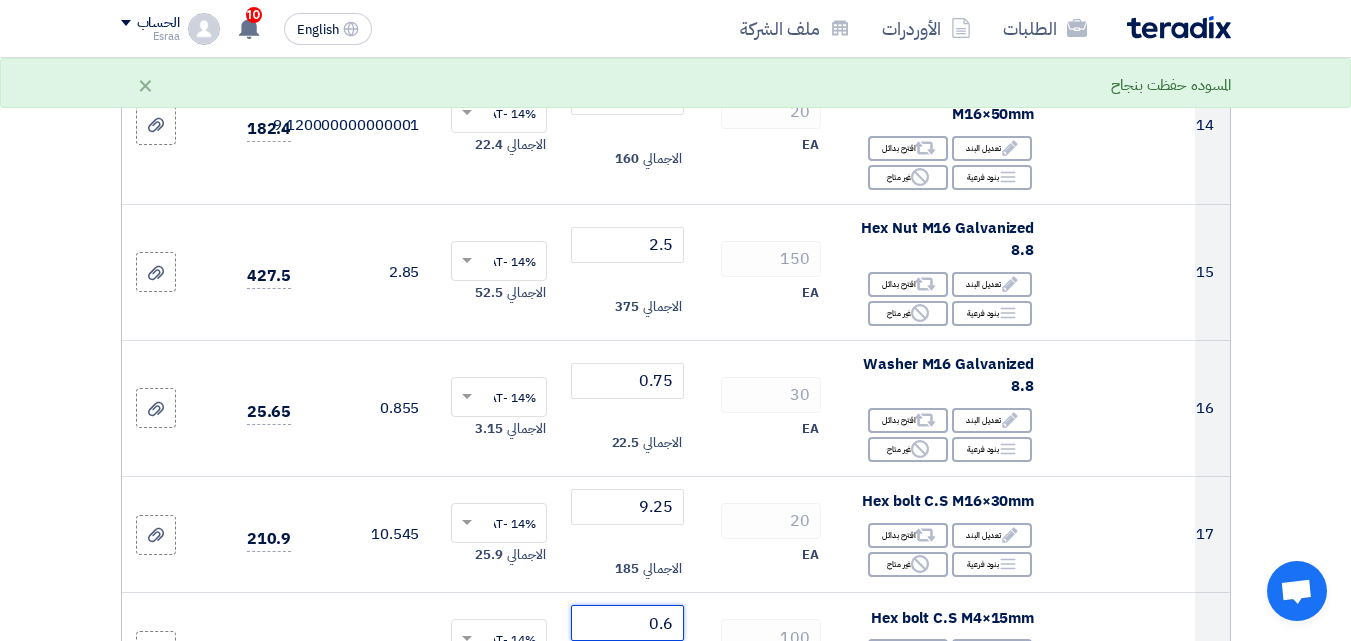 type on "0.6" 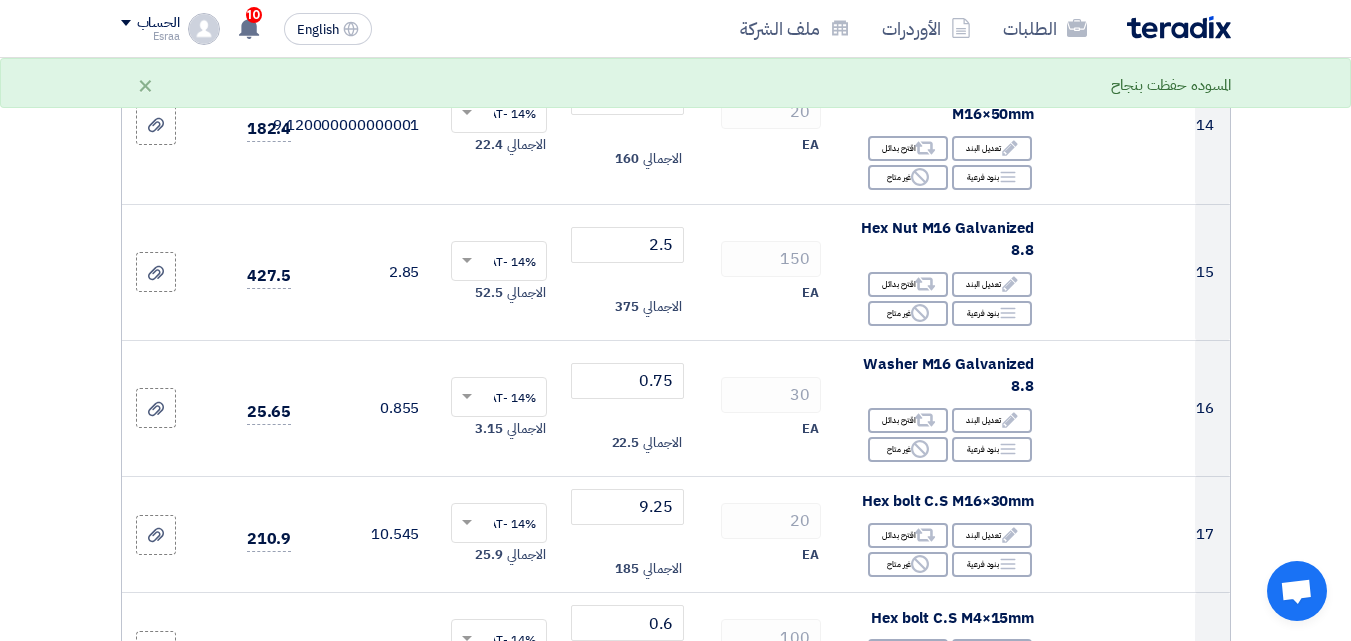 click 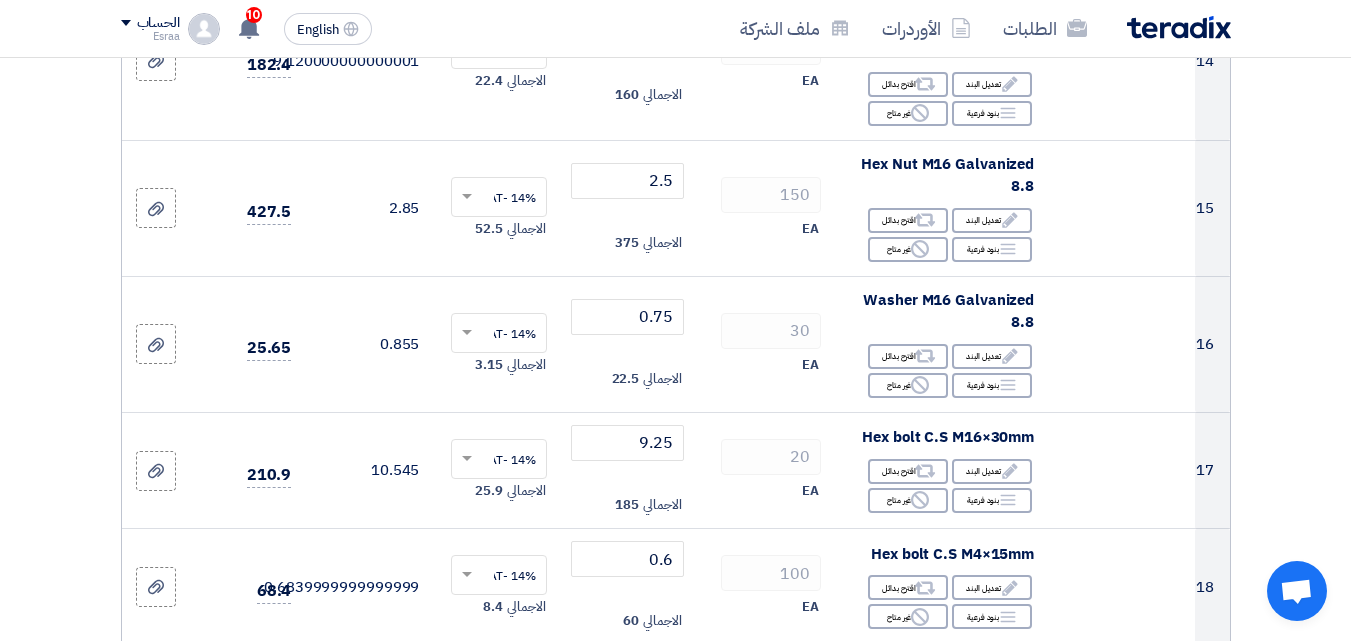 scroll, scrollTop: 2400, scrollLeft: 0, axis: vertical 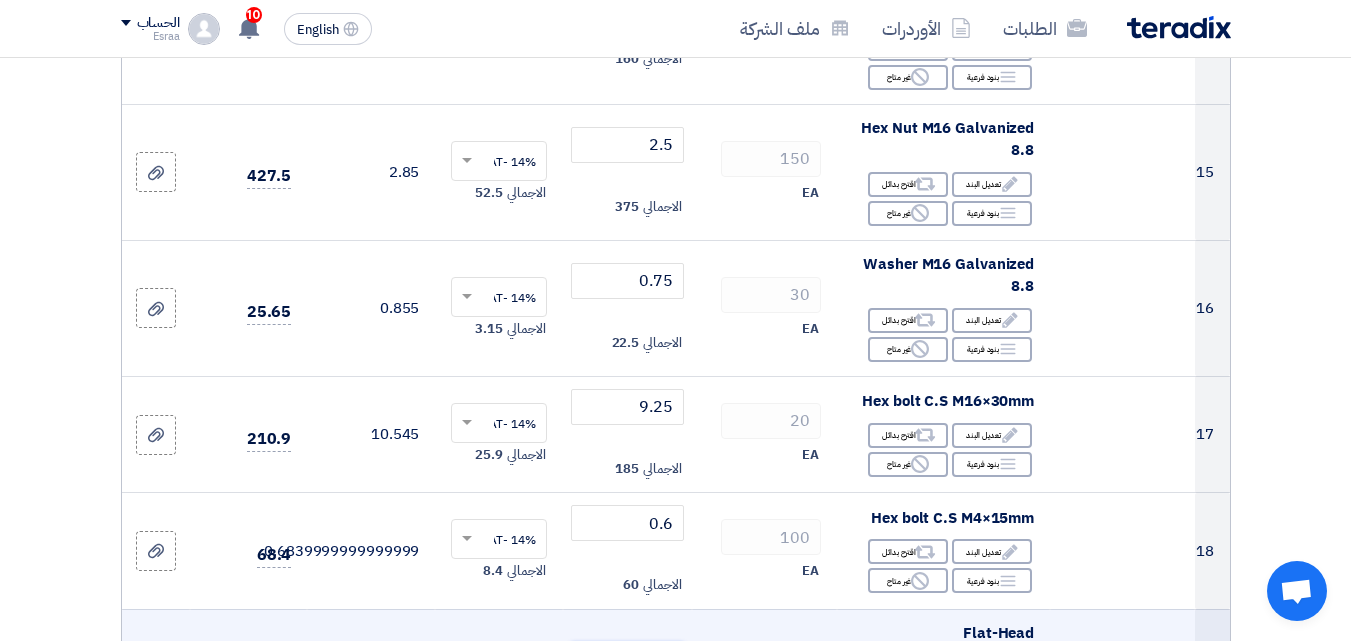 drag, startPoint x: 676, startPoint y: 457, endPoint x: 666, endPoint y: 456, distance: 10.049875 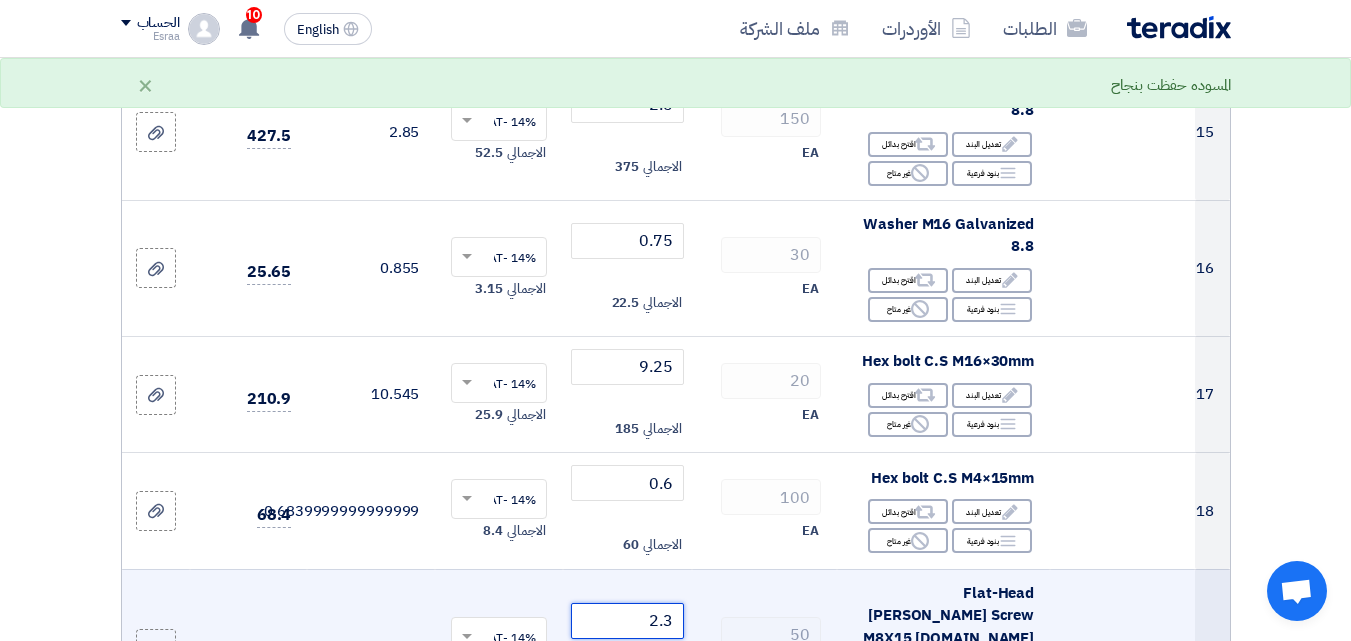 scroll, scrollTop: 2500, scrollLeft: 0, axis: vertical 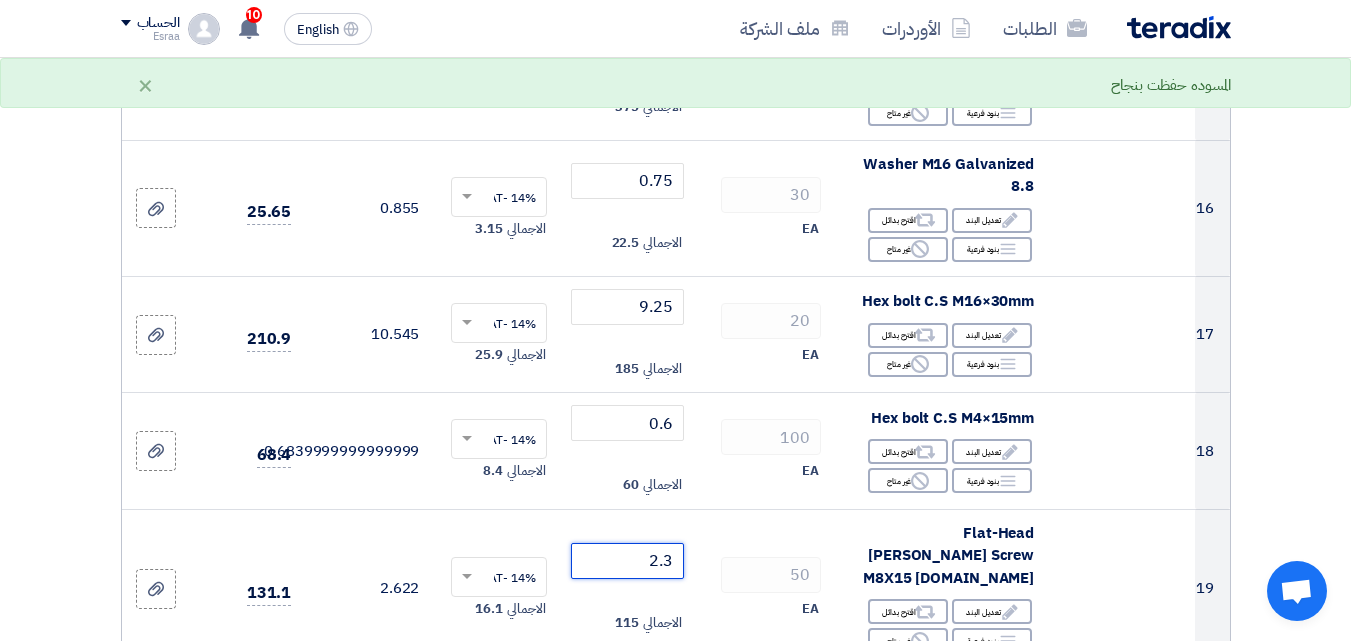 type on "2.3" 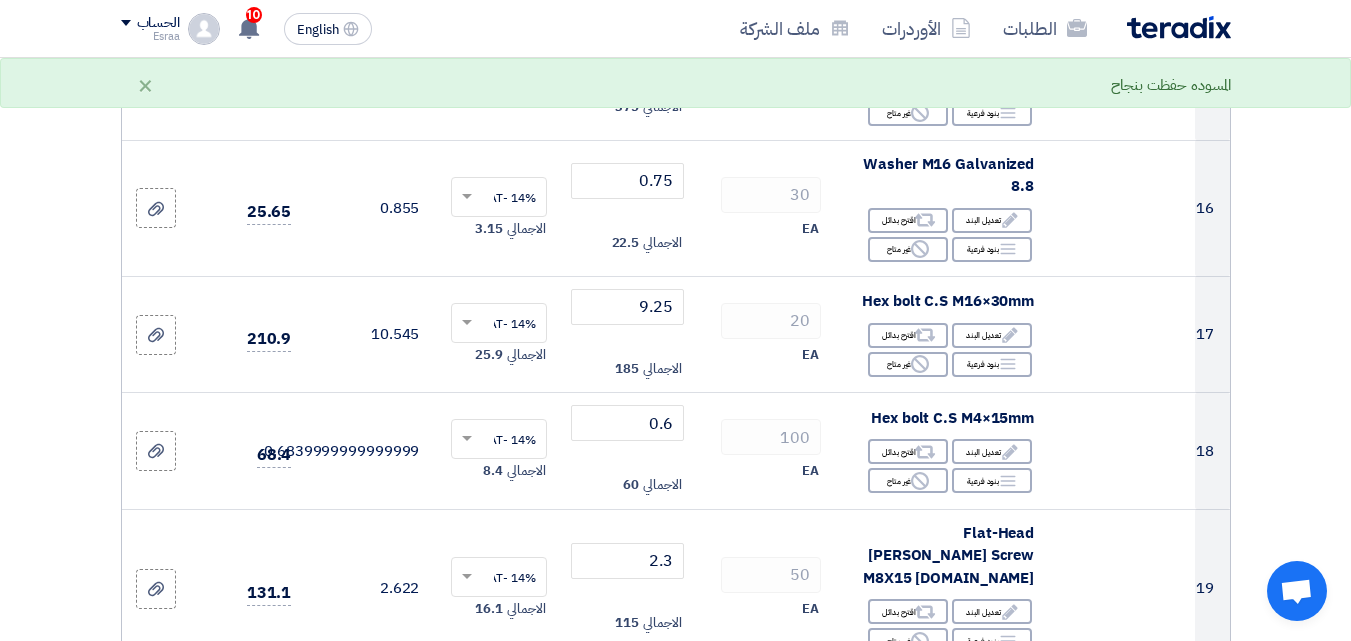 click on "300
EA" 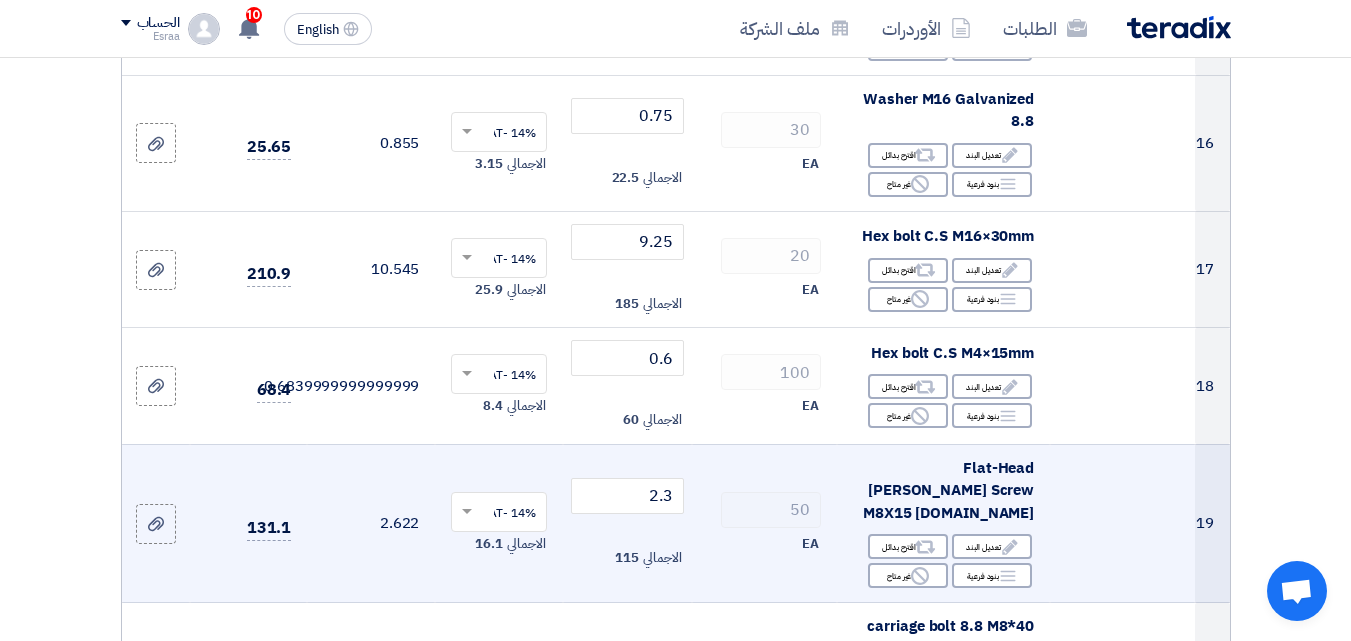 scroll, scrollTop: 2600, scrollLeft: 0, axis: vertical 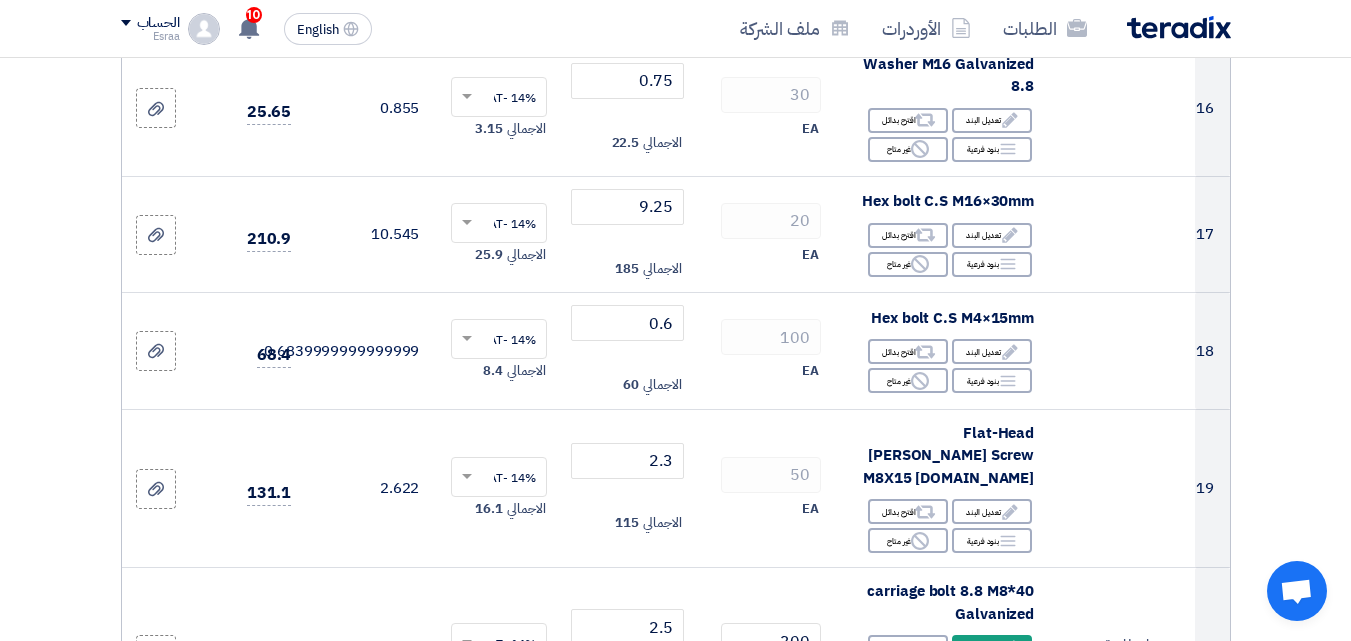 click on "0.75" 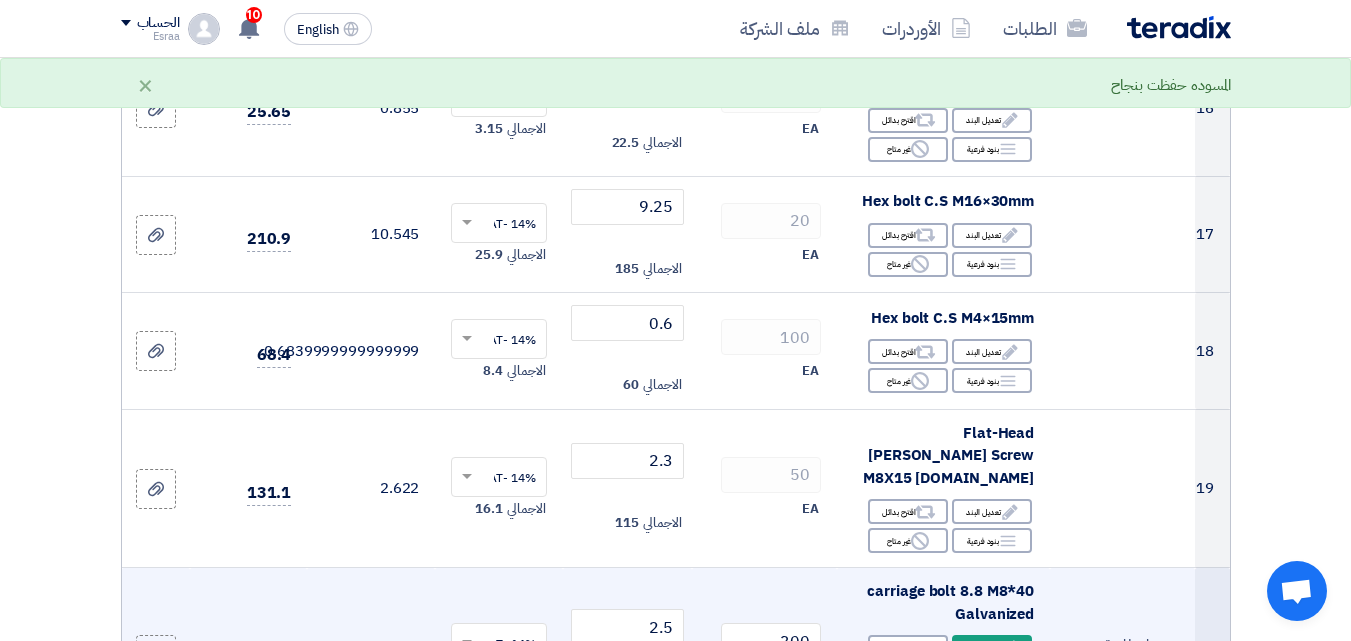 type on "0.5" 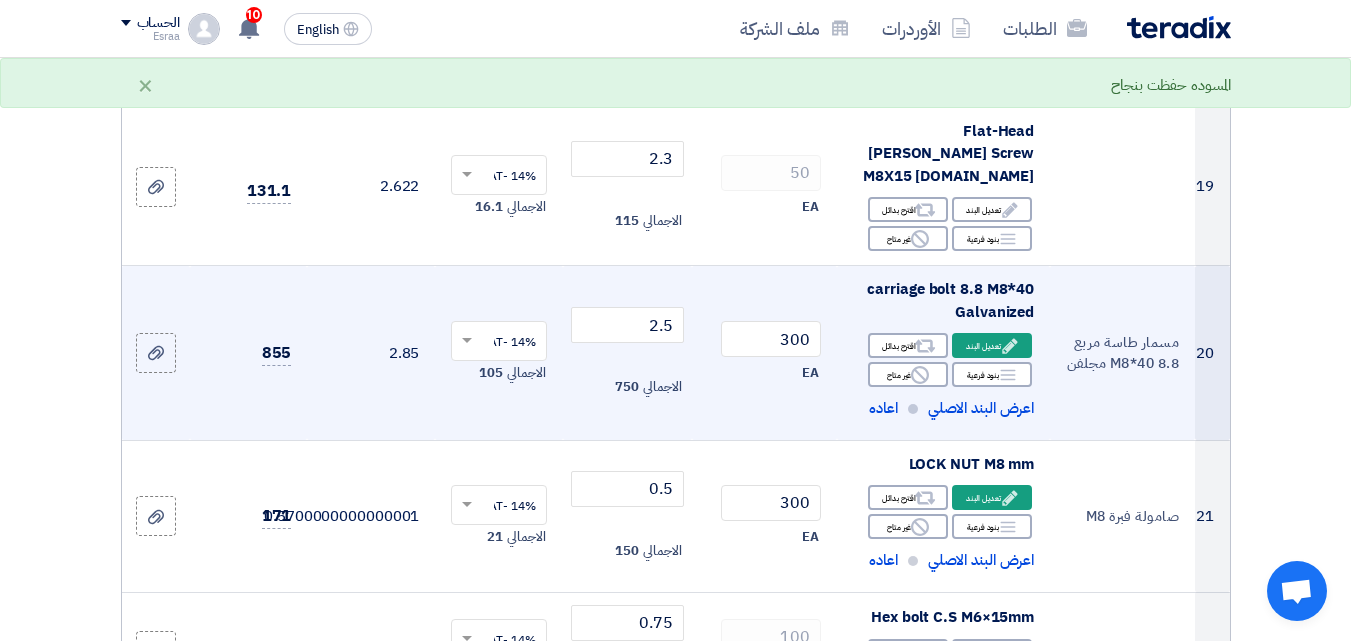 scroll, scrollTop: 3000, scrollLeft: 0, axis: vertical 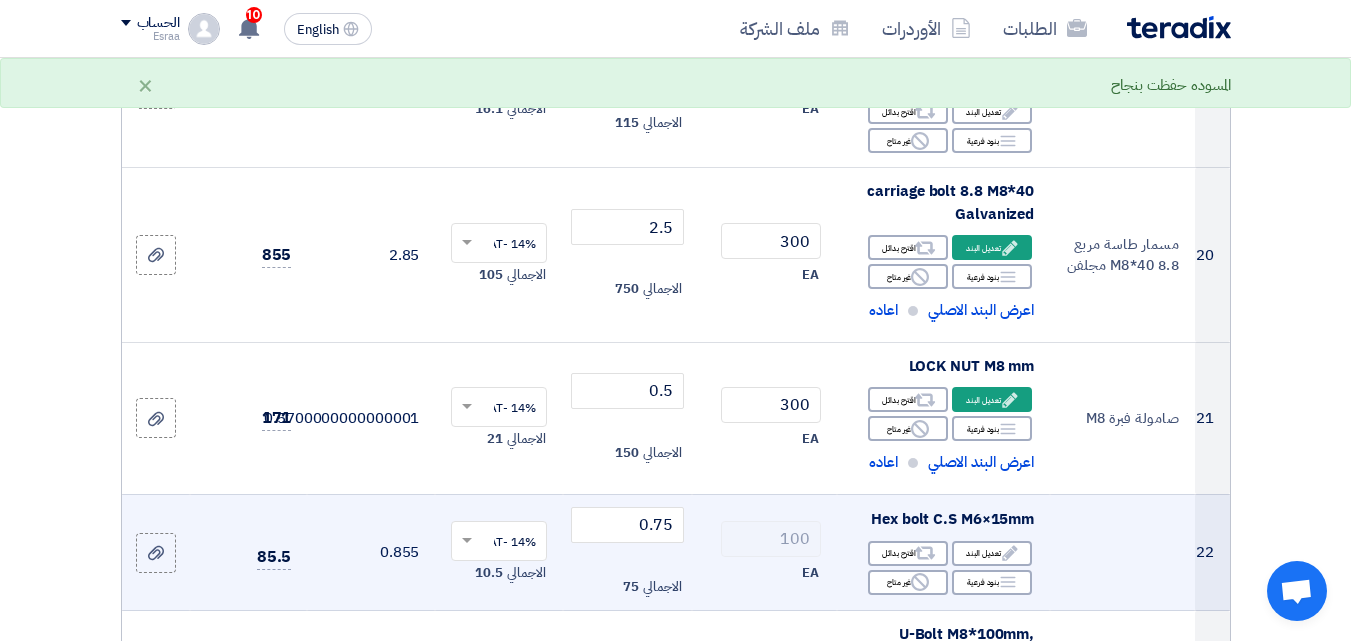 click on "EA" 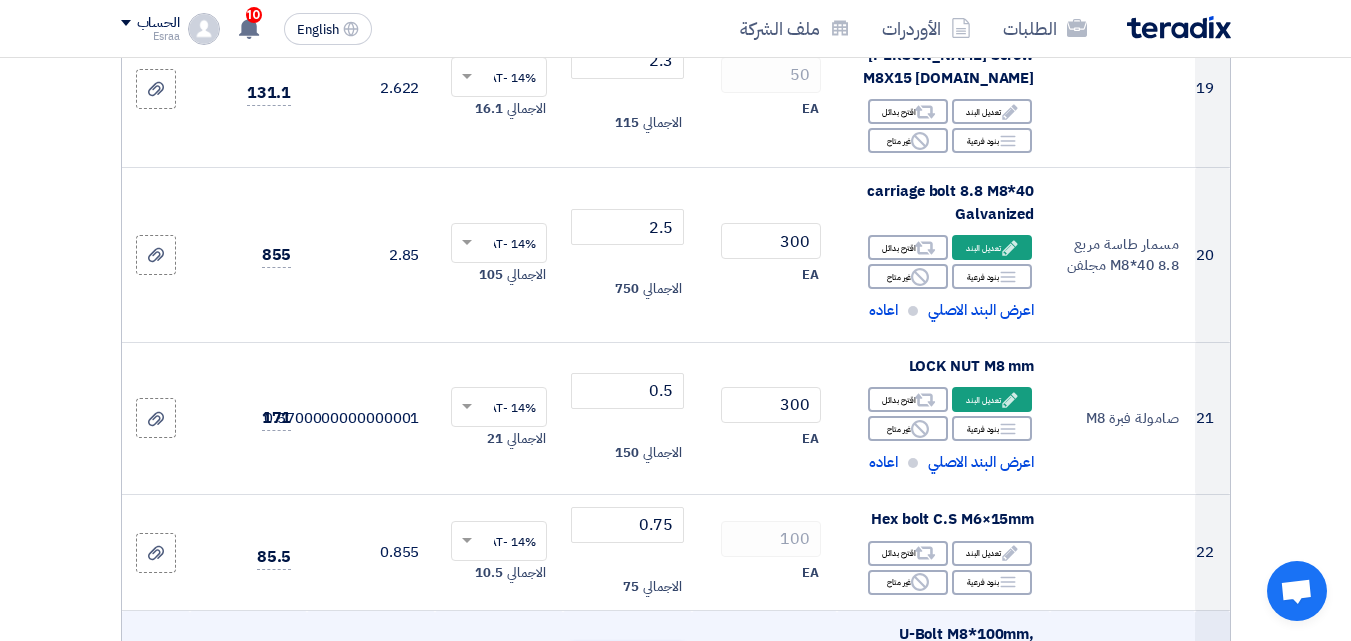click on "14.5" 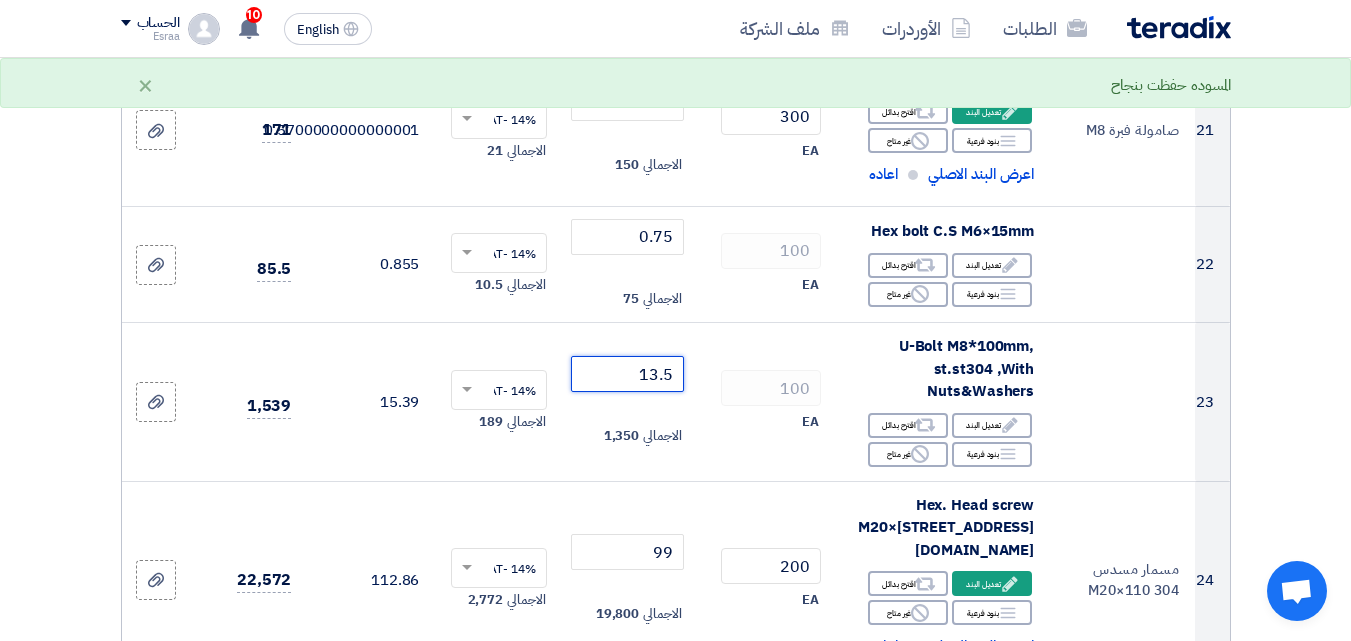 scroll, scrollTop: 3300, scrollLeft: 0, axis: vertical 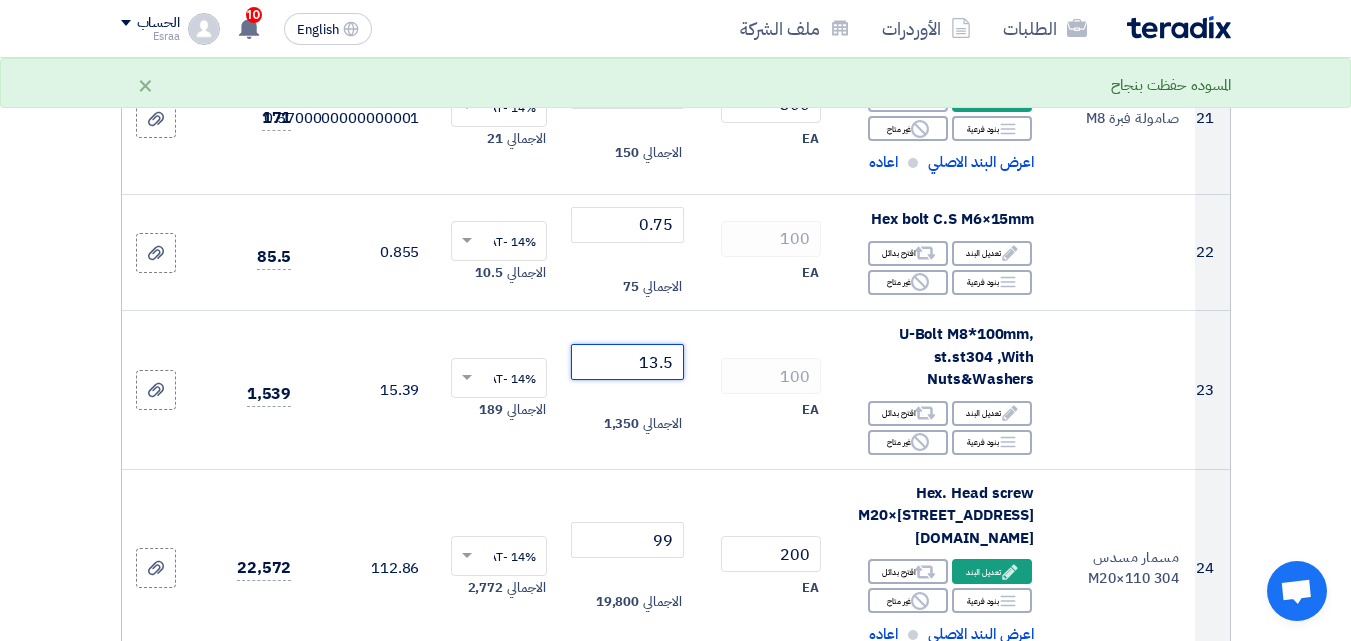 type on "13.5" 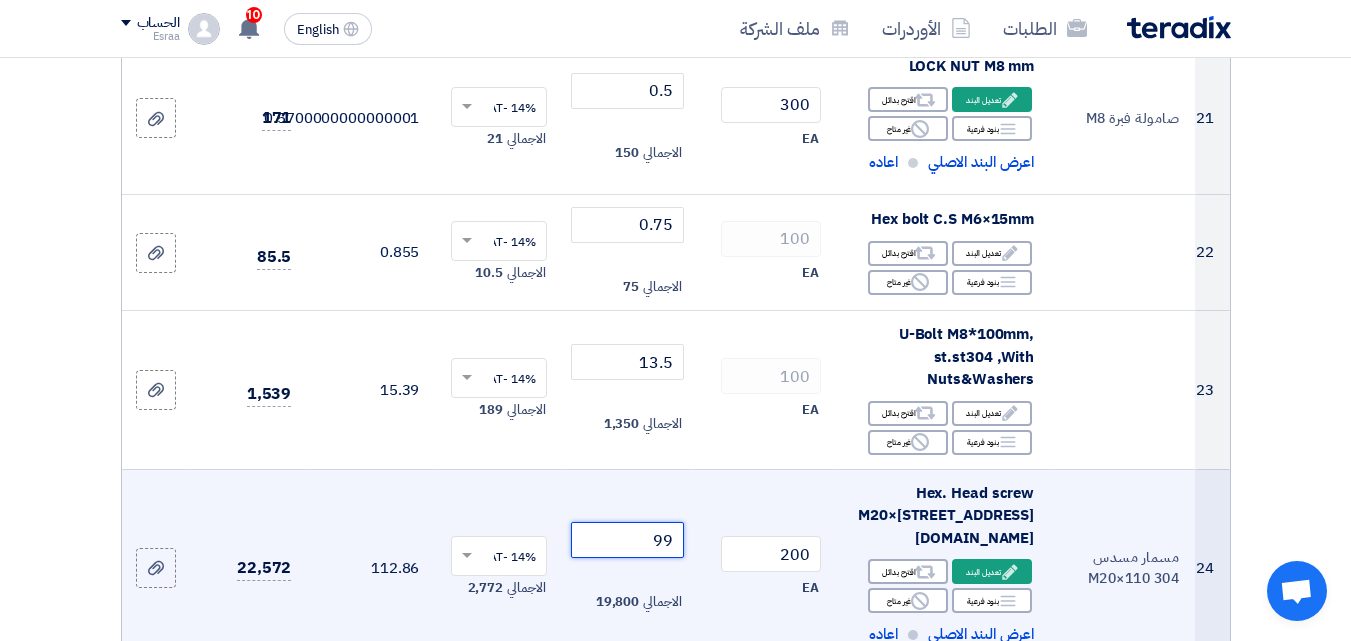 click on "99" 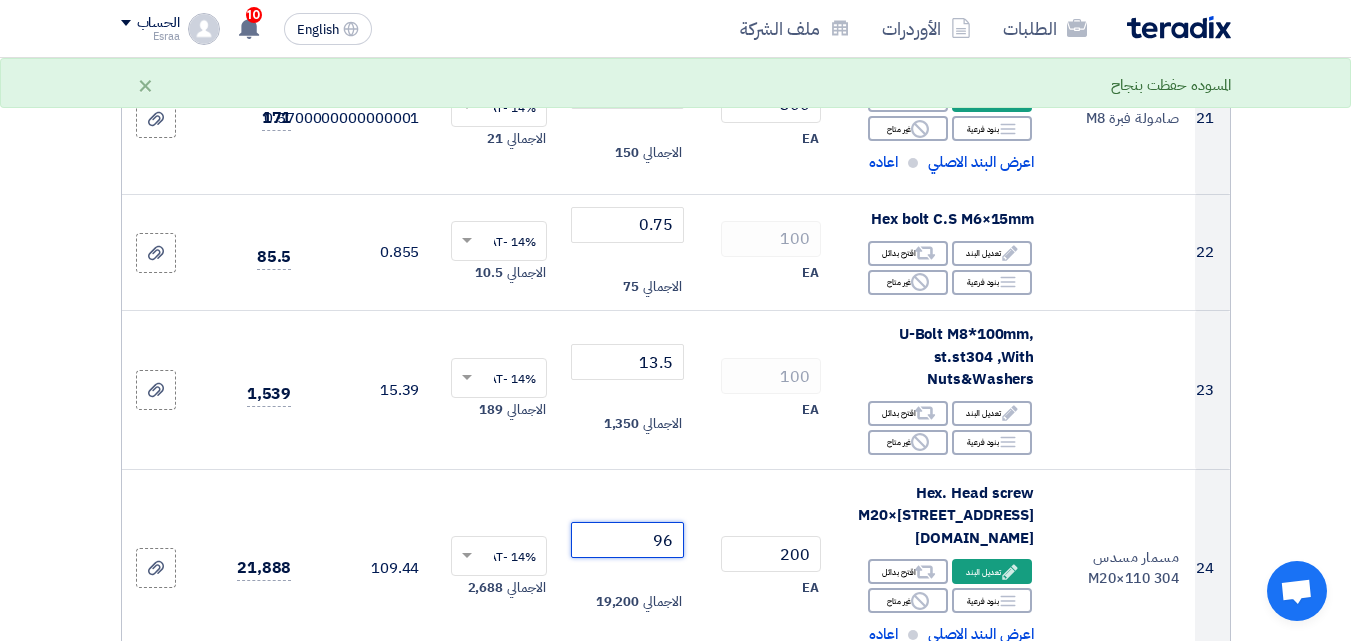 type on "96" 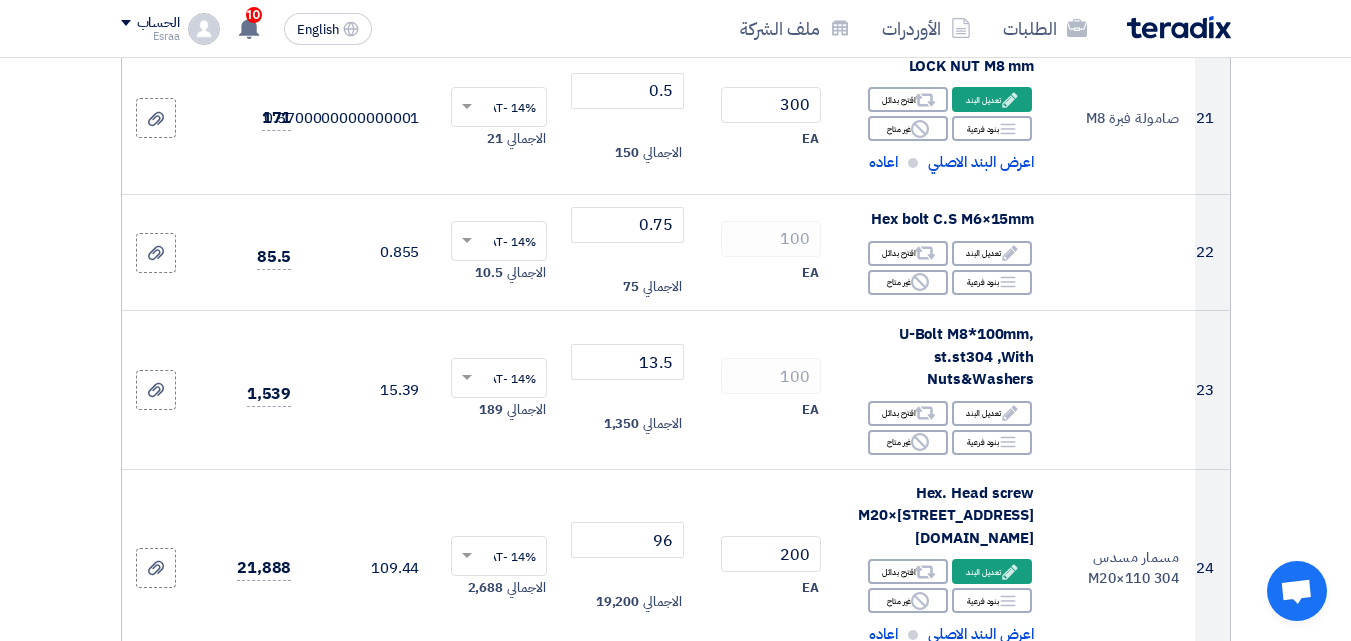 click on "17" 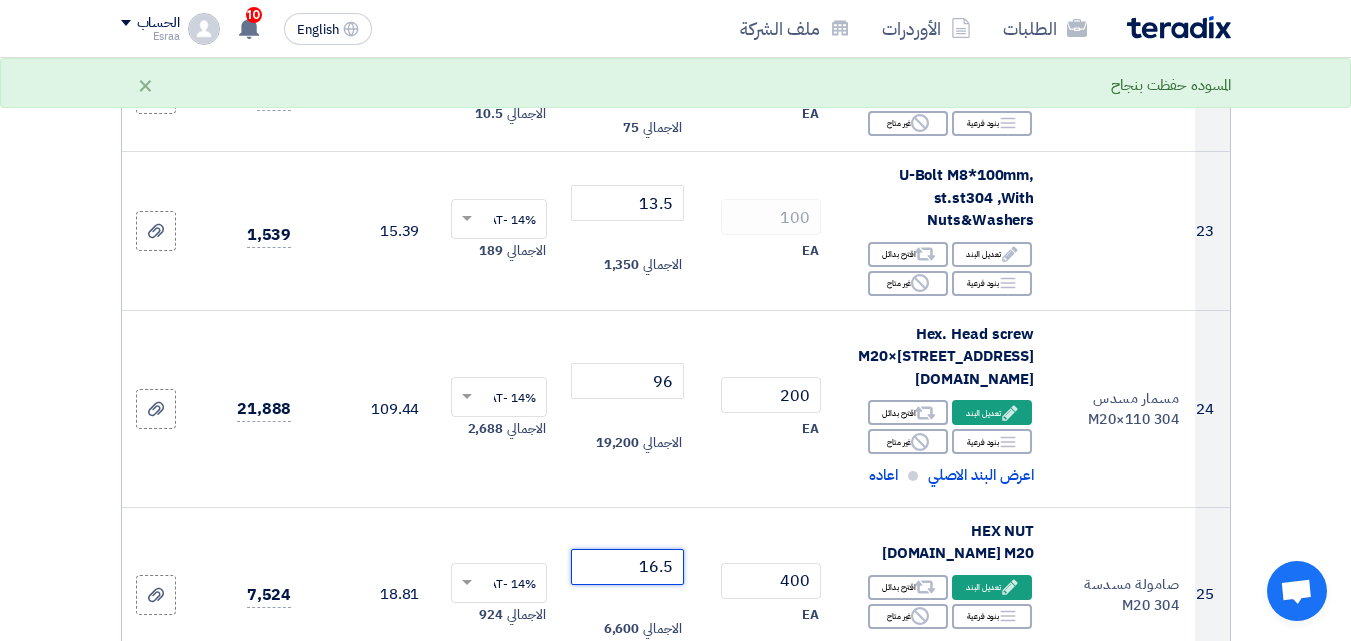 scroll, scrollTop: 3600, scrollLeft: 0, axis: vertical 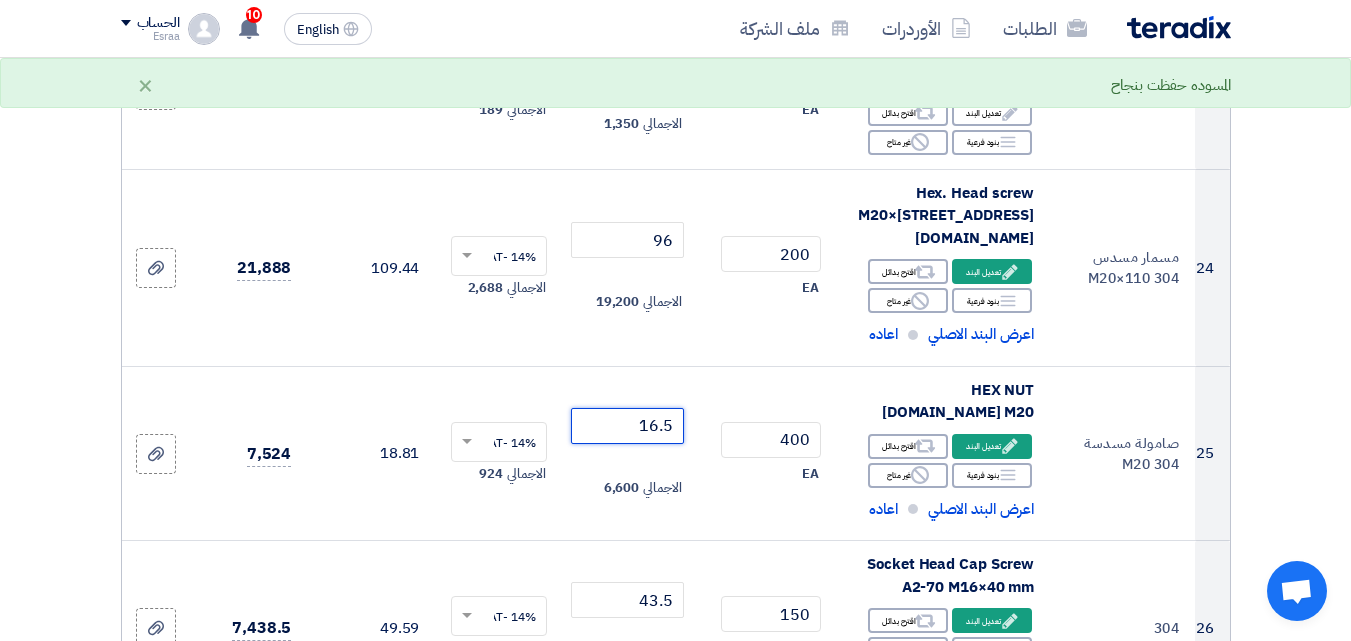 type on "16.5" 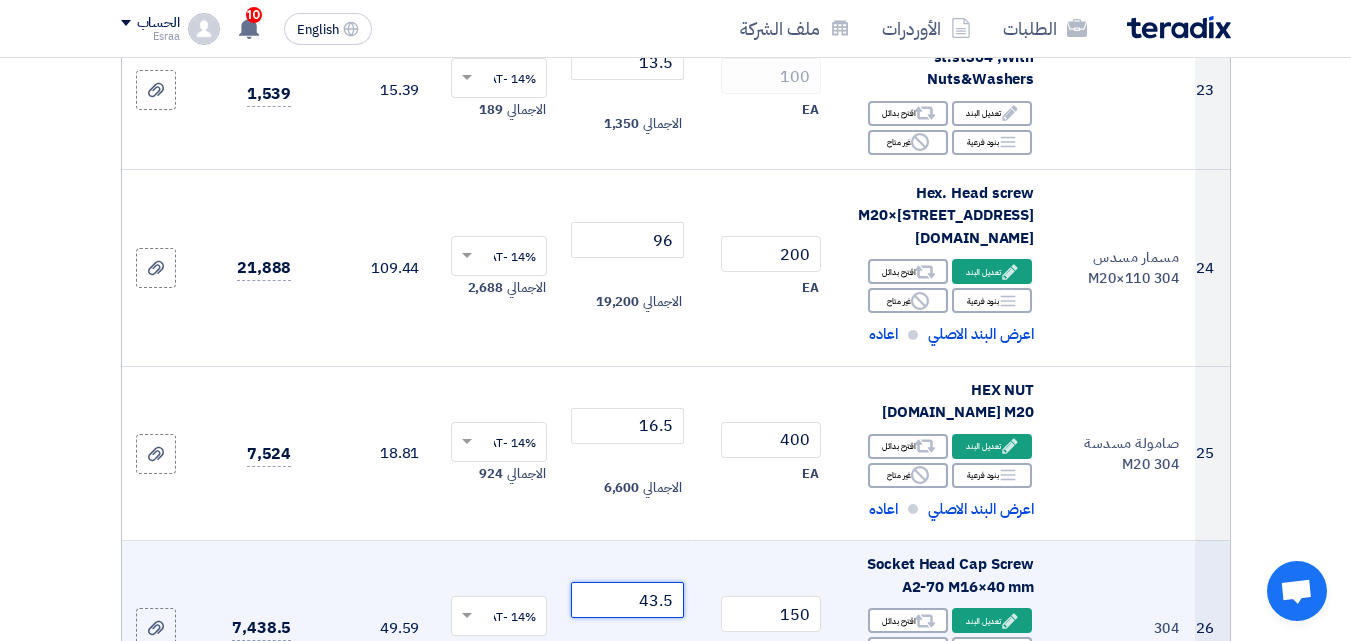 click on "43.5" 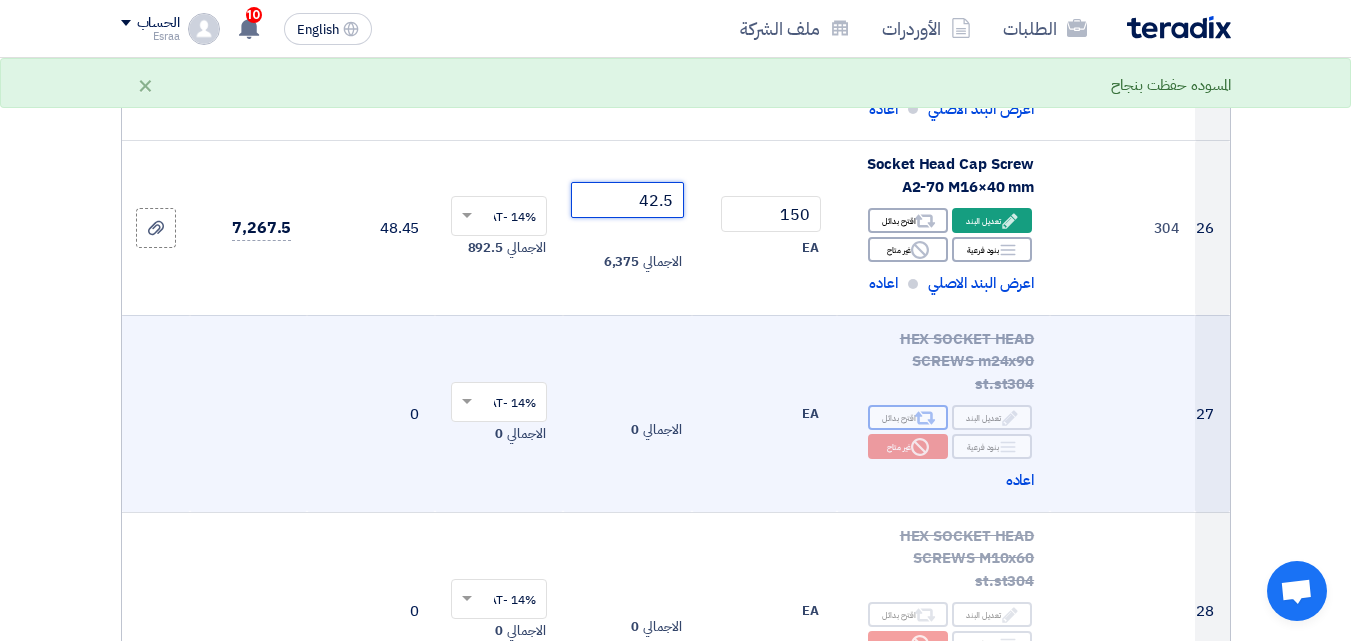 scroll, scrollTop: 4100, scrollLeft: 0, axis: vertical 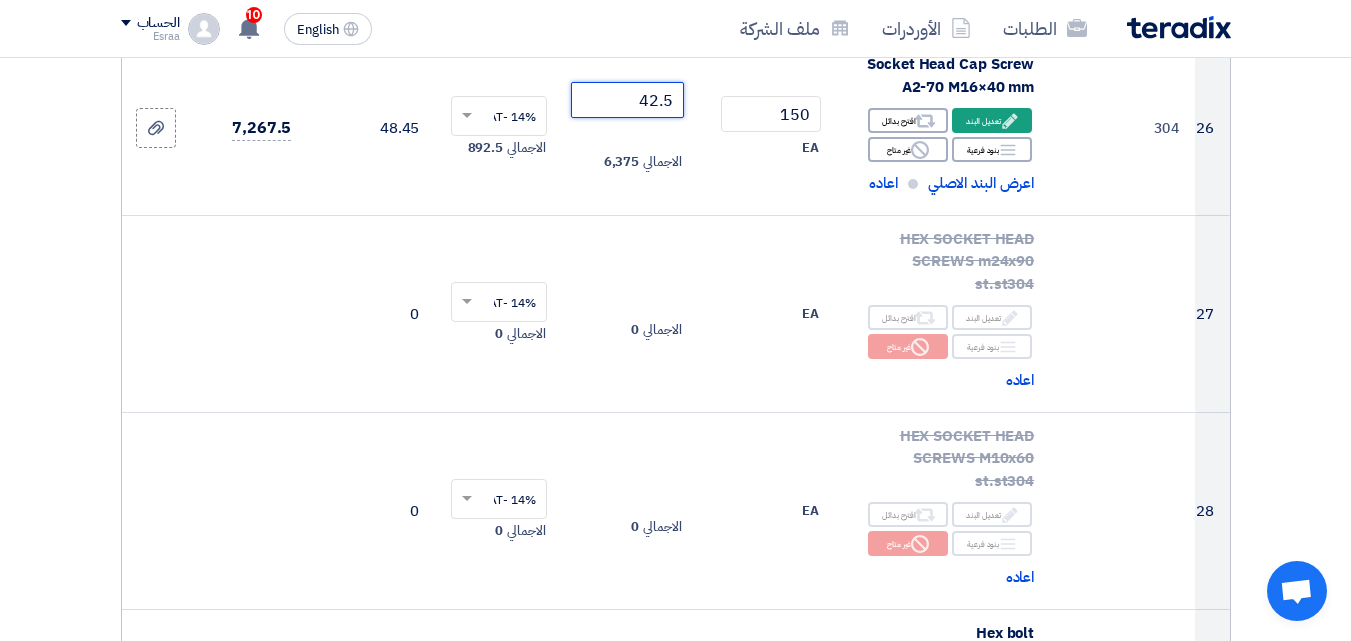 type on "42.5" 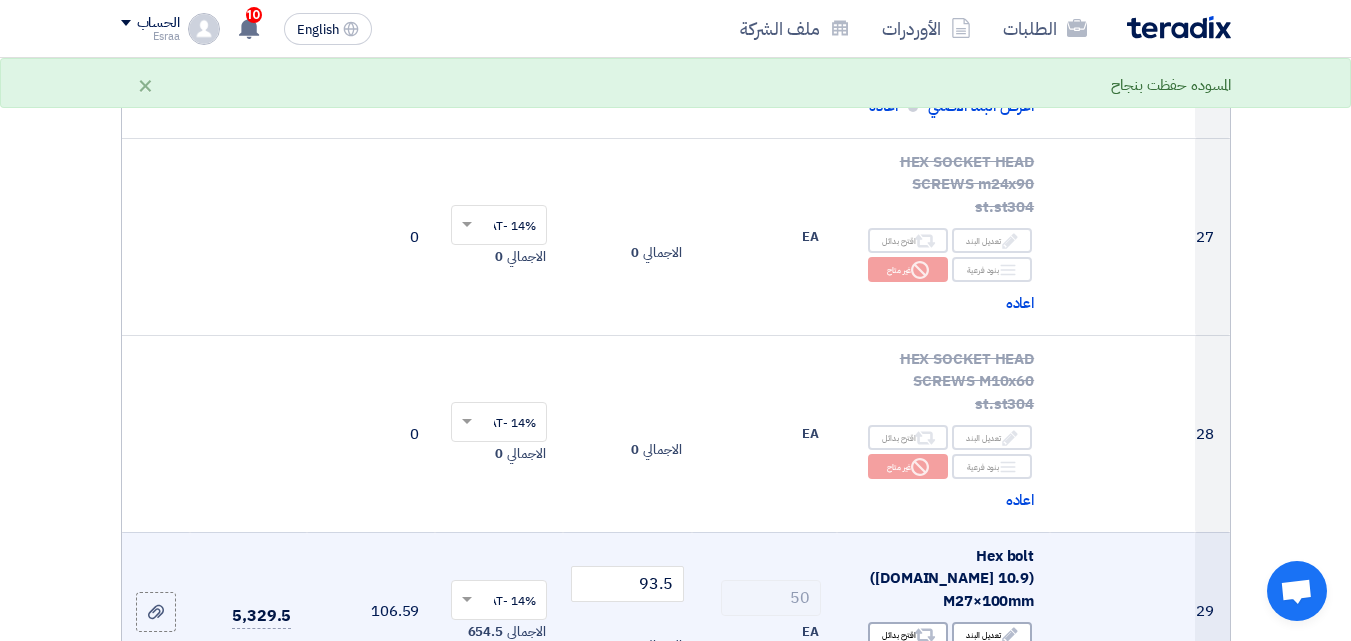 scroll, scrollTop: 4200, scrollLeft: 0, axis: vertical 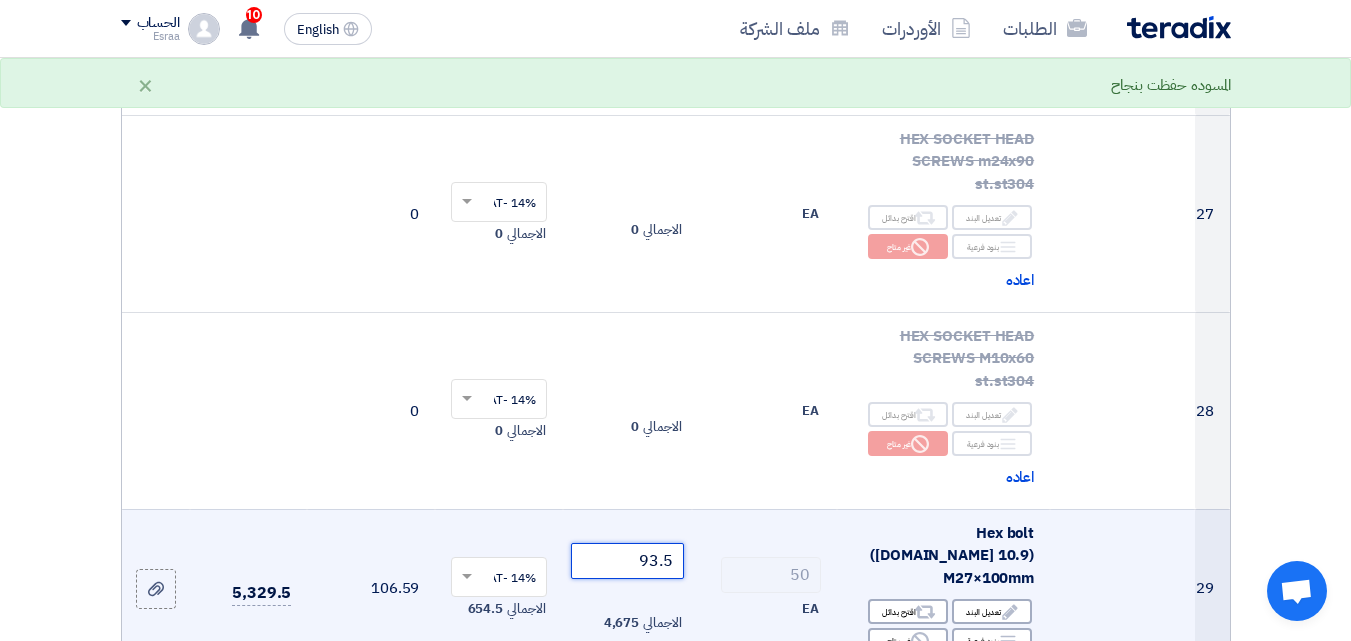 click on "93.5" 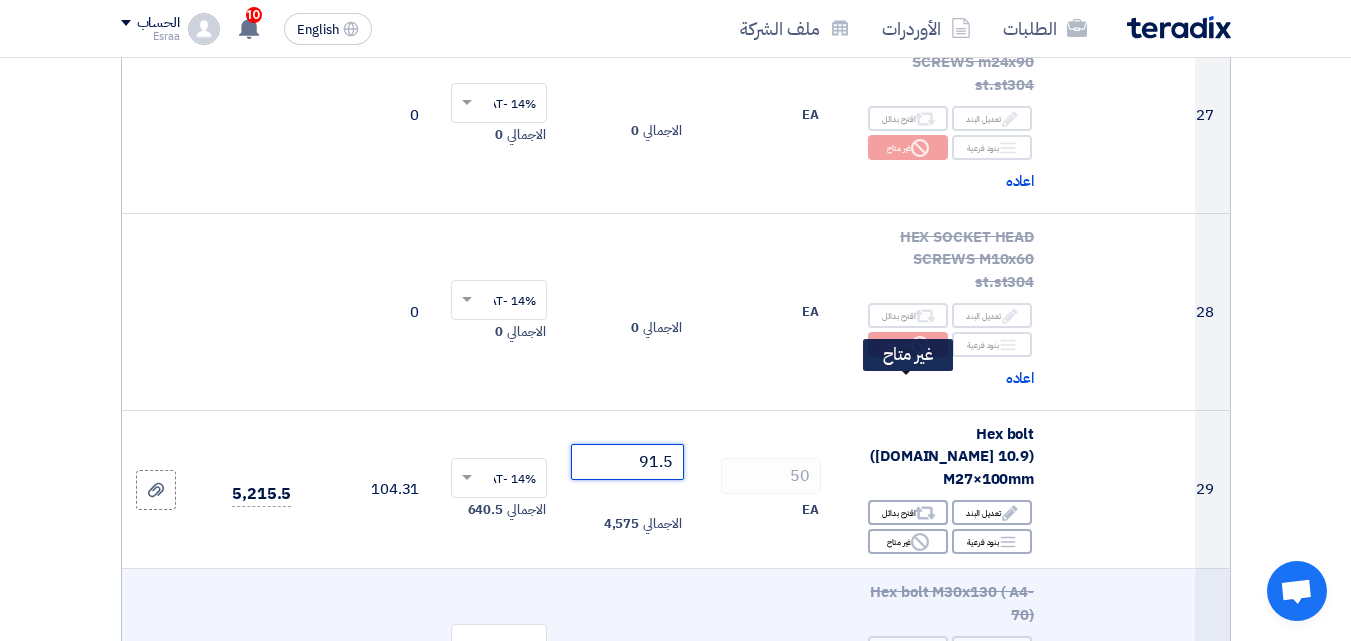 scroll, scrollTop: 4300, scrollLeft: 0, axis: vertical 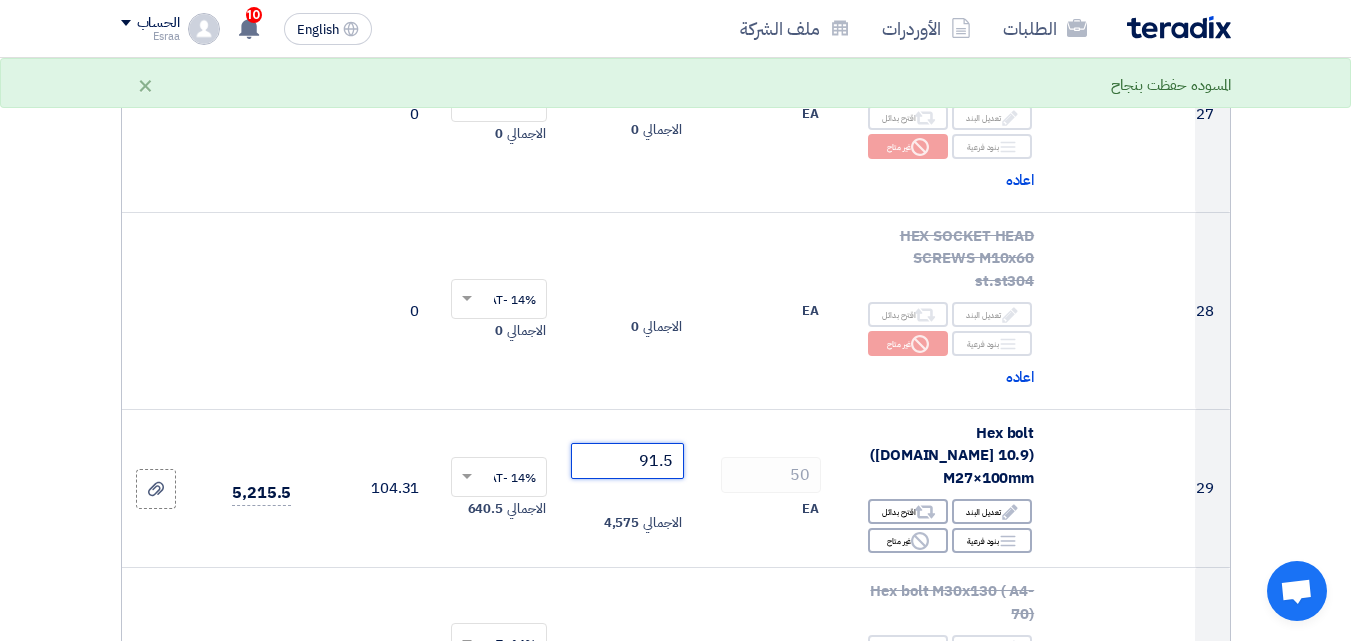 type on "91.5" 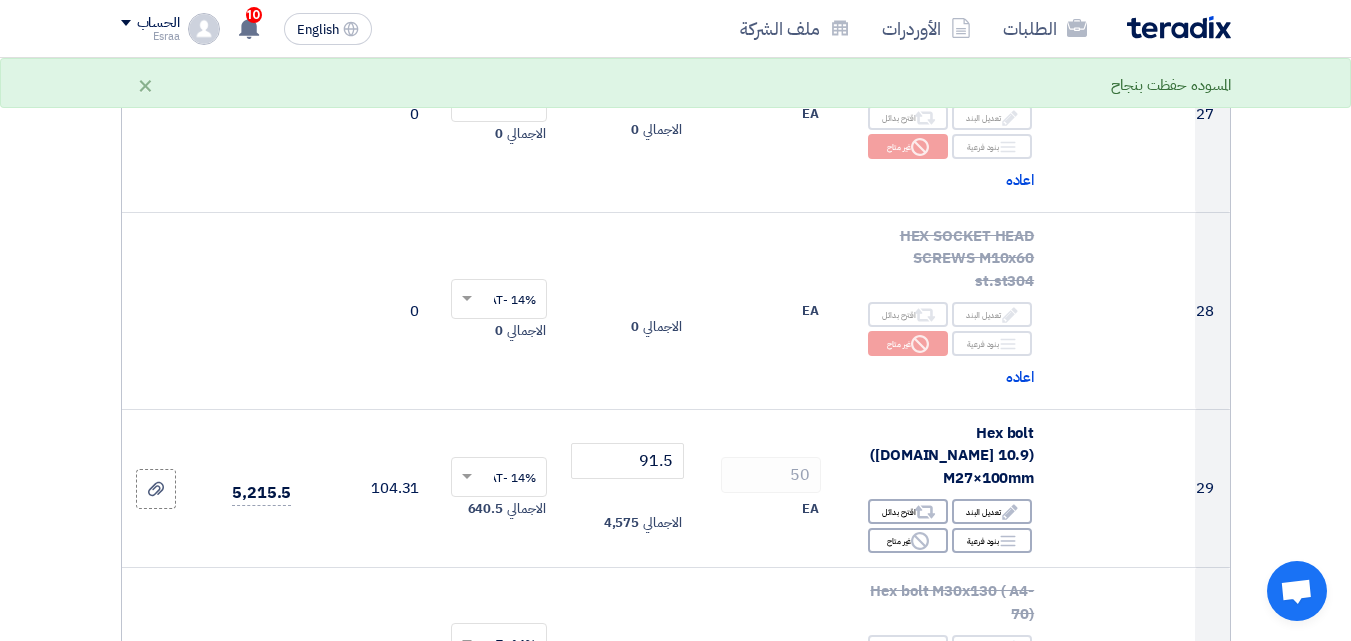 click on "الشروط والأحكام والملاحظات" 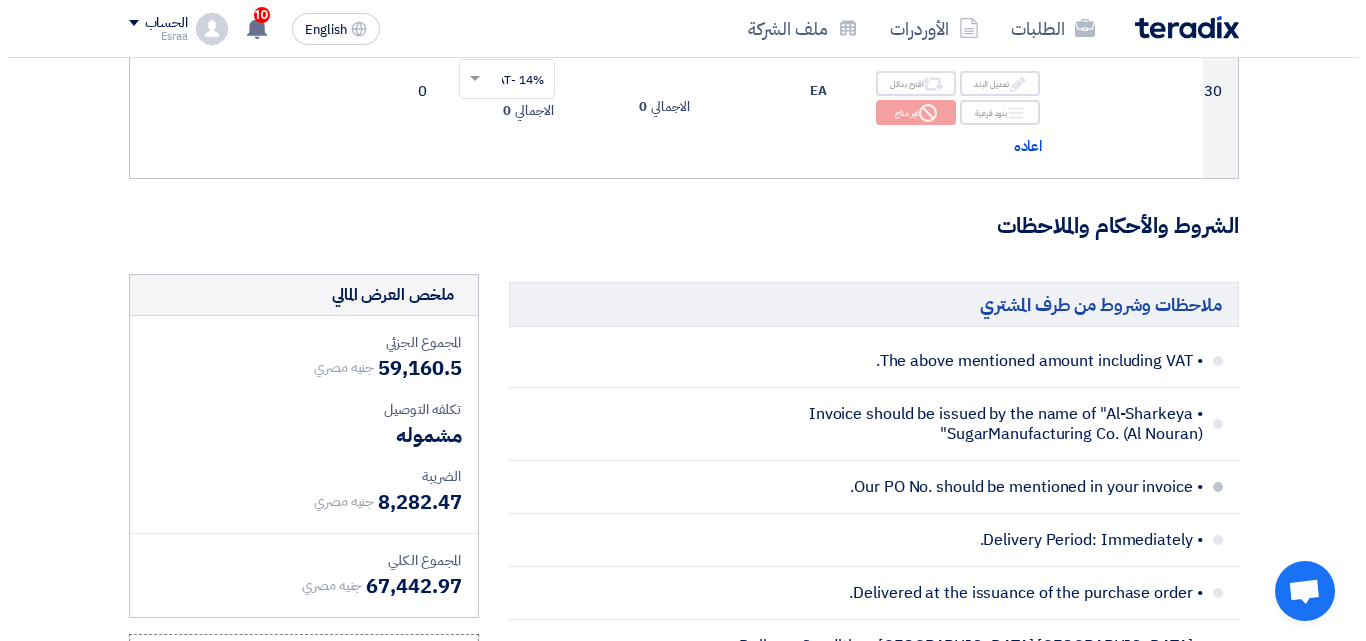 scroll, scrollTop: 4900, scrollLeft: 0, axis: vertical 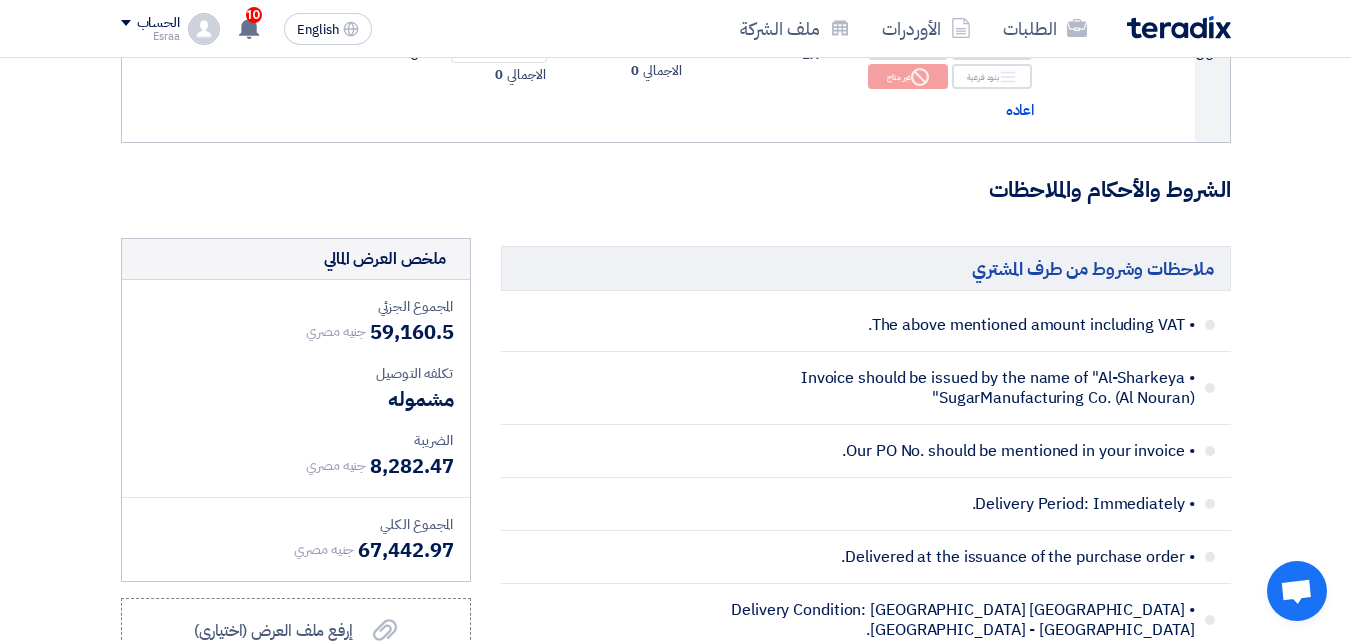 click on "إرسال العرض" 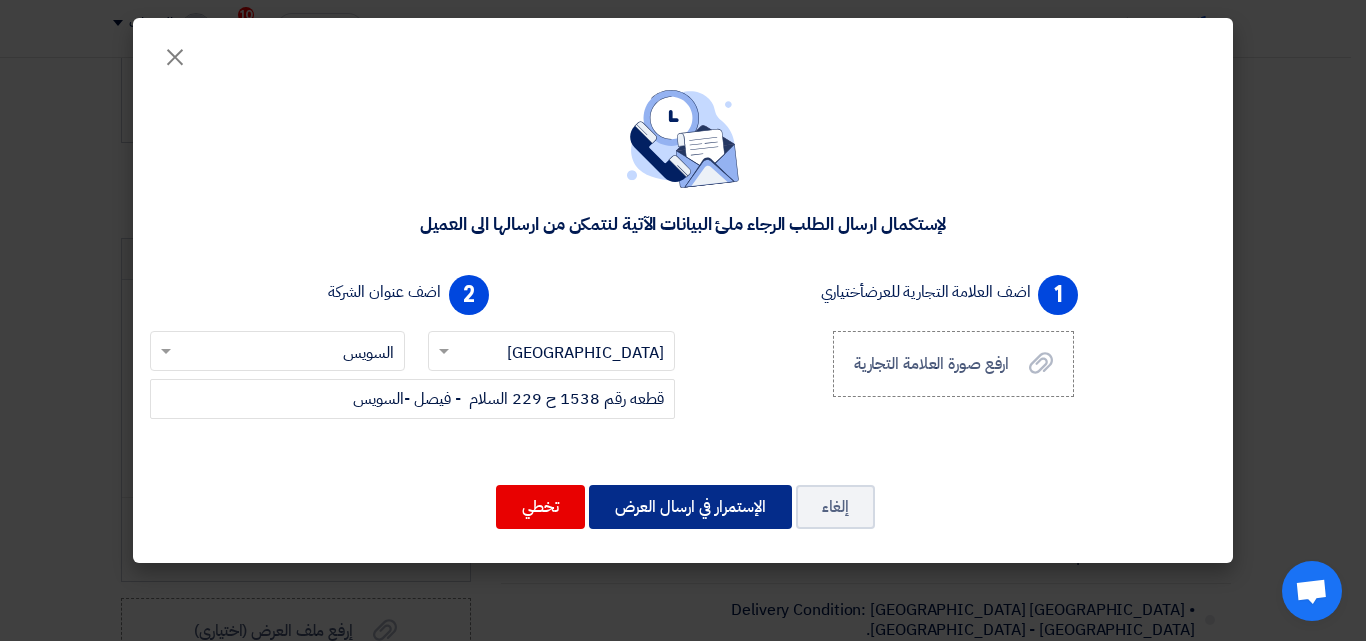 click on "الإستمرار في ارسال العرض" 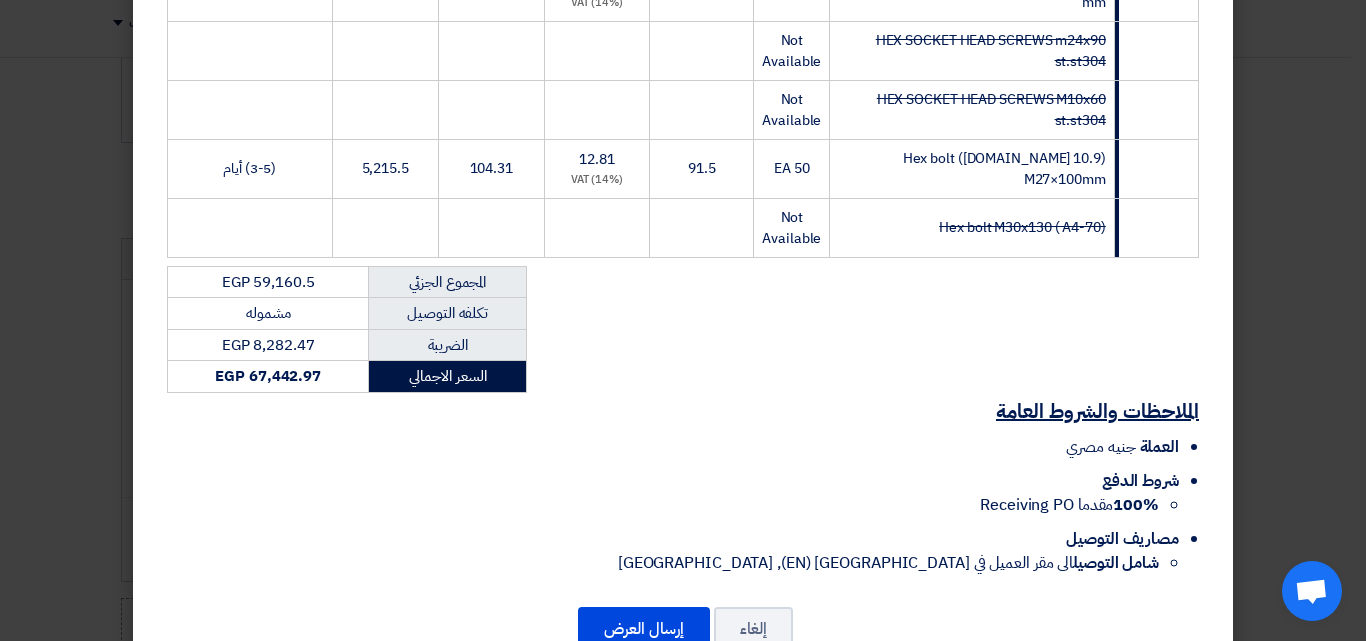 scroll, scrollTop: 2076, scrollLeft: 0, axis: vertical 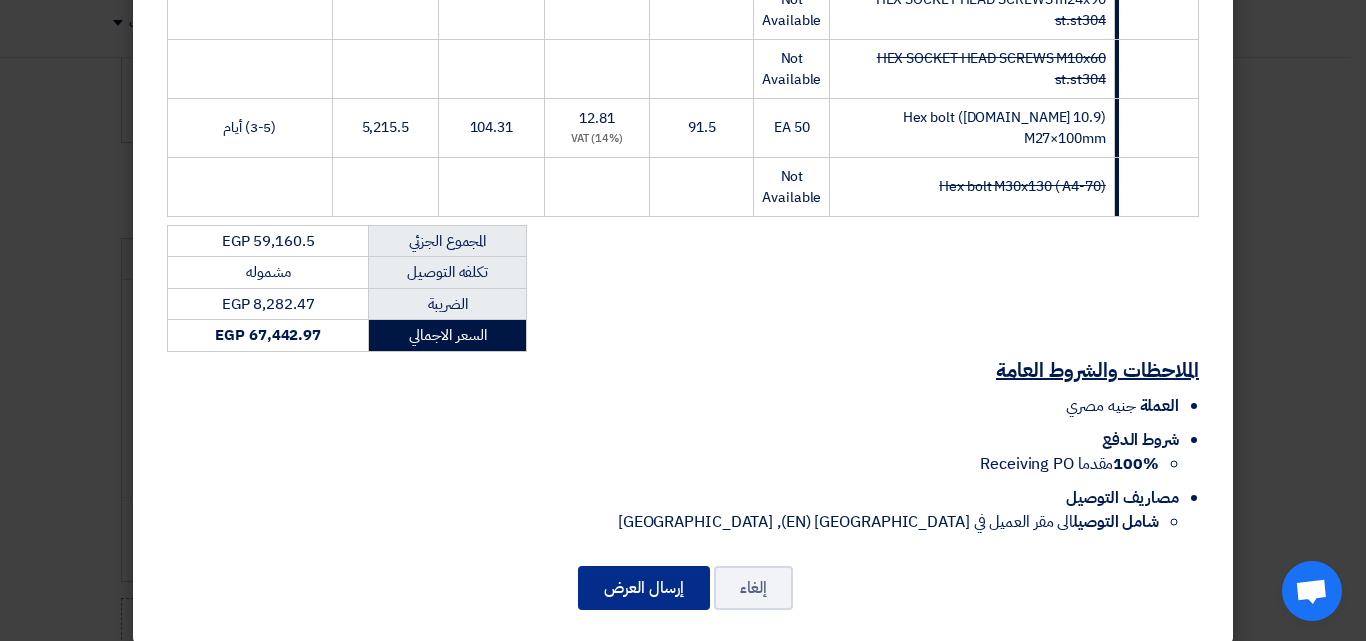 click on "إرسال العرض" 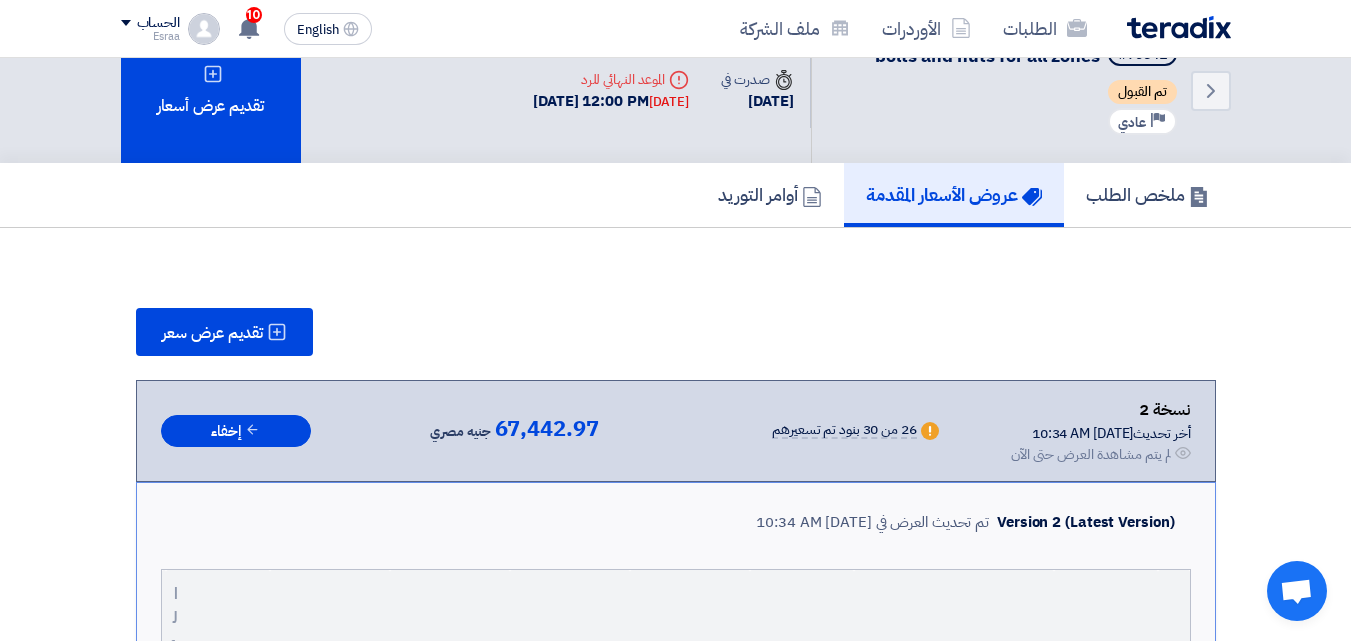 scroll, scrollTop: 0, scrollLeft: 0, axis: both 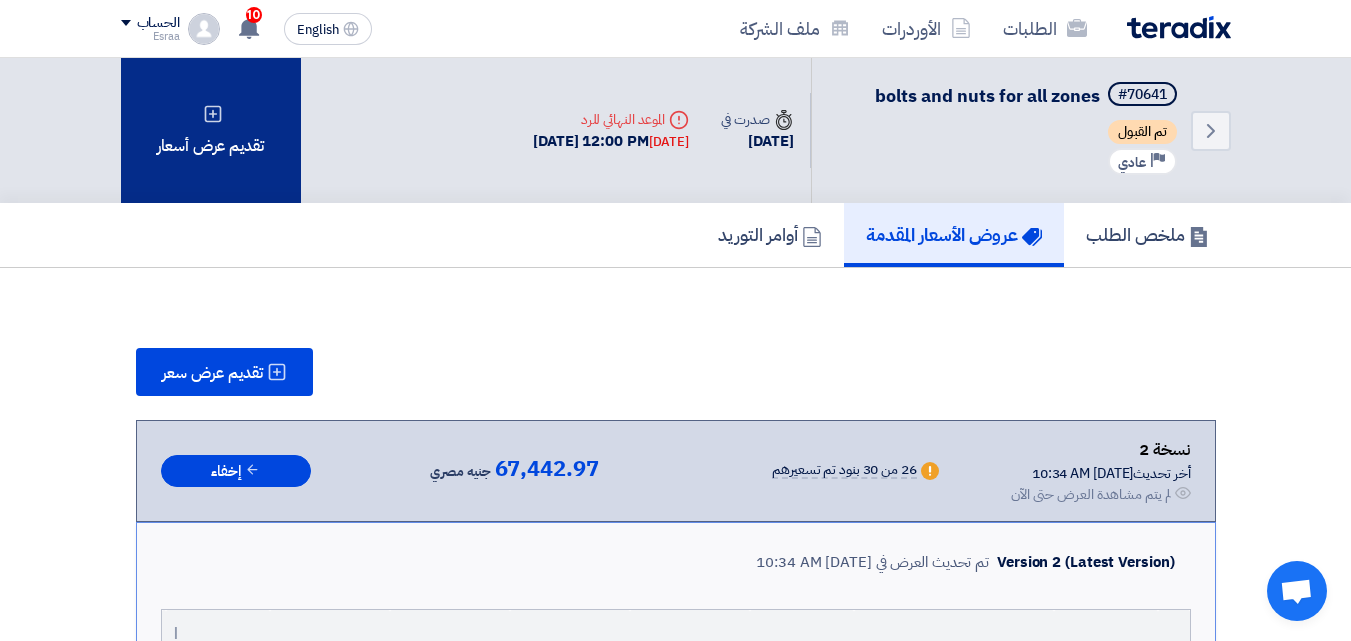 click on "تقديم عرض أسعار" 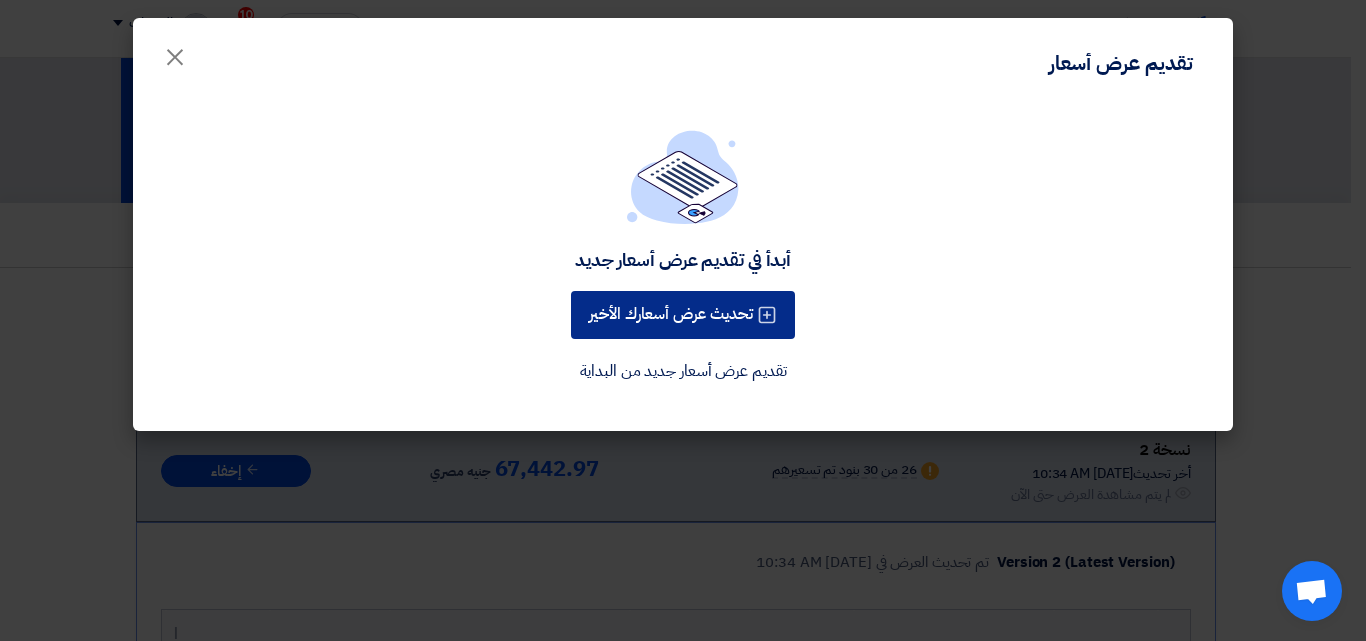 click on "تحديث عرض أسعارك الأخير" 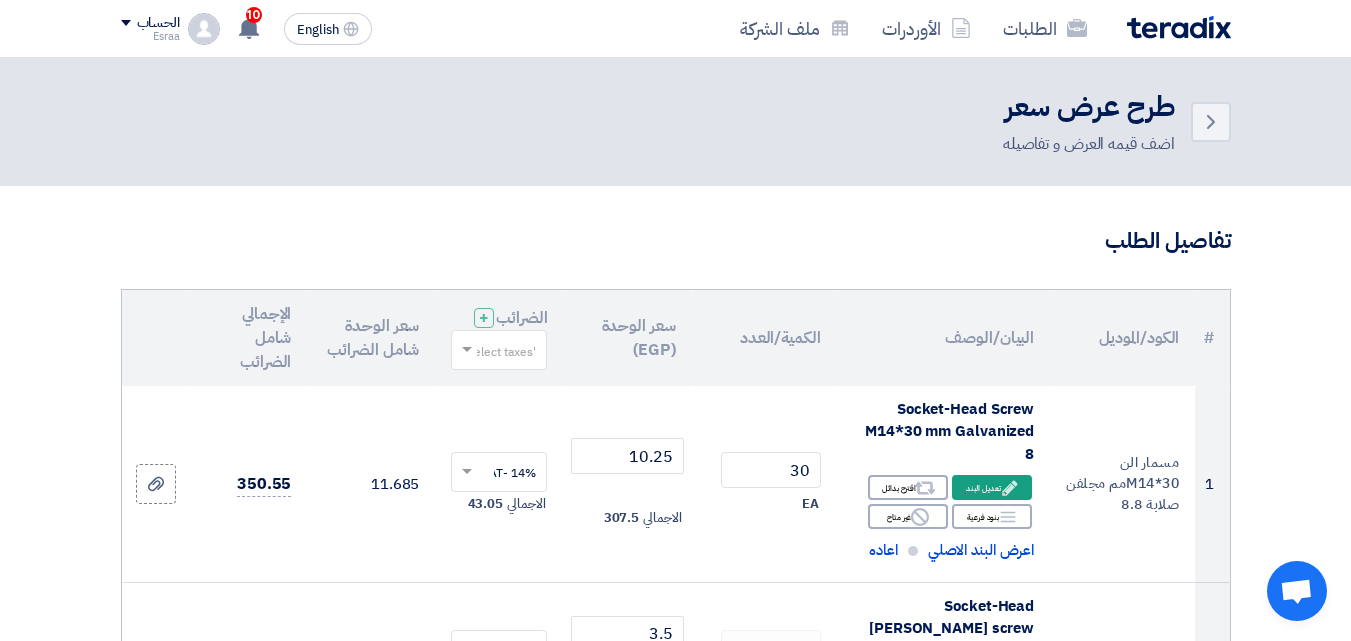 scroll, scrollTop: 500, scrollLeft: 0, axis: vertical 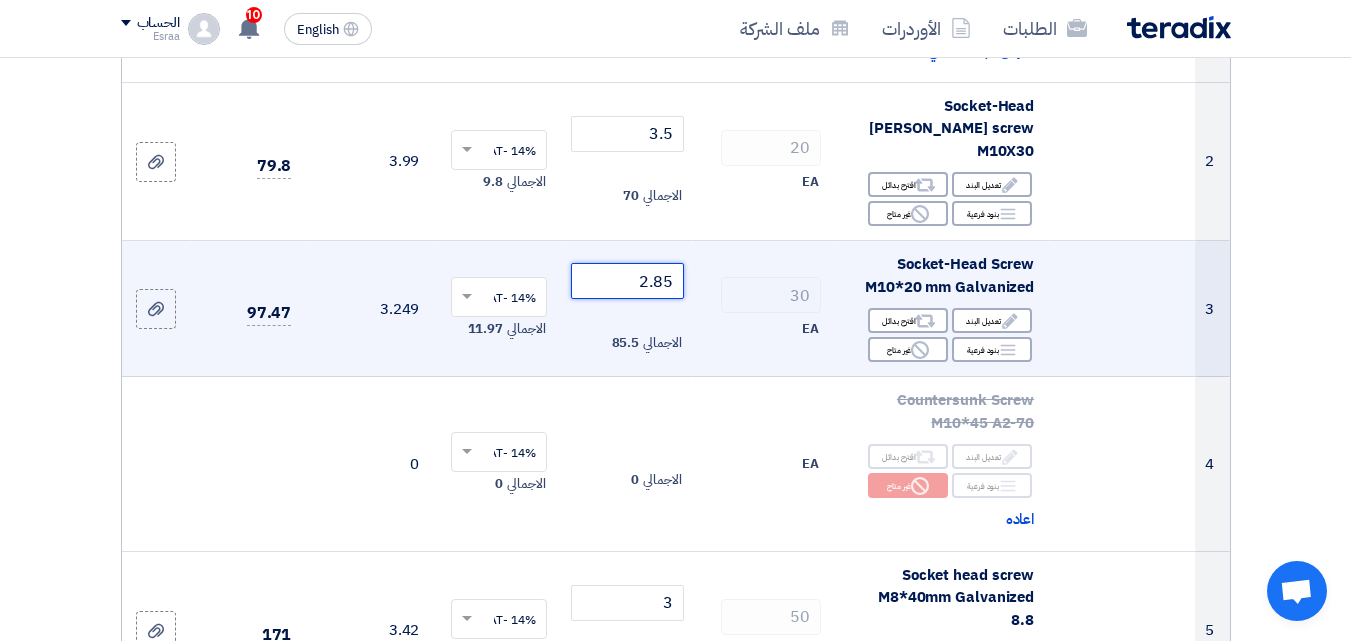 drag, startPoint x: 671, startPoint y: 252, endPoint x: 654, endPoint y: 253, distance: 17.029387 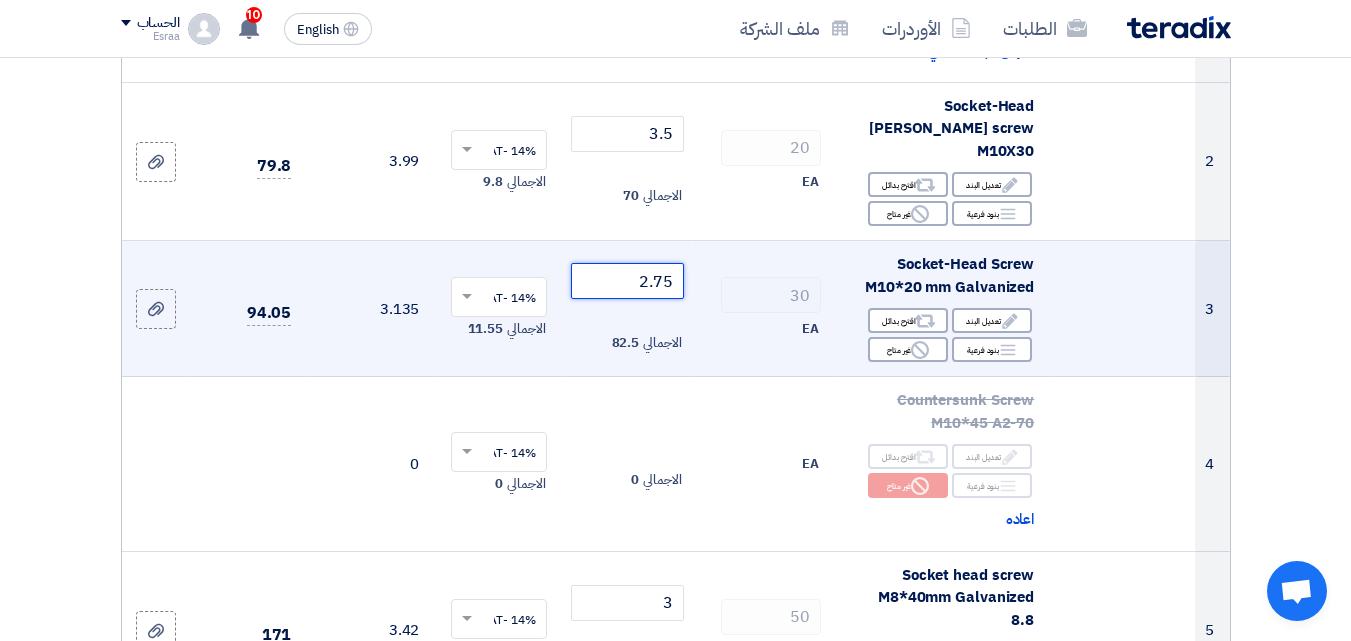 drag, startPoint x: 656, startPoint y: 248, endPoint x: 675, endPoint y: 250, distance: 19.104973 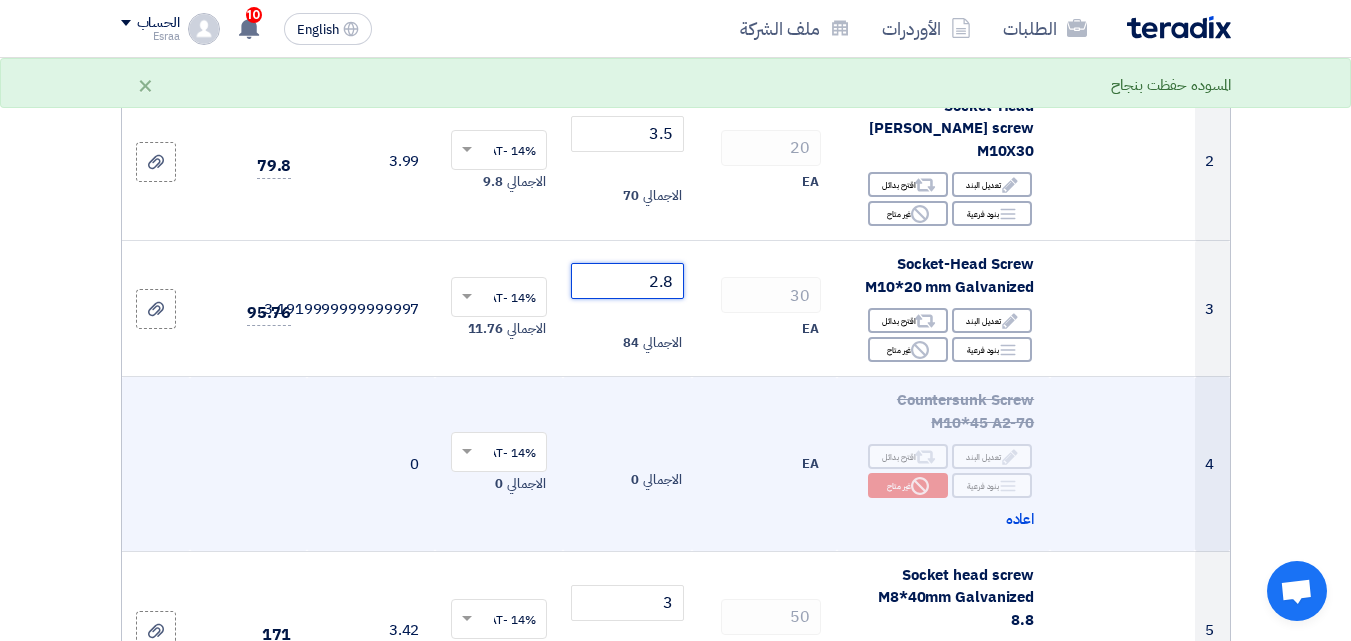 type on "2.8" 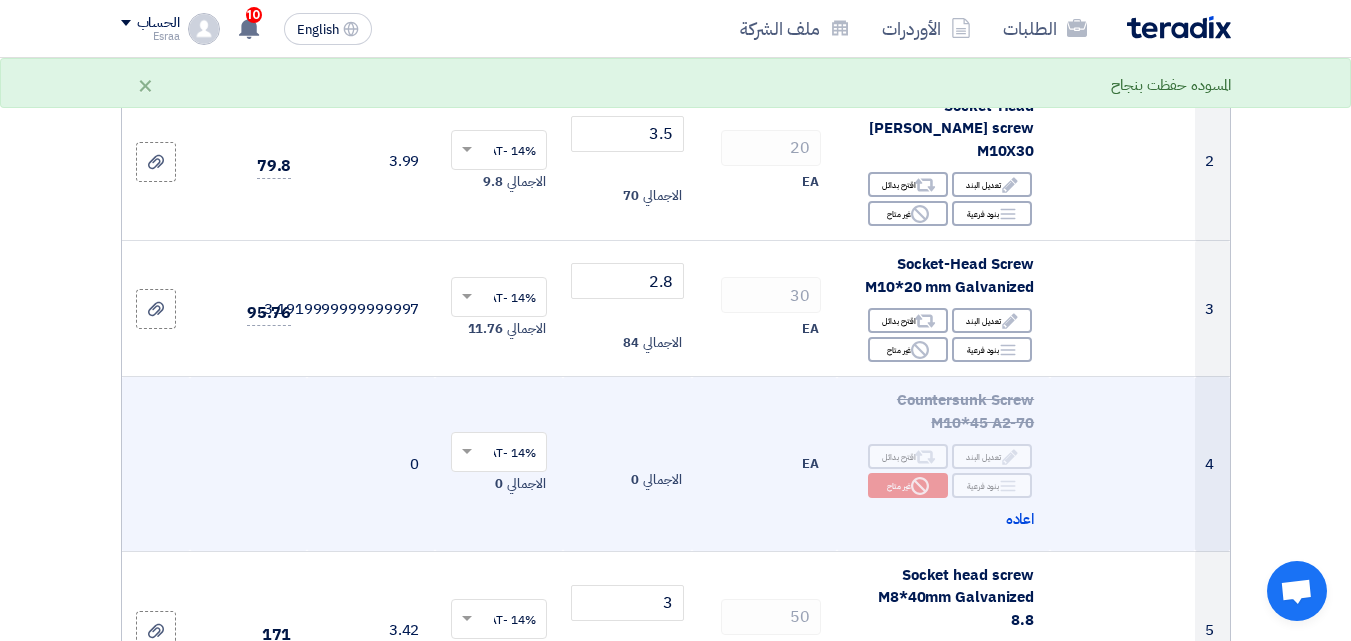 click 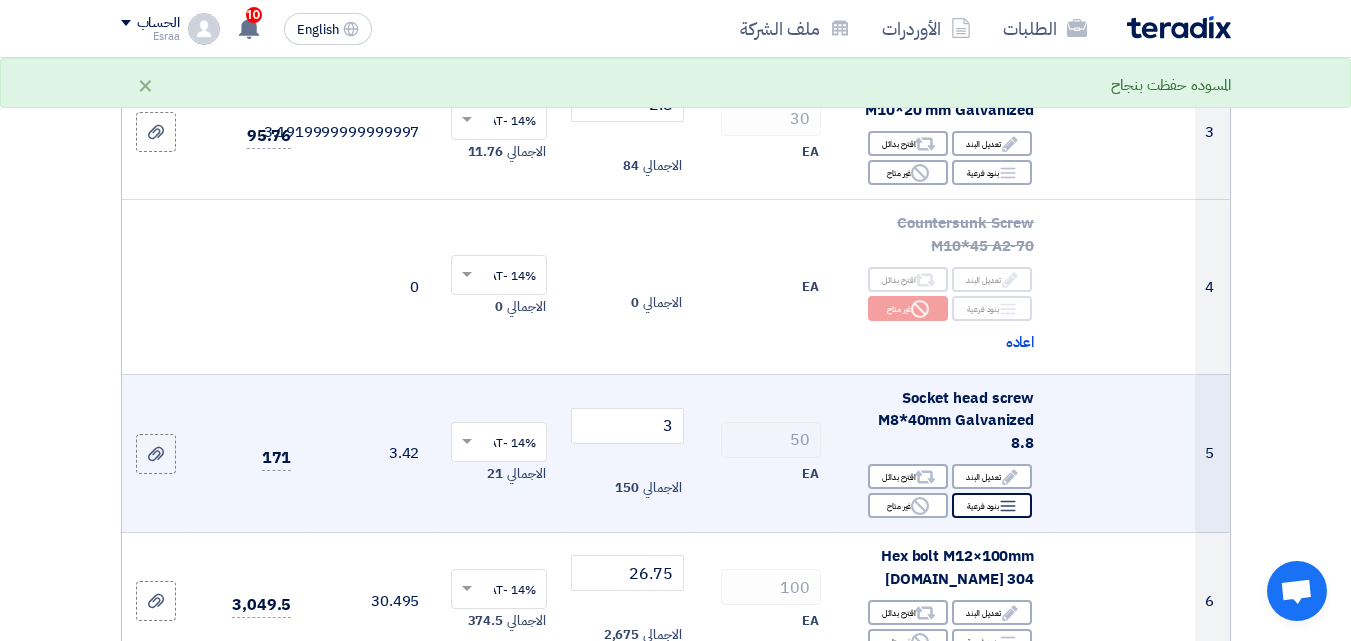 scroll, scrollTop: 700, scrollLeft: 0, axis: vertical 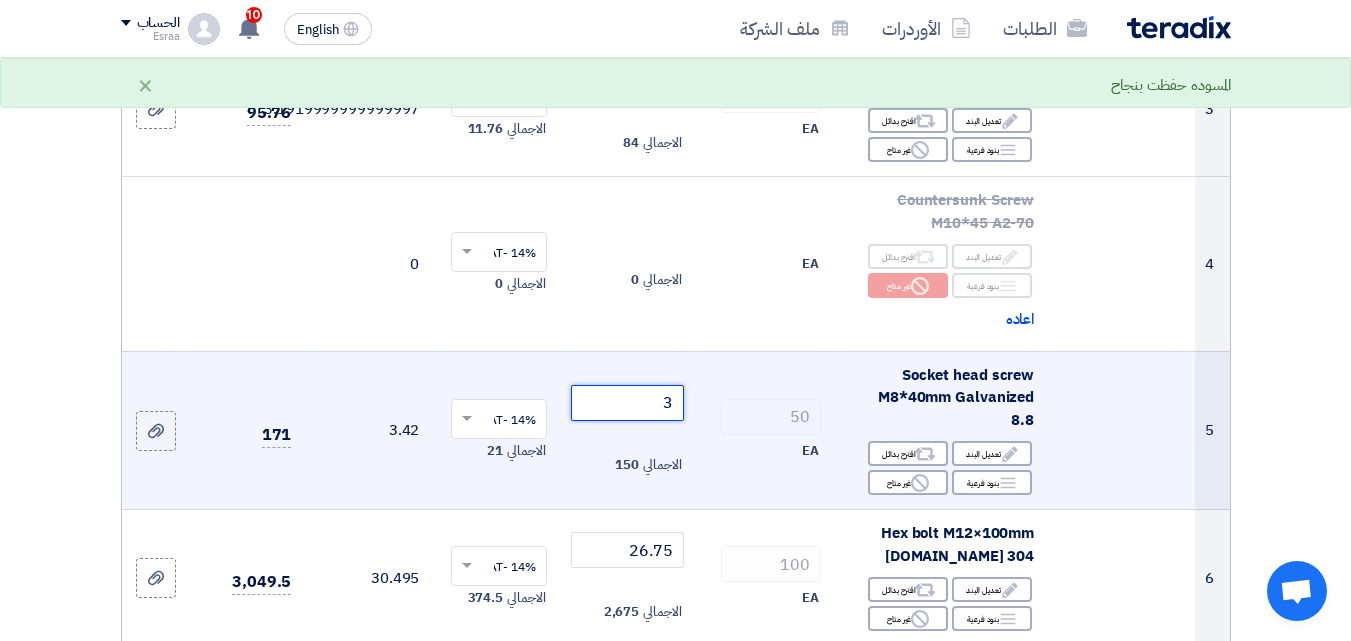 drag, startPoint x: 663, startPoint y: 363, endPoint x: 676, endPoint y: 364, distance: 13.038404 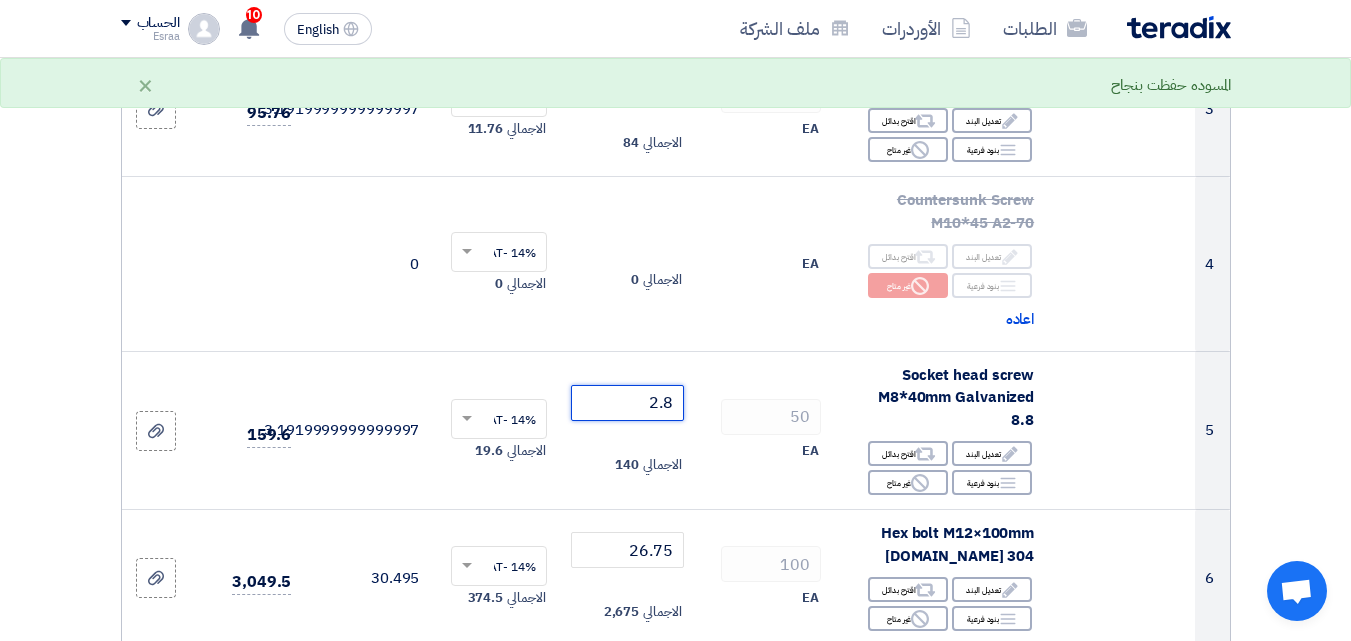 type on "2.8" 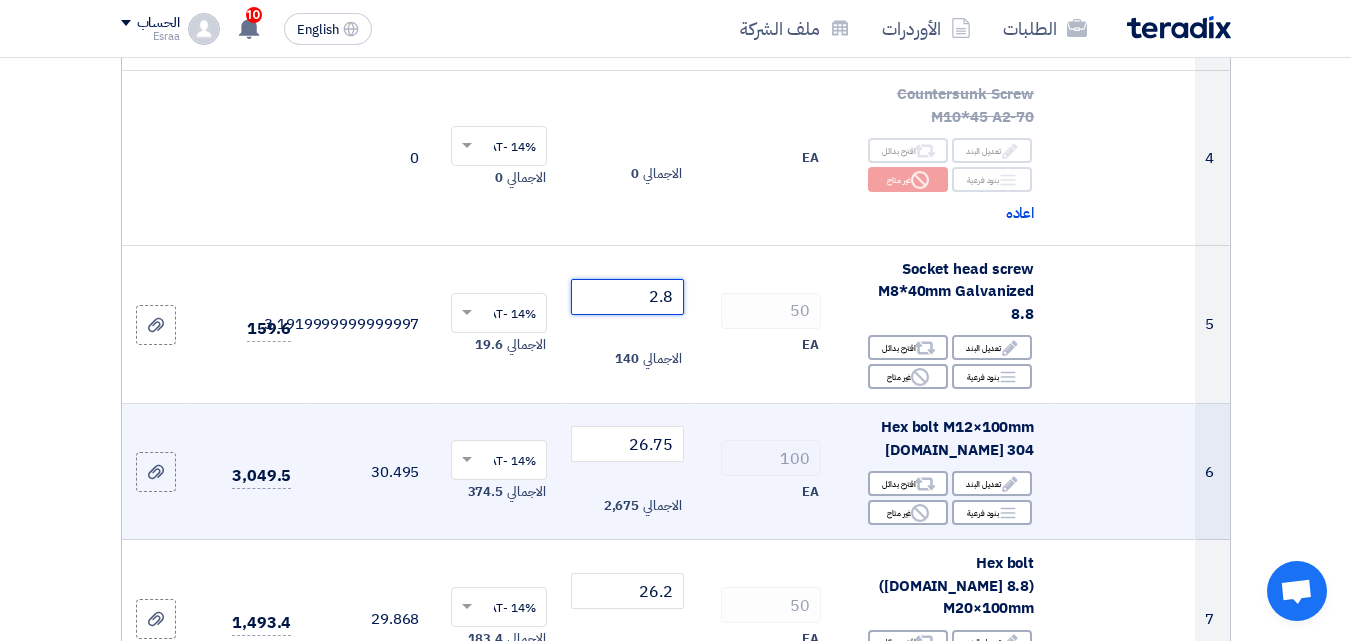 scroll, scrollTop: 900, scrollLeft: 0, axis: vertical 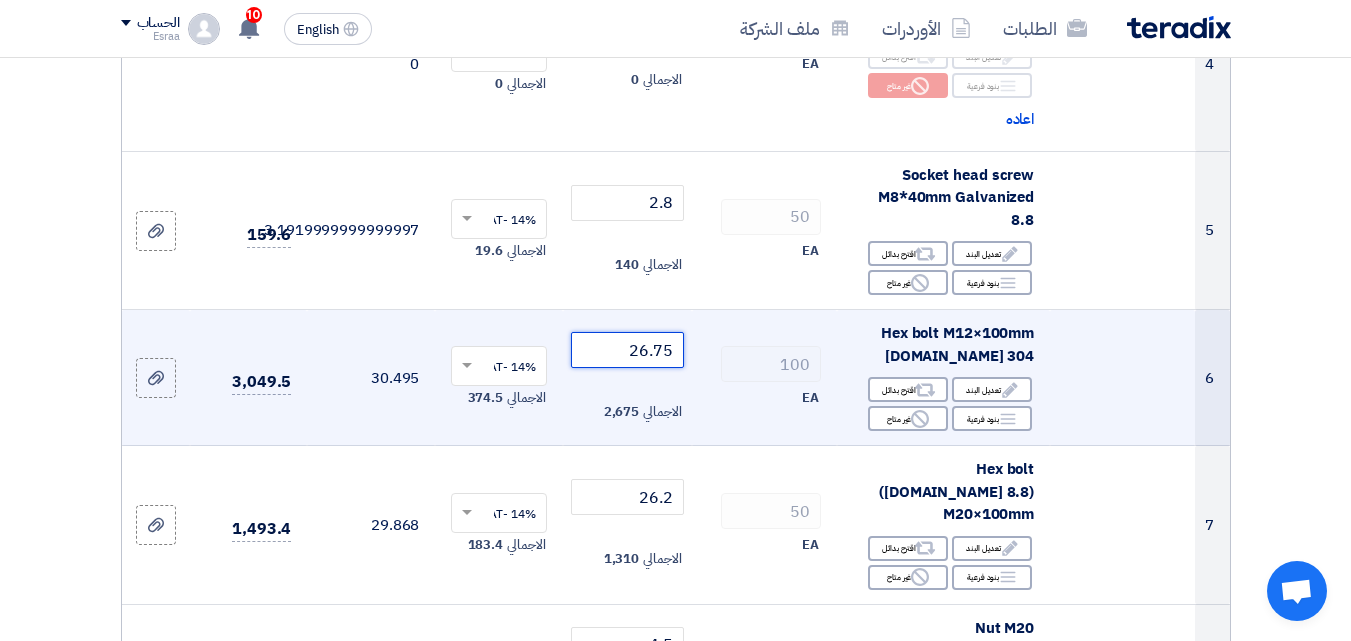 drag, startPoint x: 674, startPoint y: 305, endPoint x: 653, endPoint y: 302, distance: 21.213203 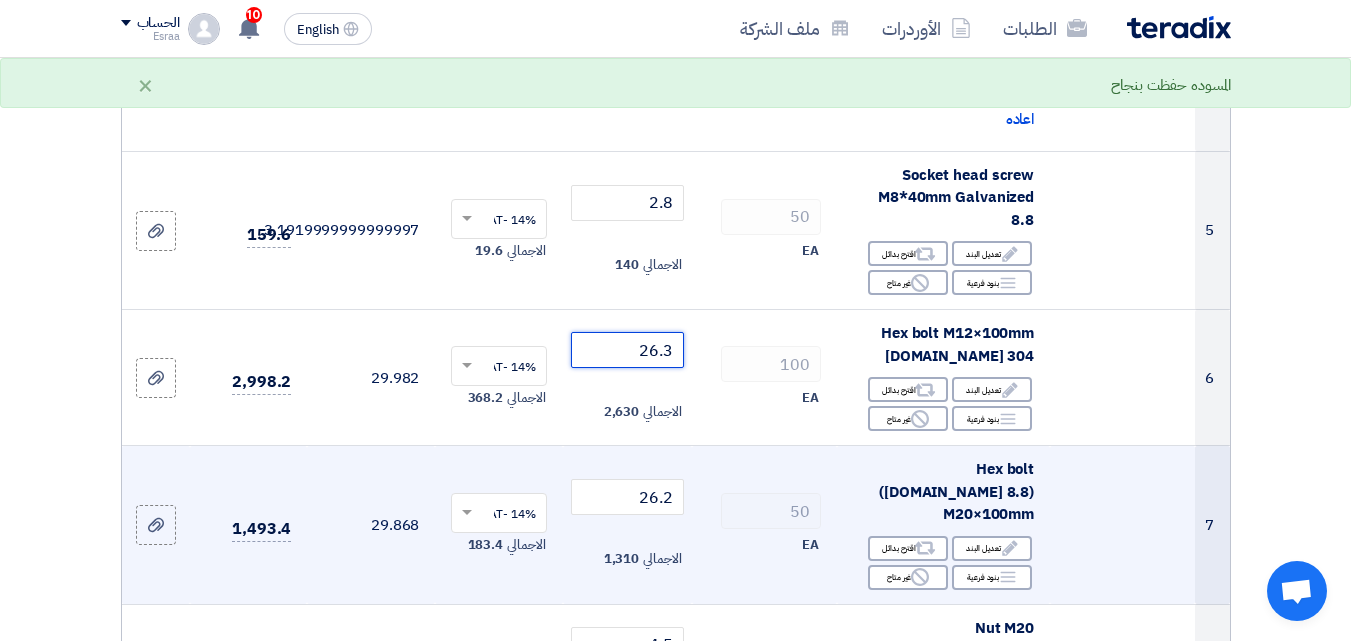 type on "26.3" 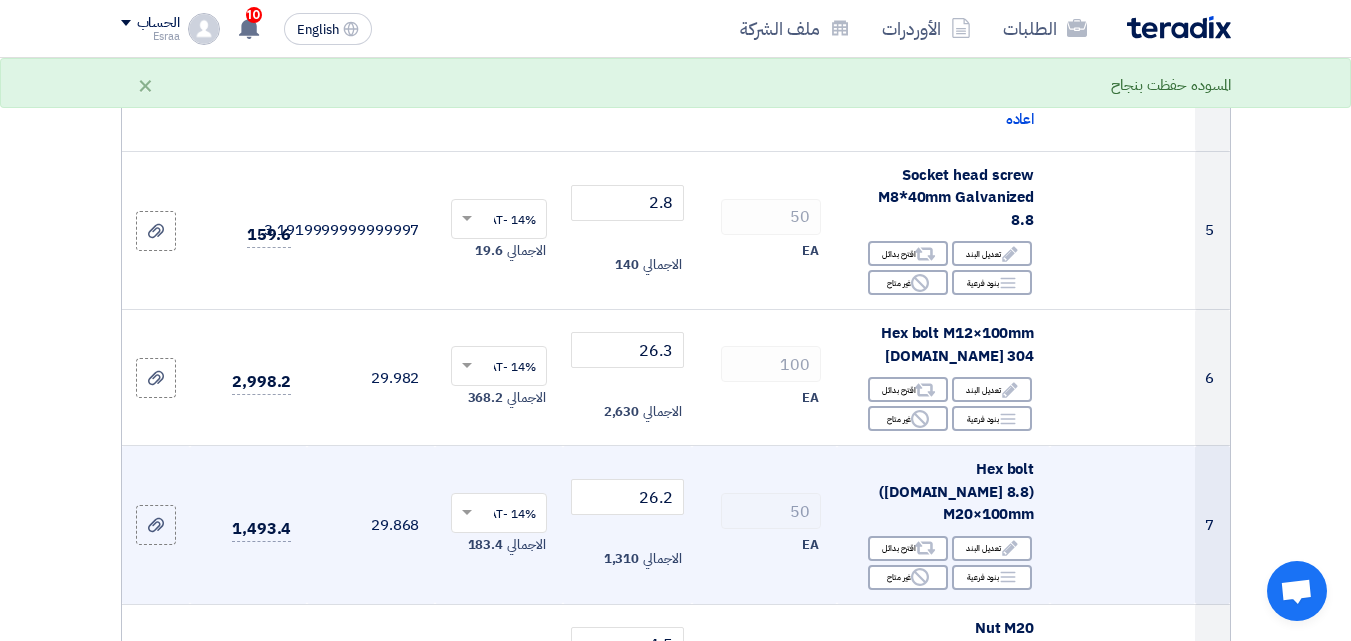 click 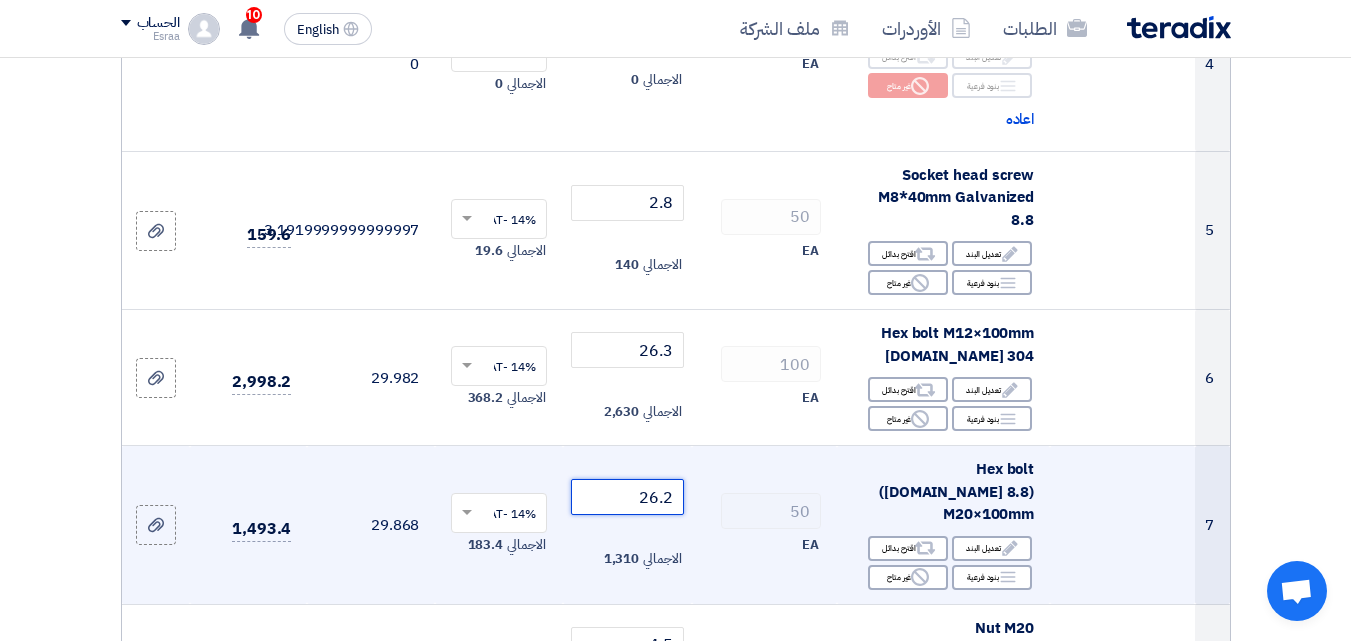drag, startPoint x: 678, startPoint y: 439, endPoint x: 634, endPoint y: 438, distance: 44.011364 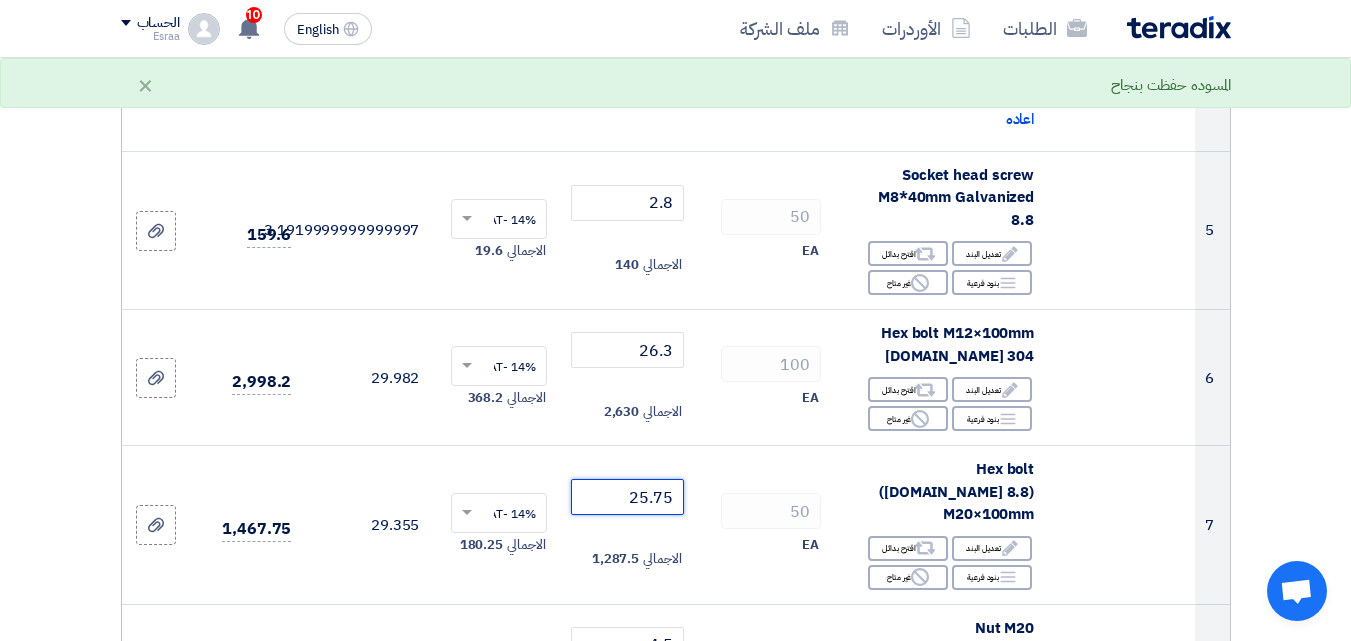 type on "25.75" 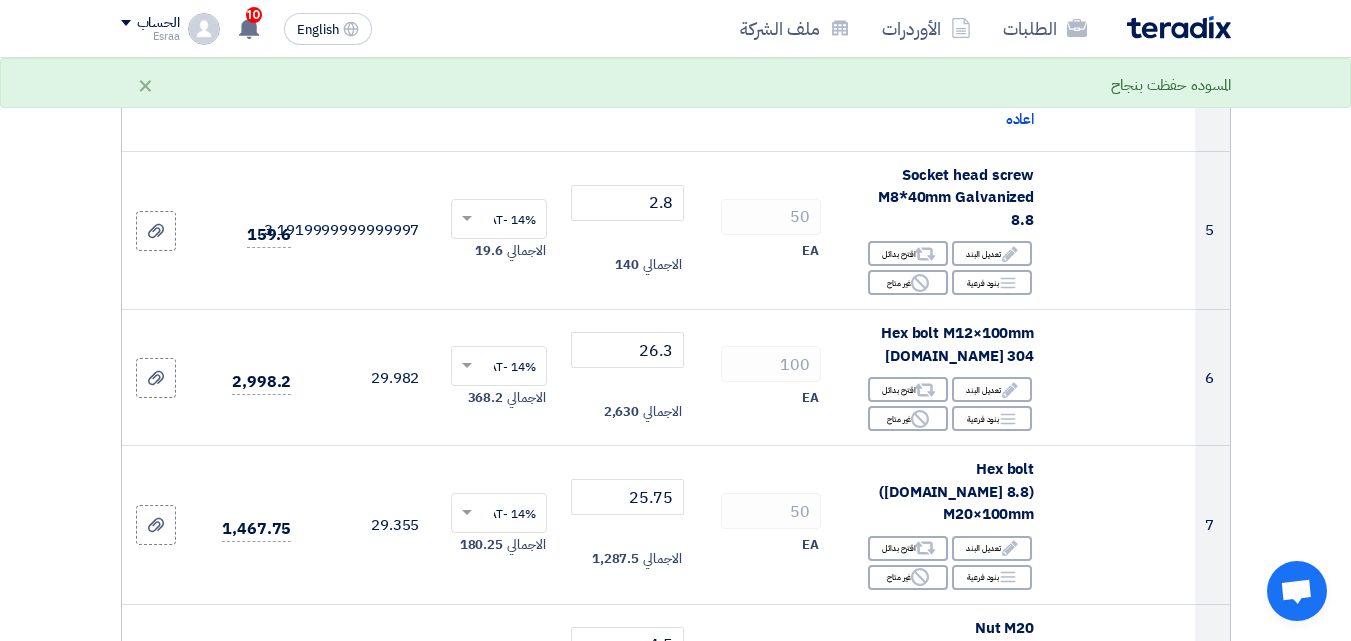 click on "تفاصيل الطلب
#
الكود/الموديل
البيان/الوصف
الكمية/العدد
سعر الوحدة (EGP)
الضرائب
+
'Select taxes...
1 Edit Reject" 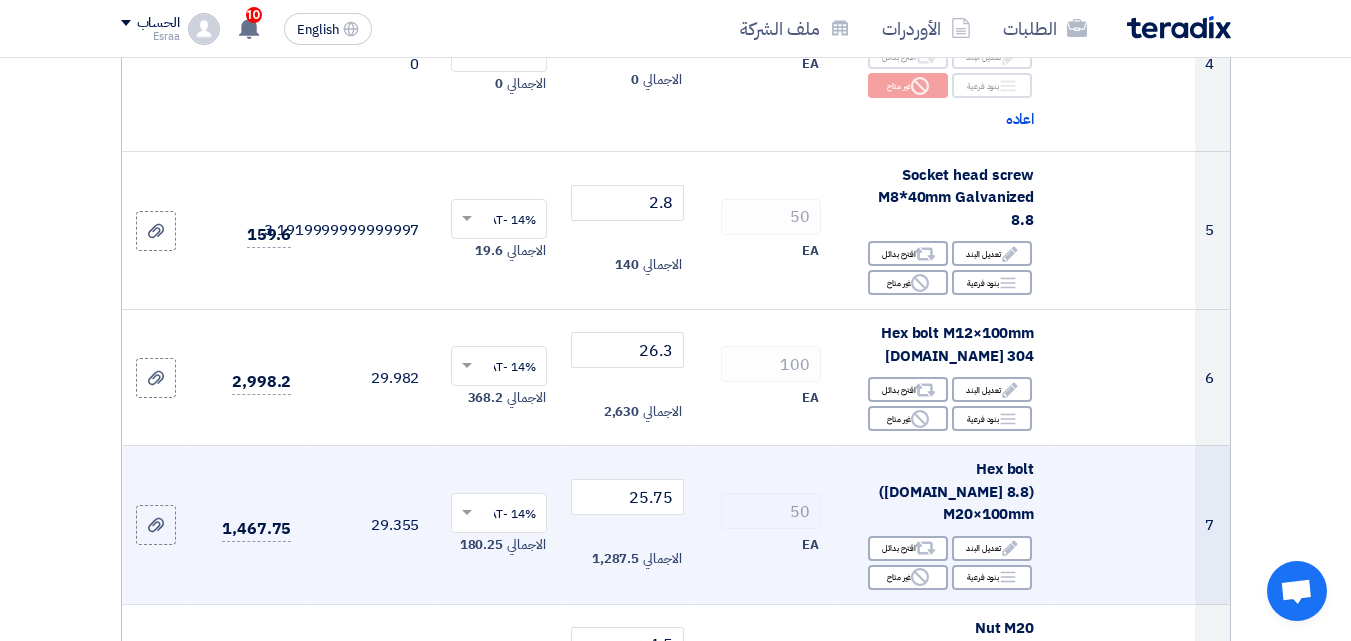 scroll, scrollTop: 1000, scrollLeft: 0, axis: vertical 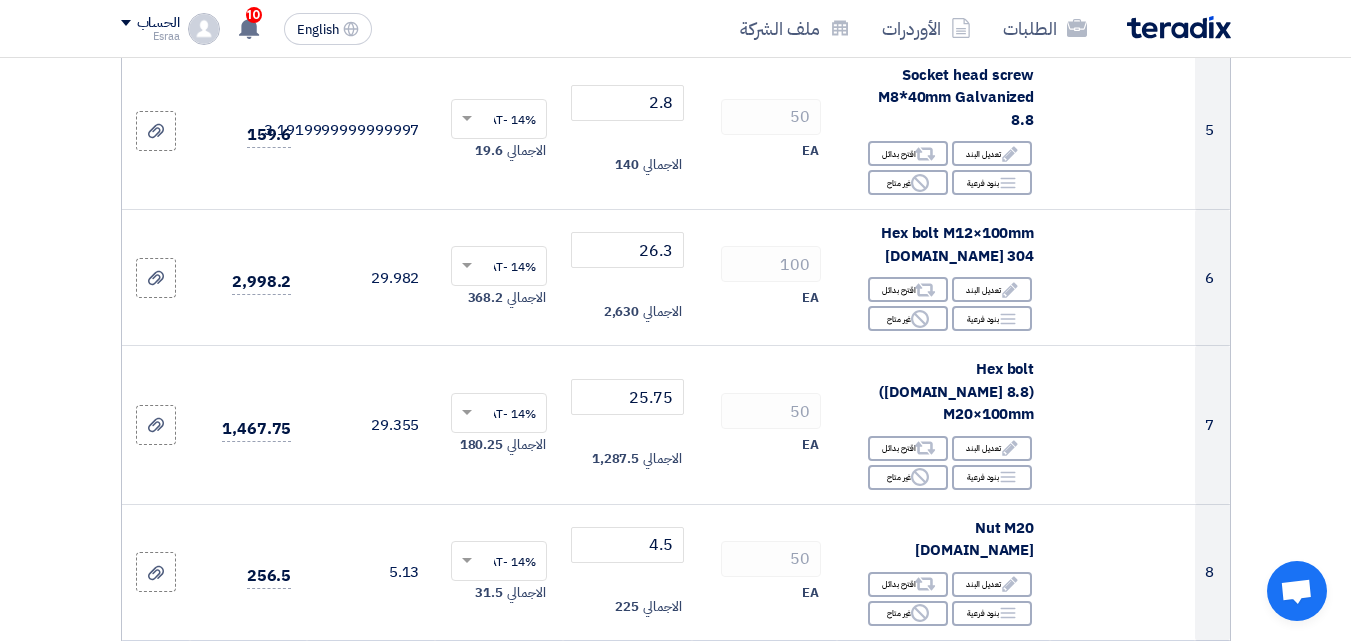 drag, startPoint x: 671, startPoint y: 592, endPoint x: 661, endPoint y: 591, distance: 10.049875 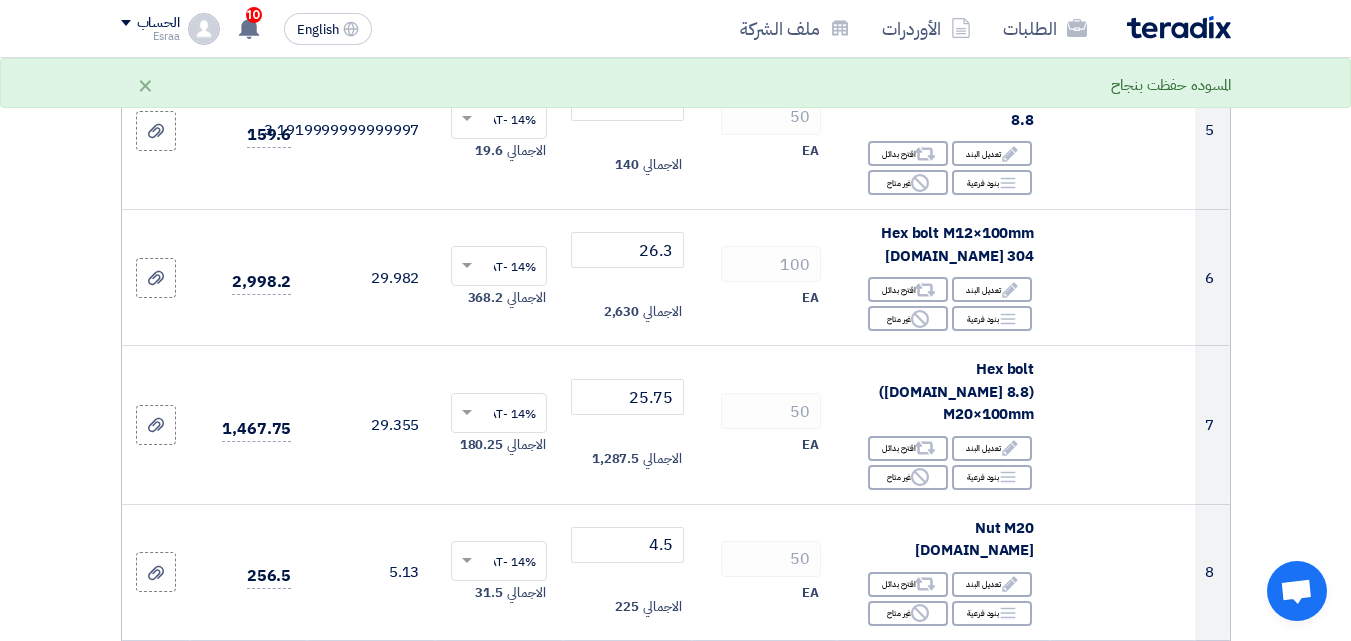 type on "73" 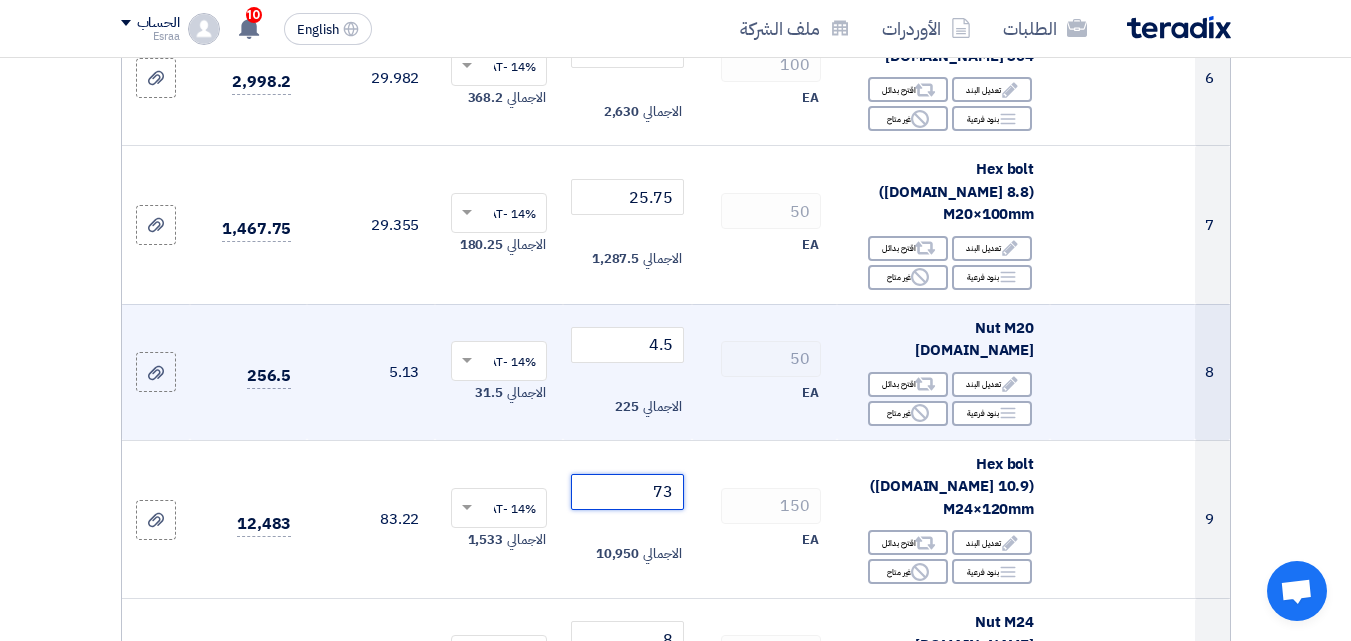scroll, scrollTop: 1300, scrollLeft: 0, axis: vertical 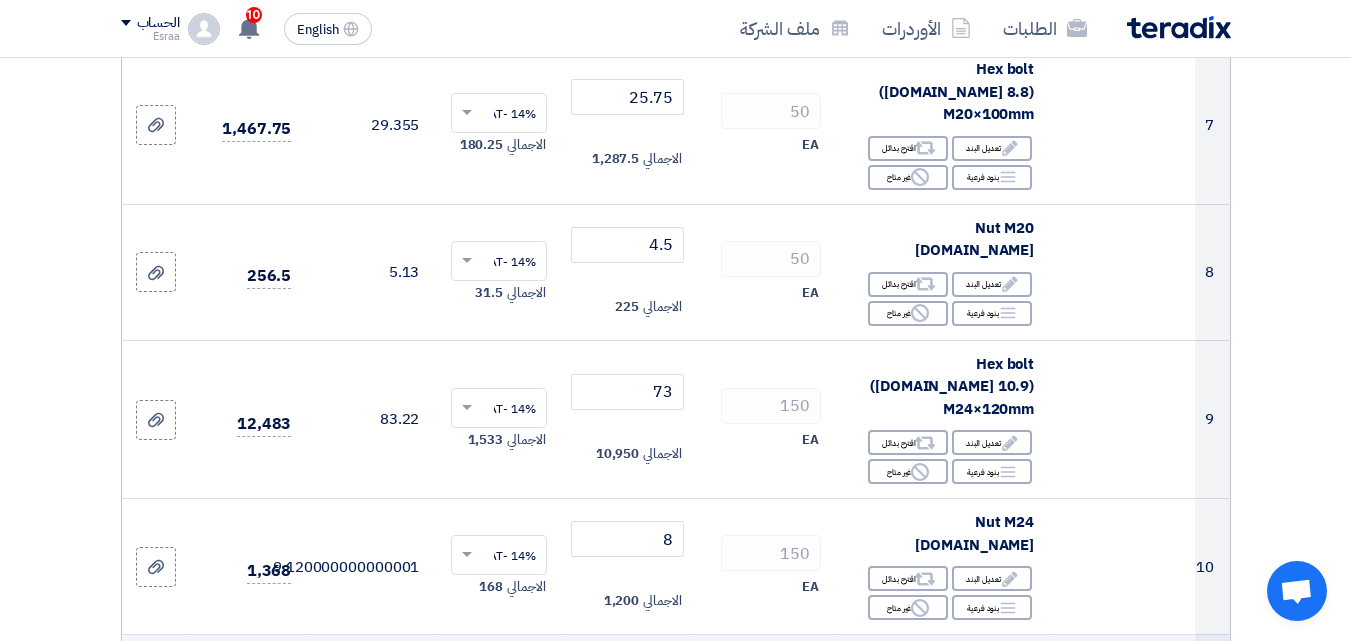 click on "2.3" 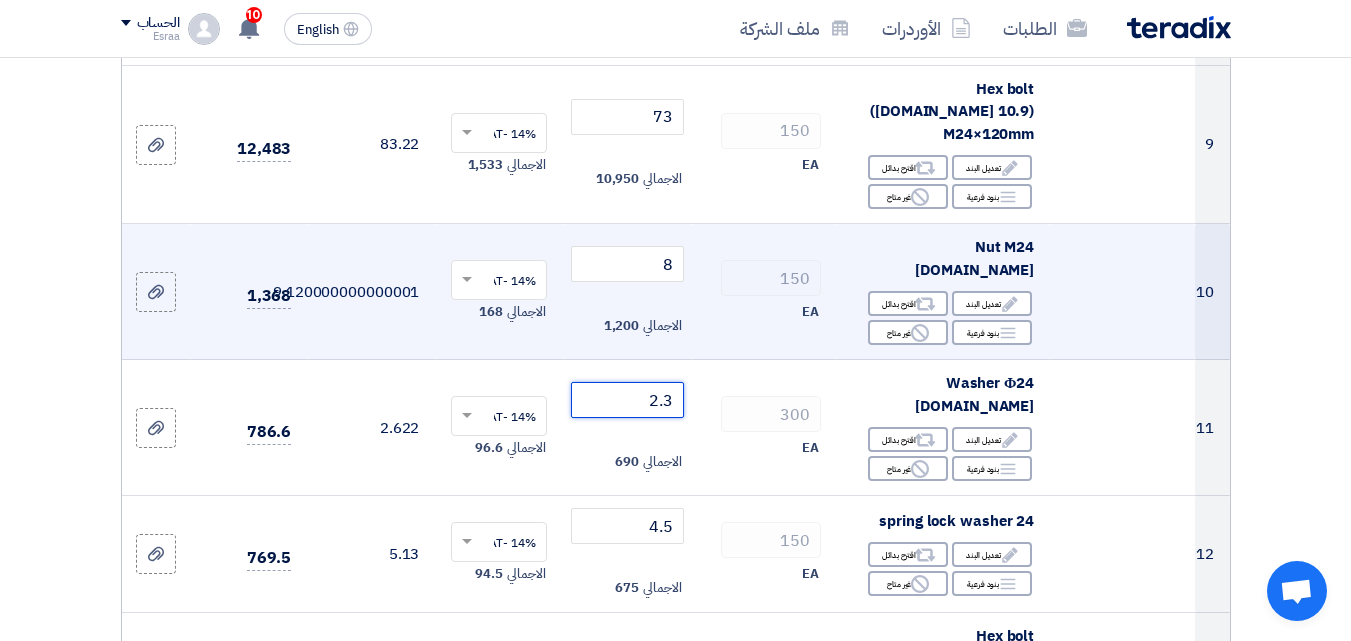 scroll, scrollTop: 1600, scrollLeft: 0, axis: vertical 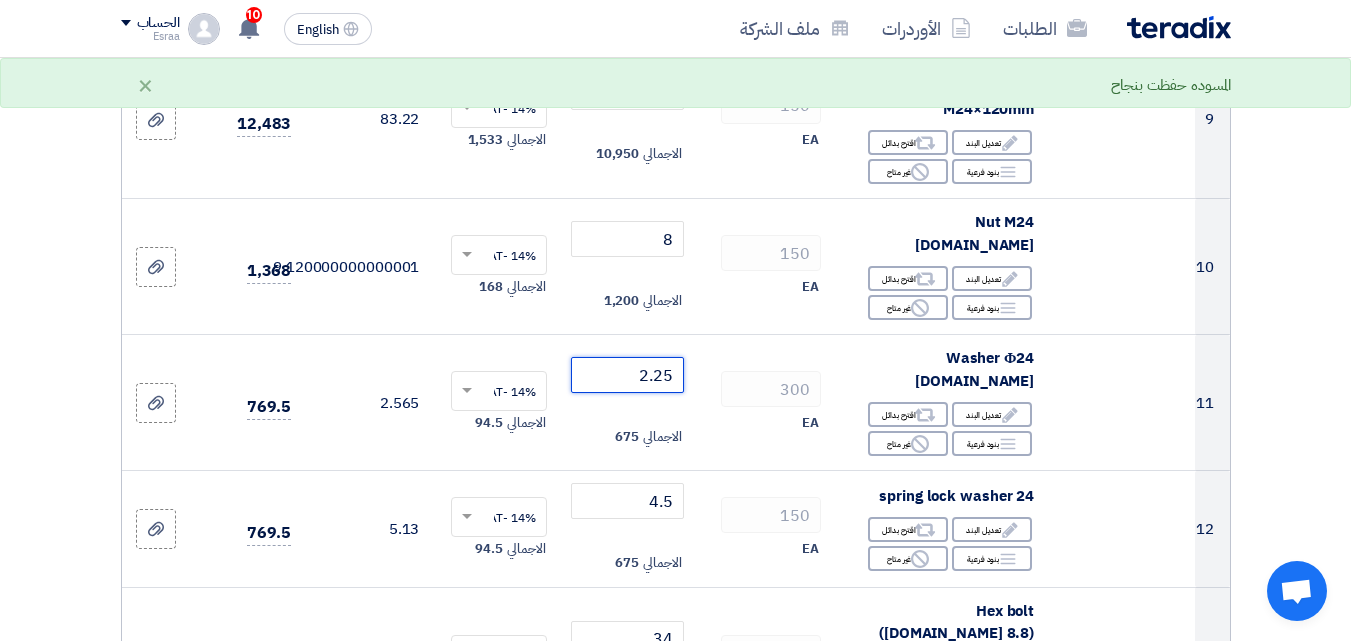 type on "2.25" 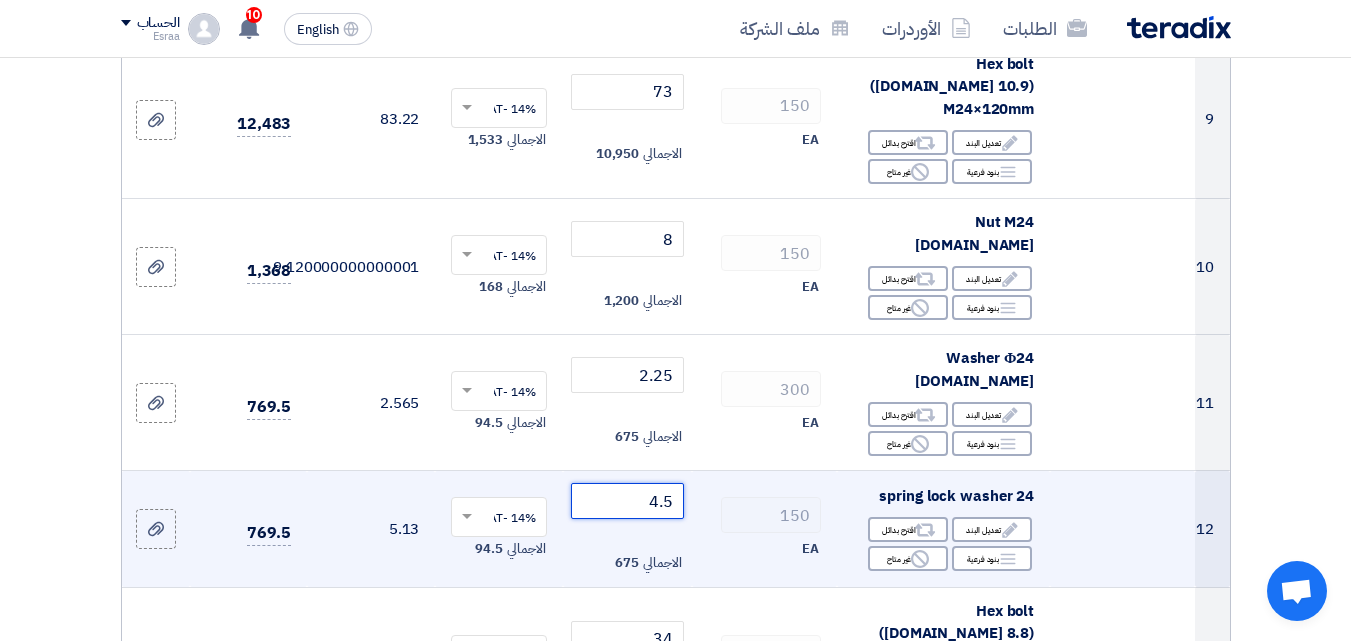 click on "4.5" 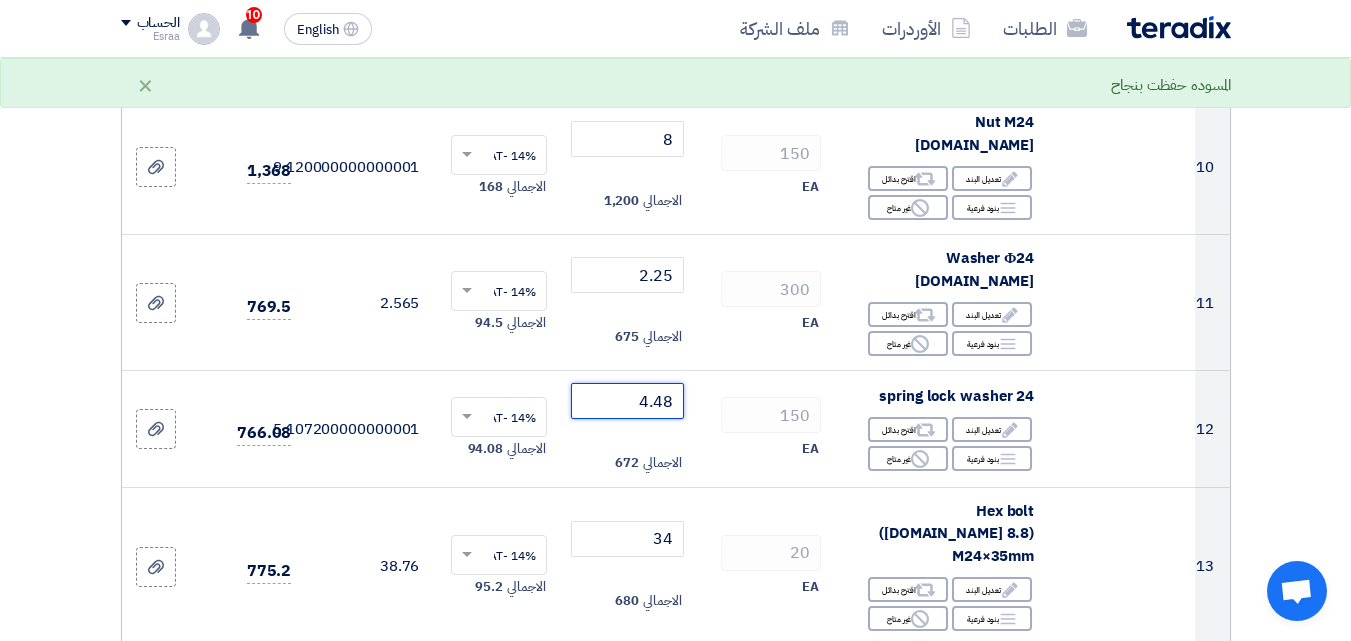 type on "4.48" 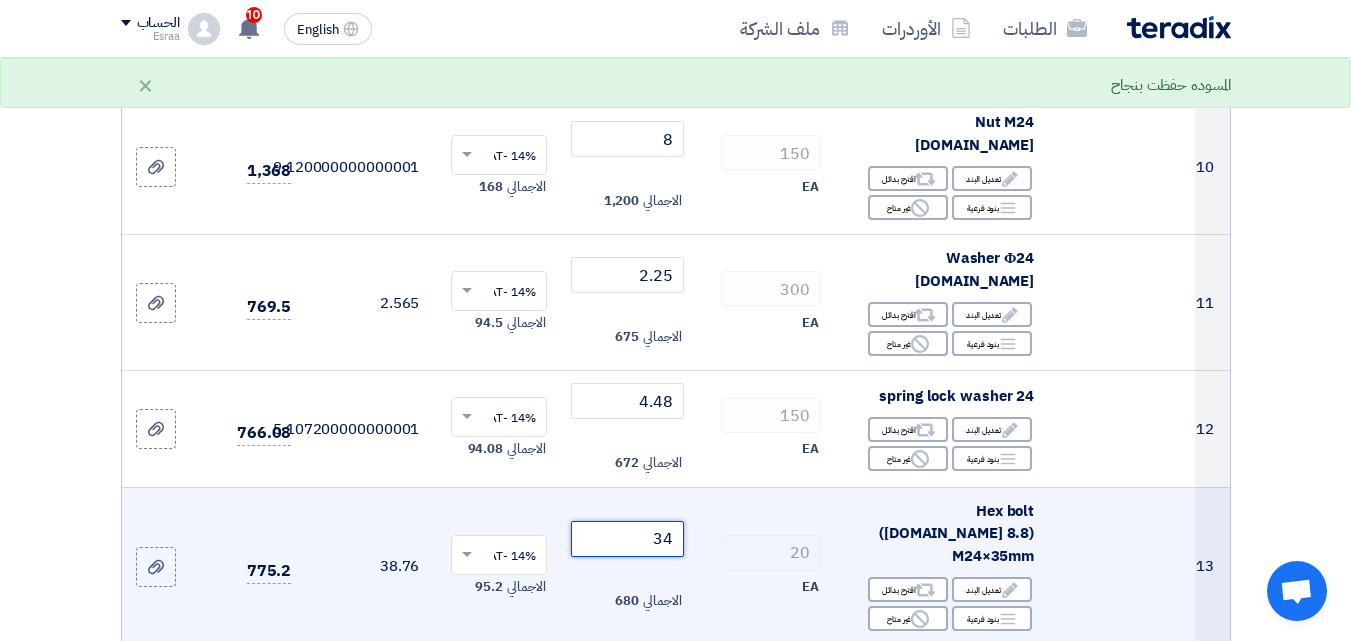 click on "34" 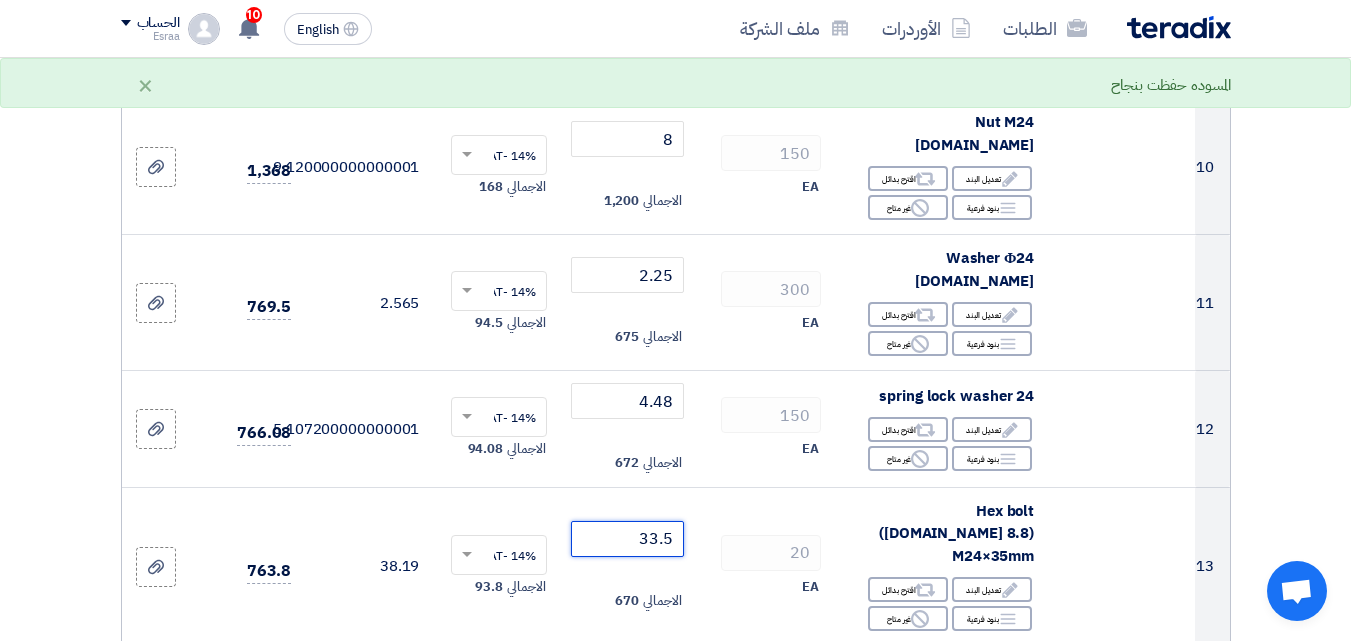 type on "33.5" 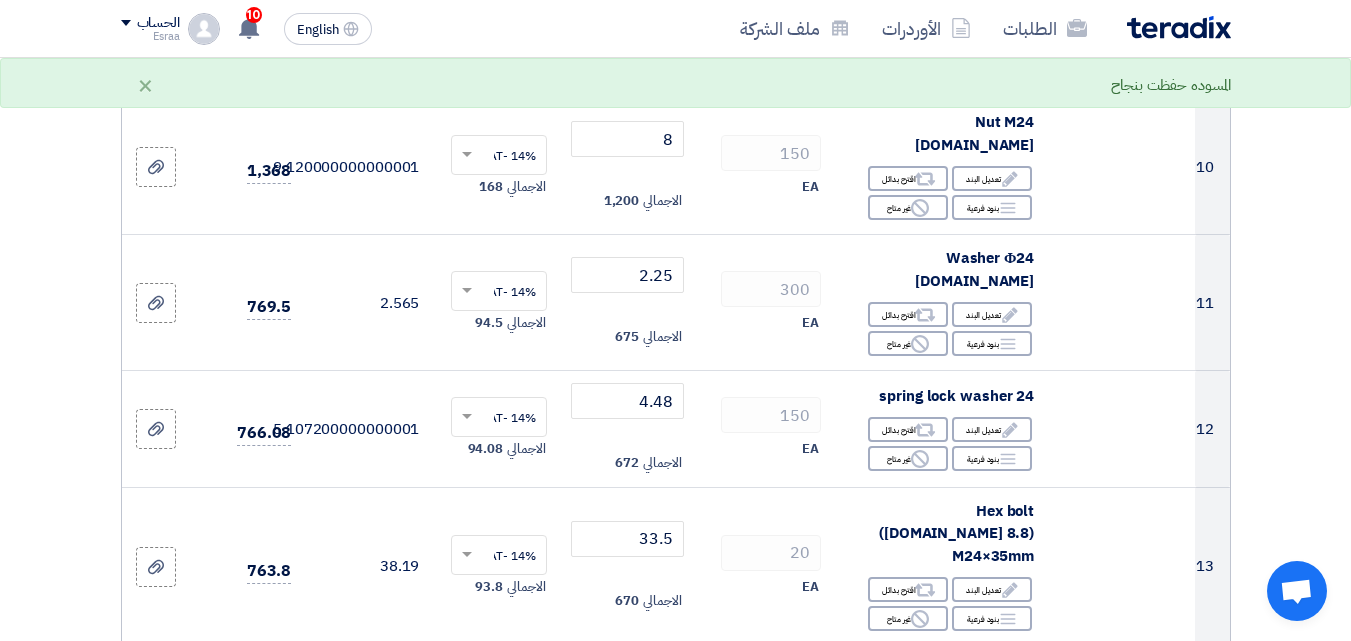 click on "8" 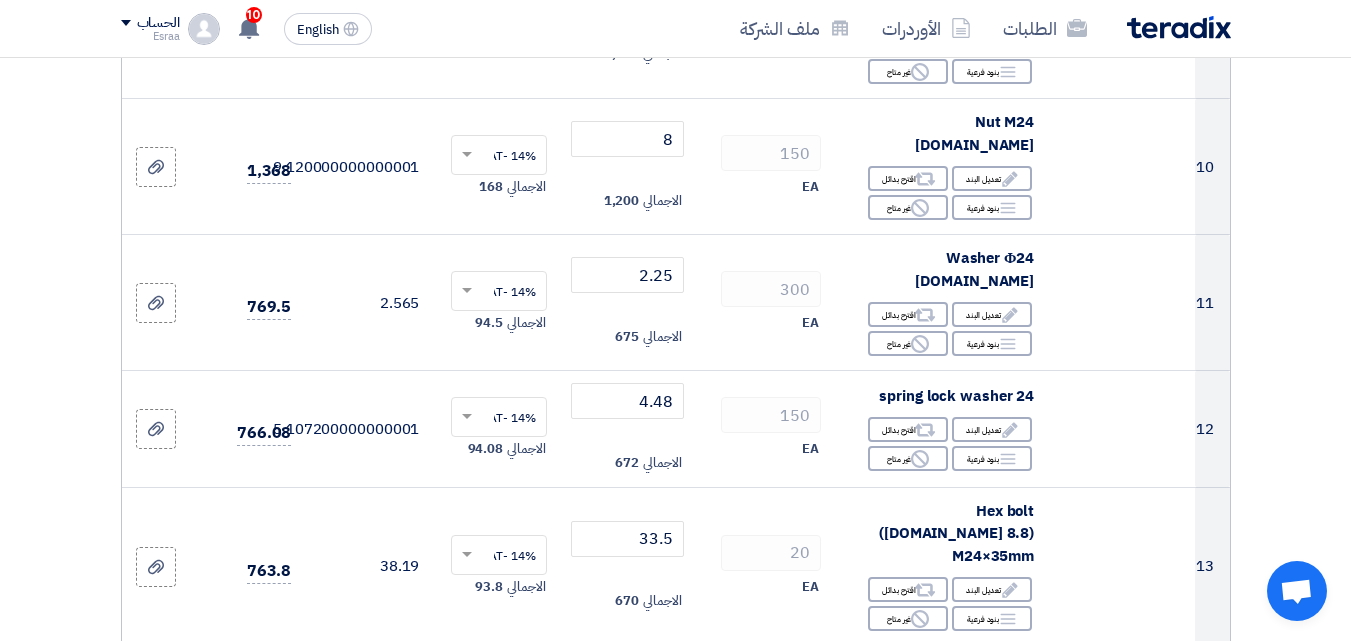 click 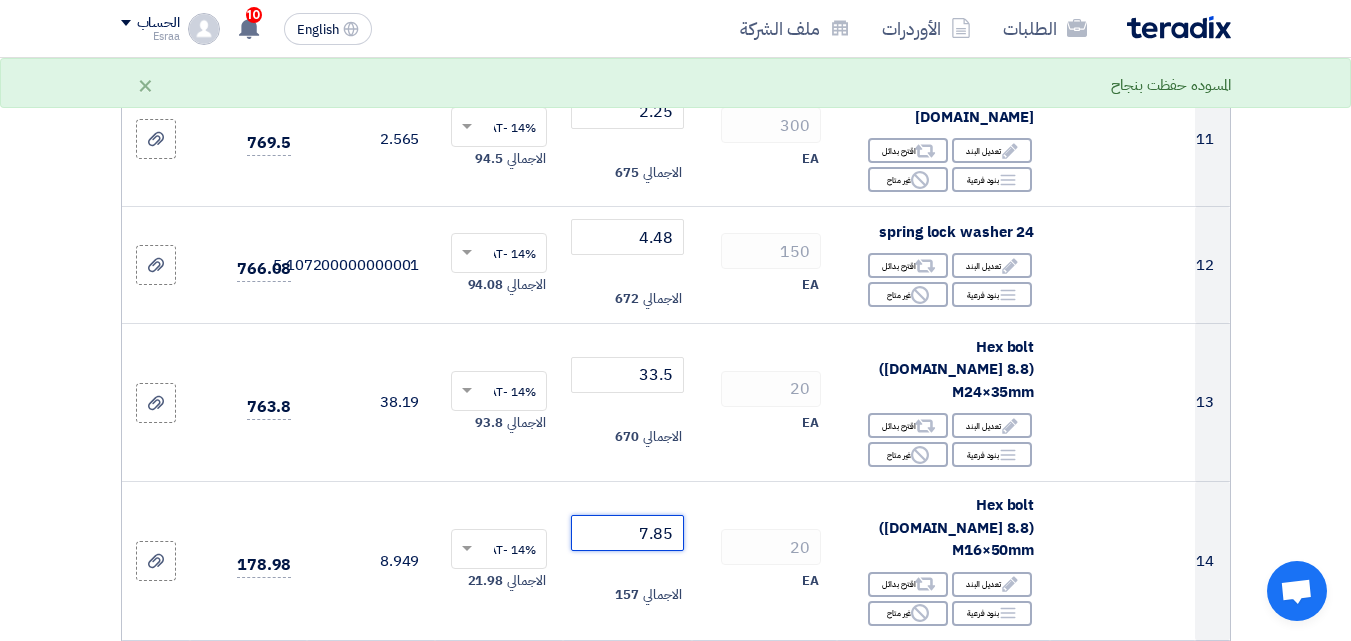 scroll, scrollTop: 1900, scrollLeft: 0, axis: vertical 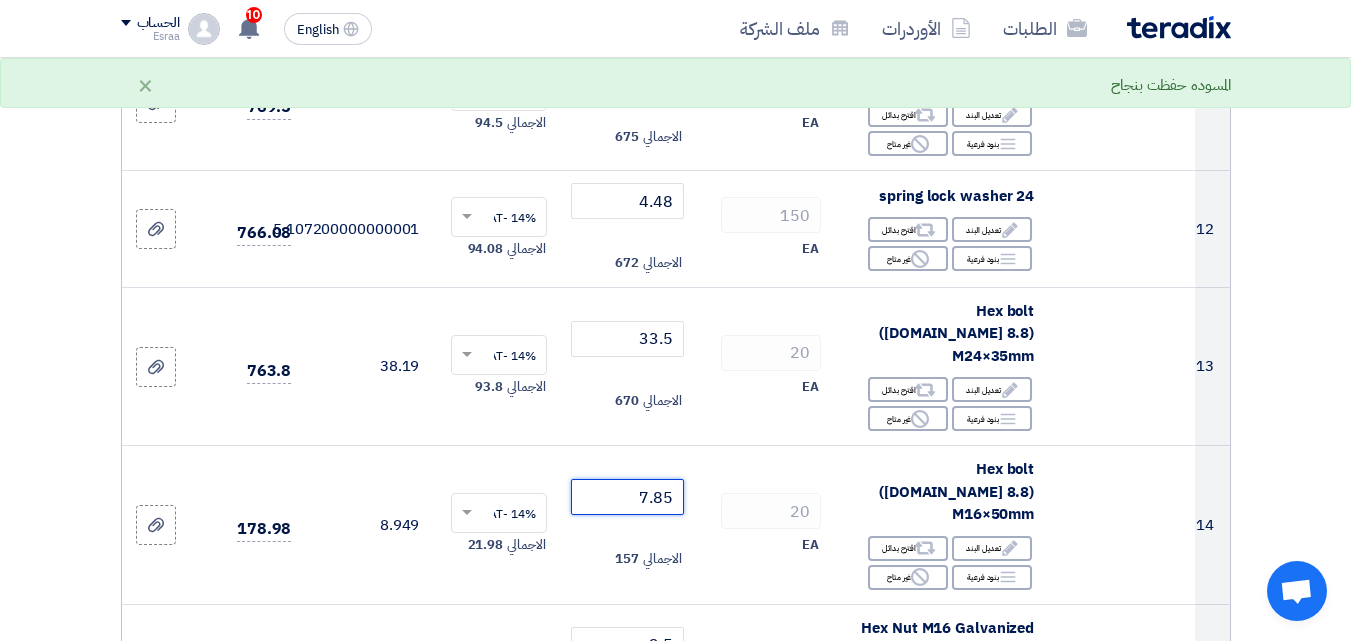 type on "7.85" 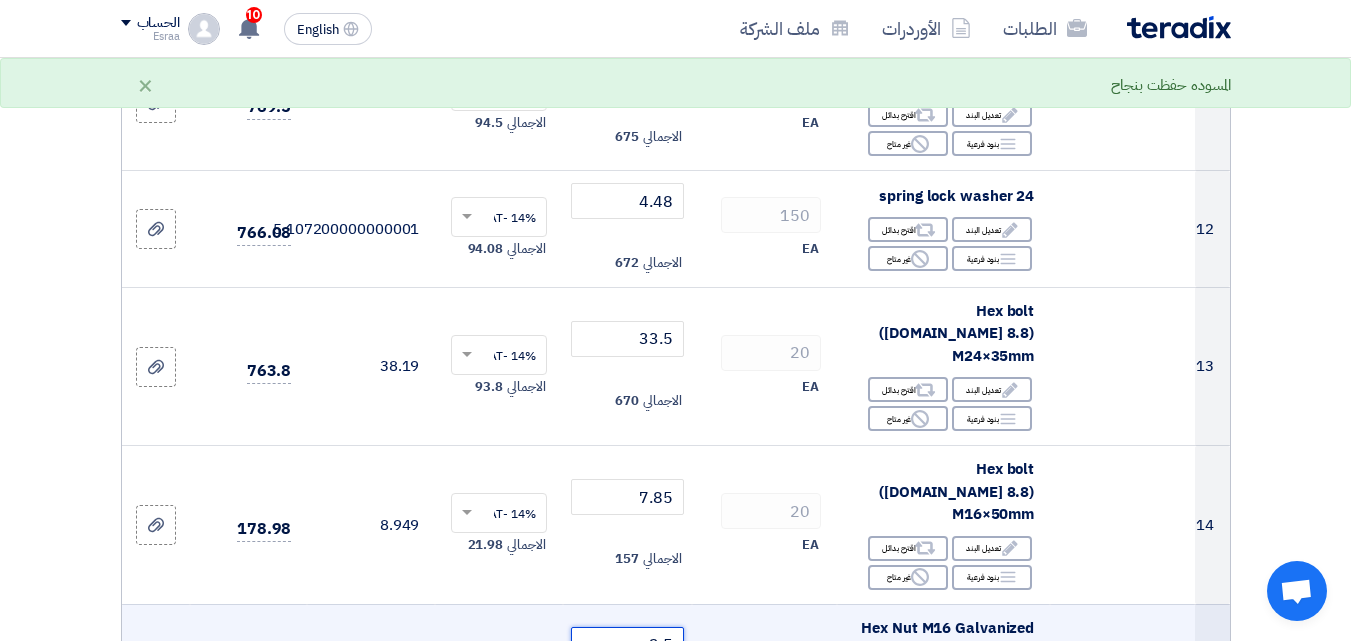 click on "2.5" 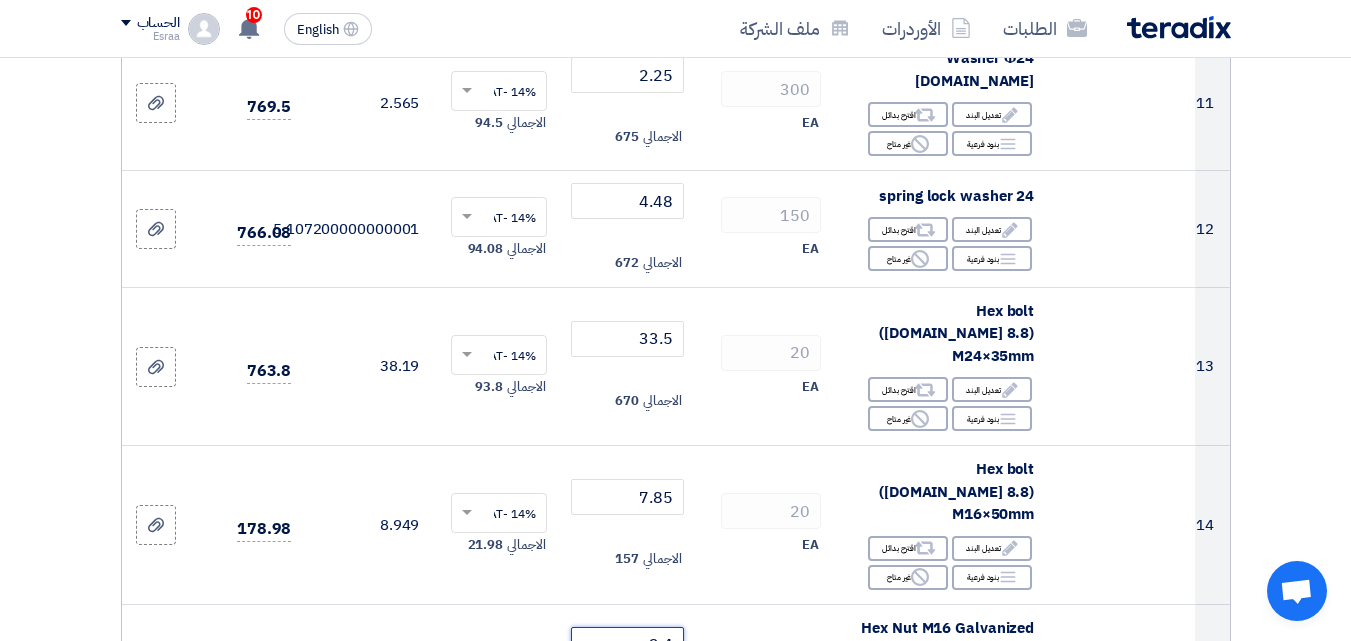 type on "2.4" 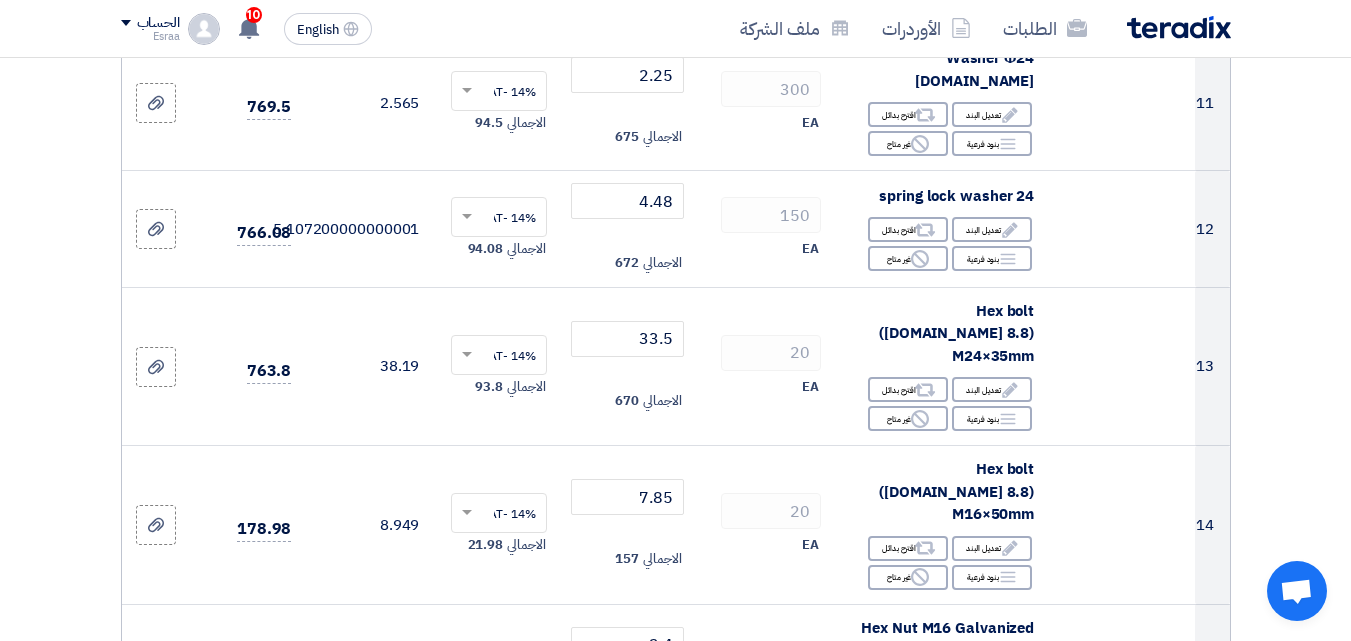 click on "30
EA" 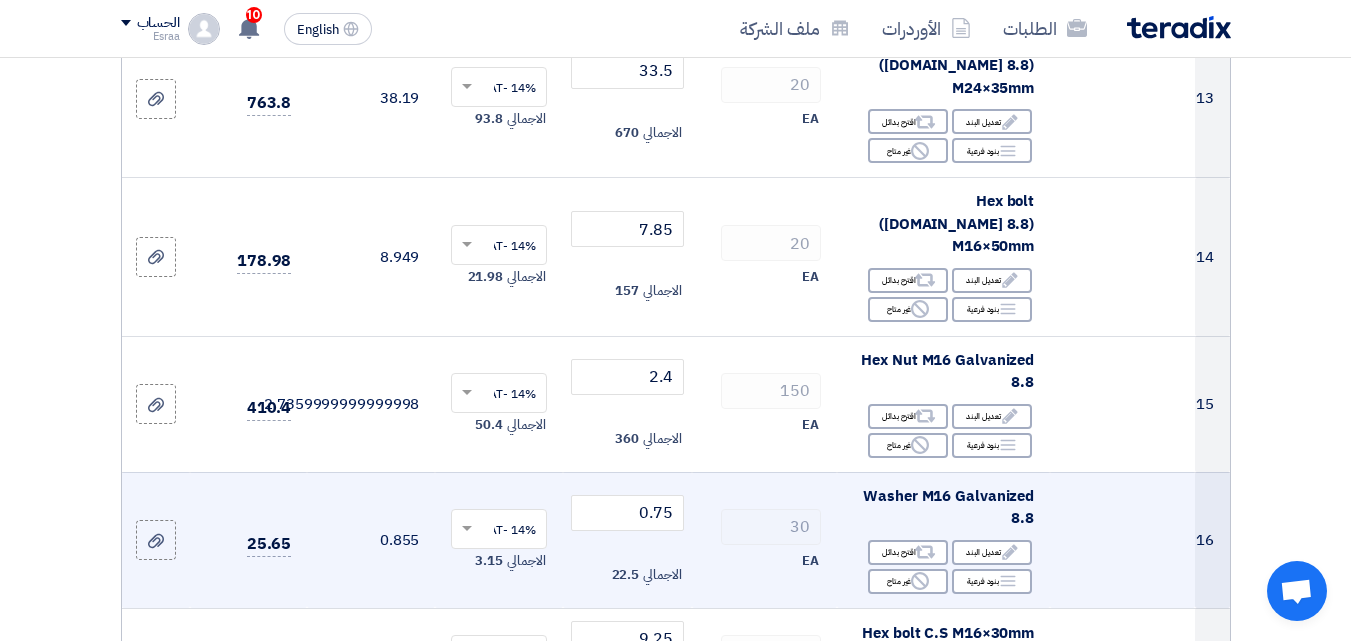 scroll, scrollTop: 2200, scrollLeft: 0, axis: vertical 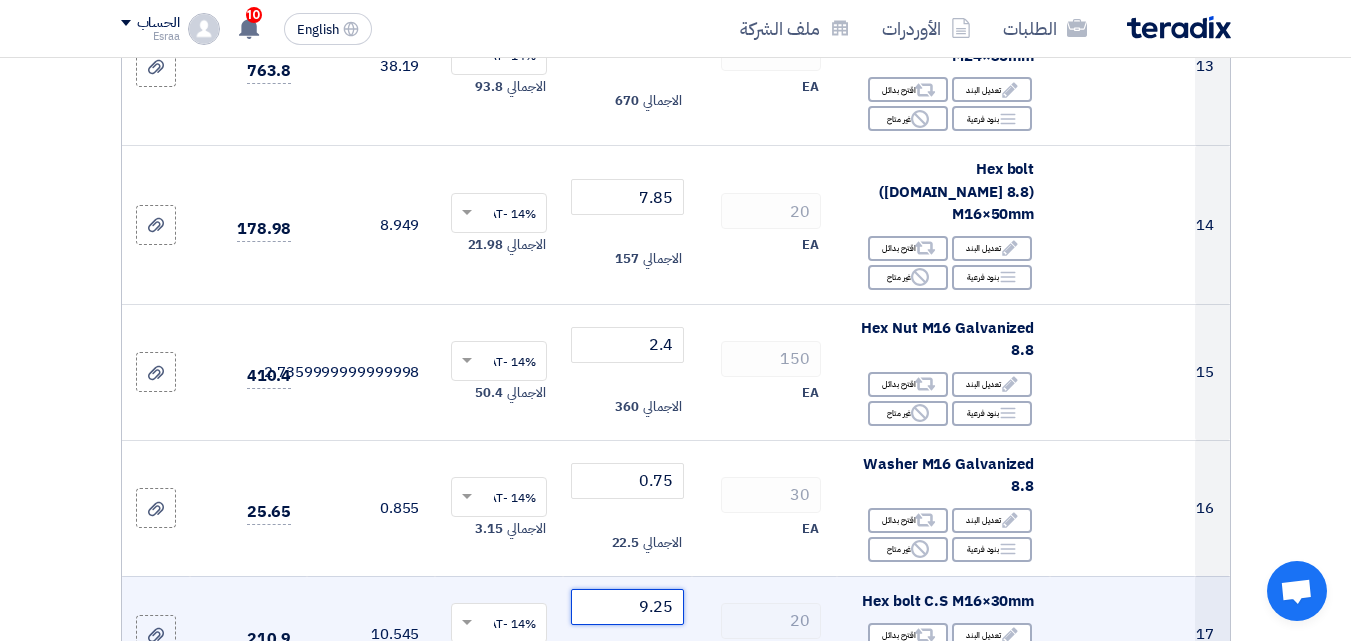 click on "9.25" 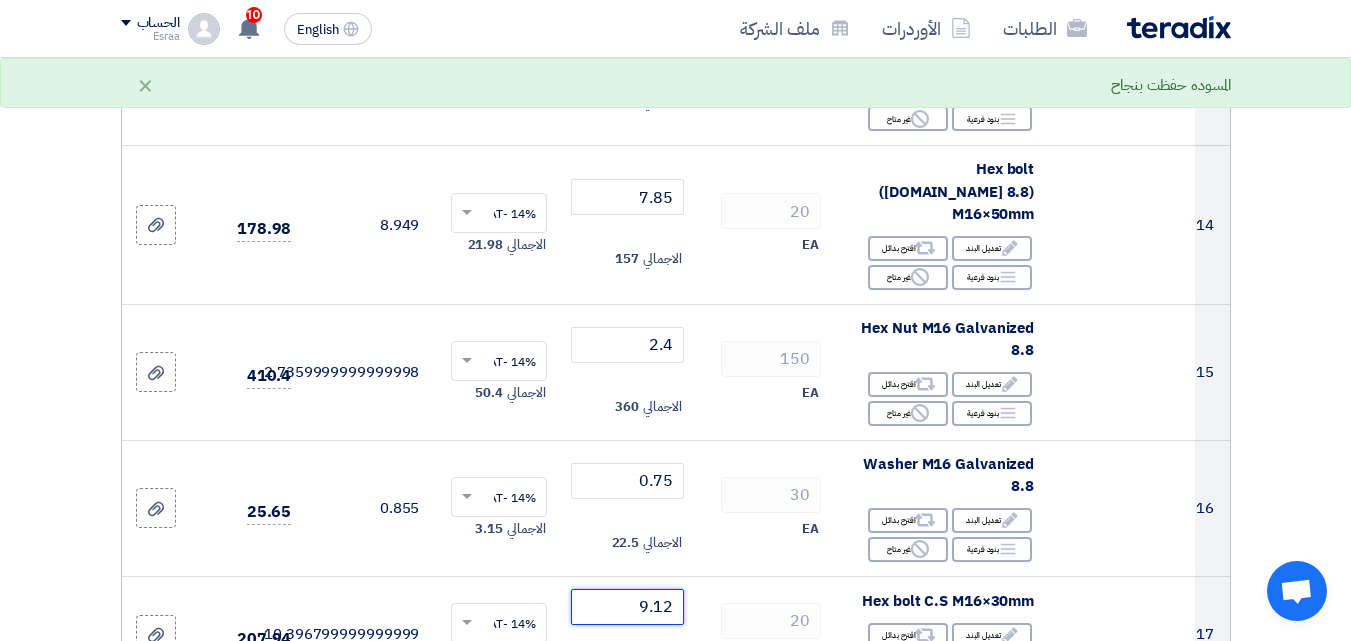type on "9.12" 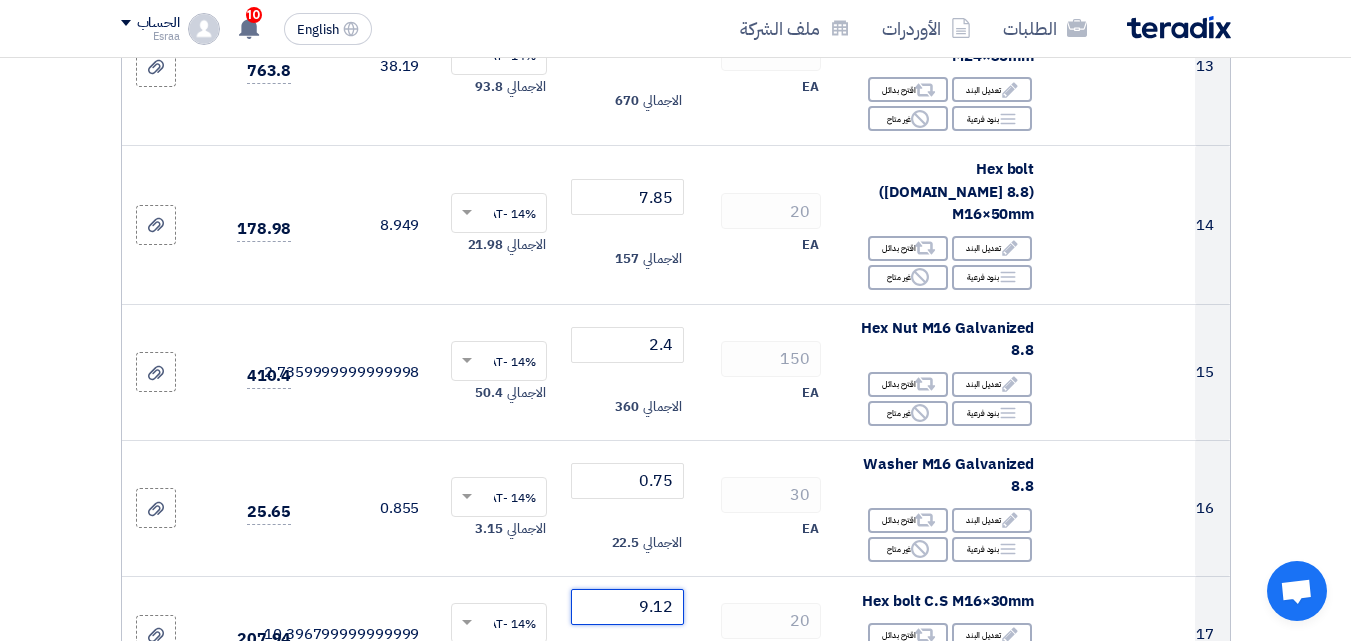 scroll, scrollTop: 2300, scrollLeft: 0, axis: vertical 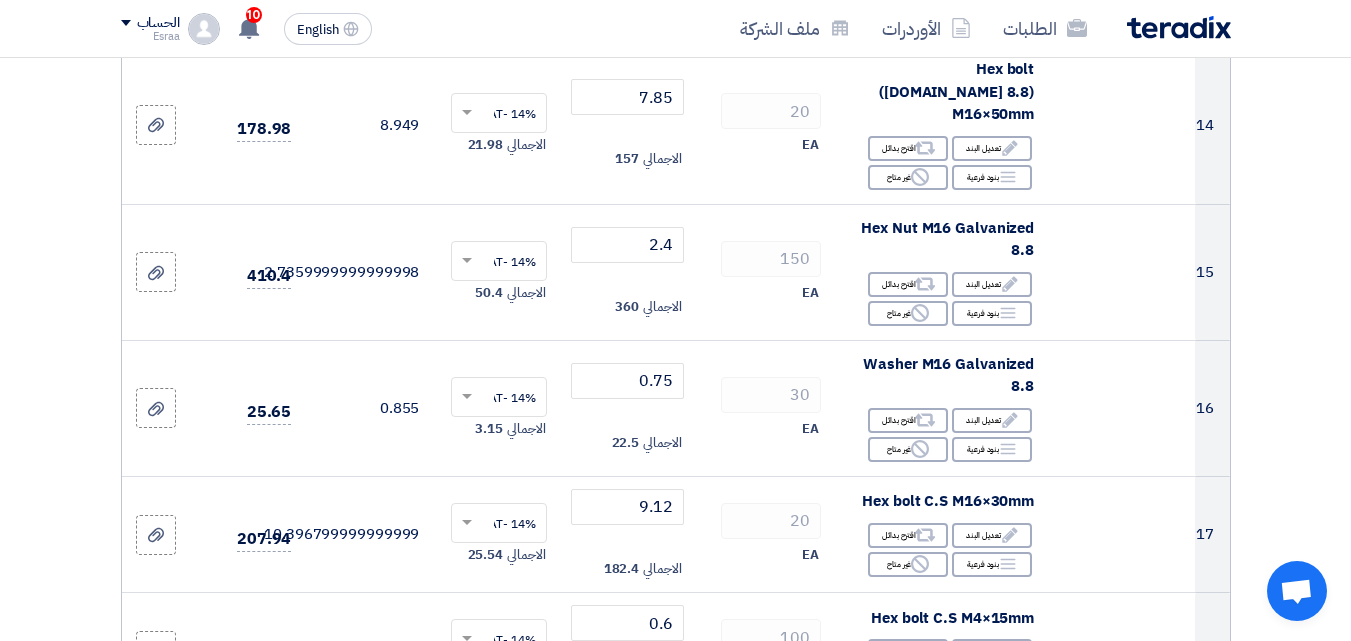 click 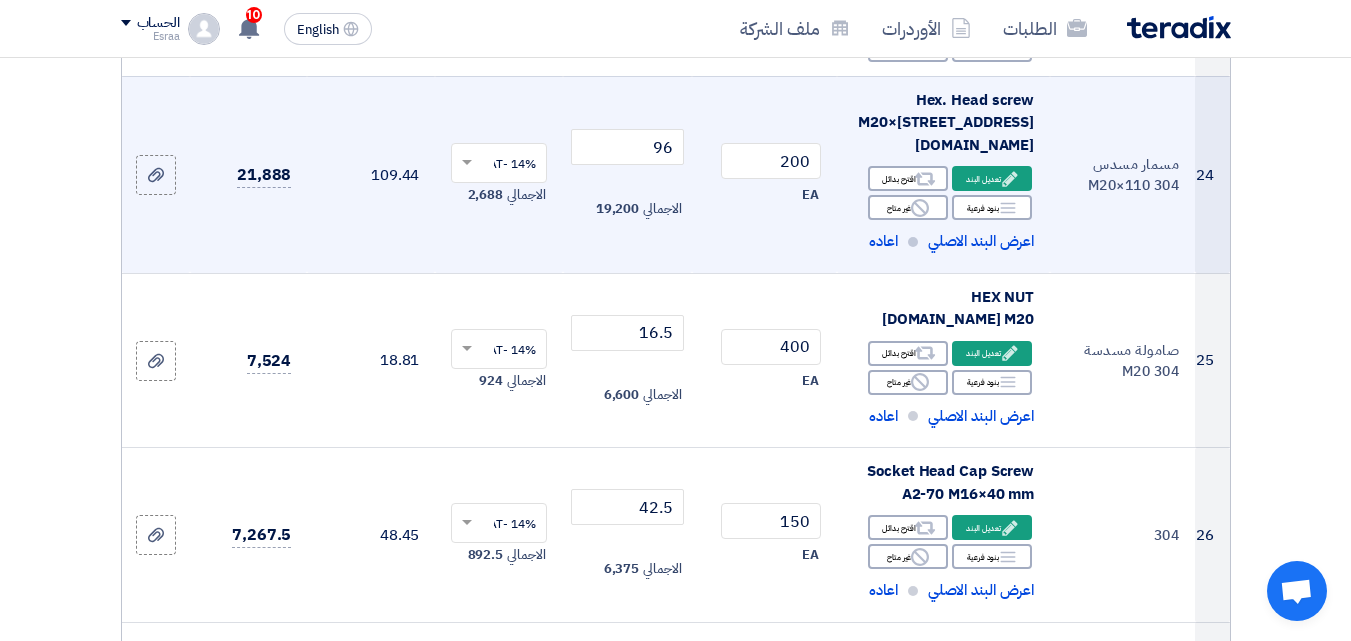 scroll, scrollTop: 3700, scrollLeft: 0, axis: vertical 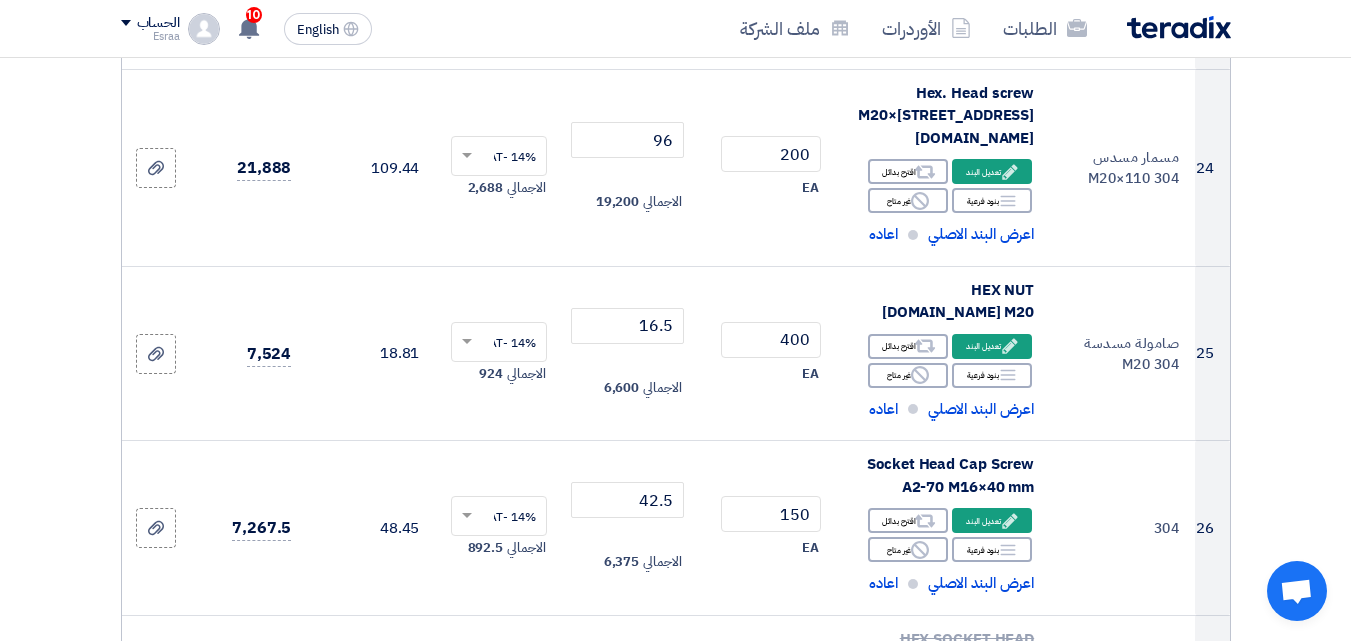 type on "2.28" 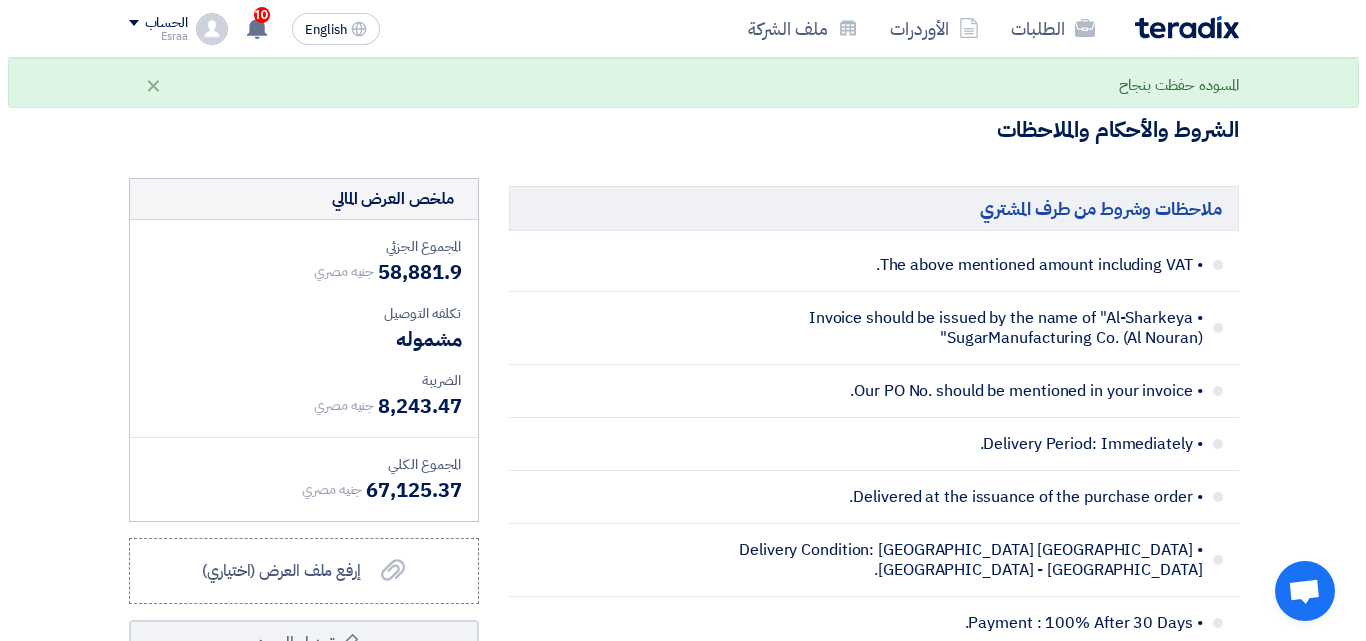 scroll, scrollTop: 5000, scrollLeft: 0, axis: vertical 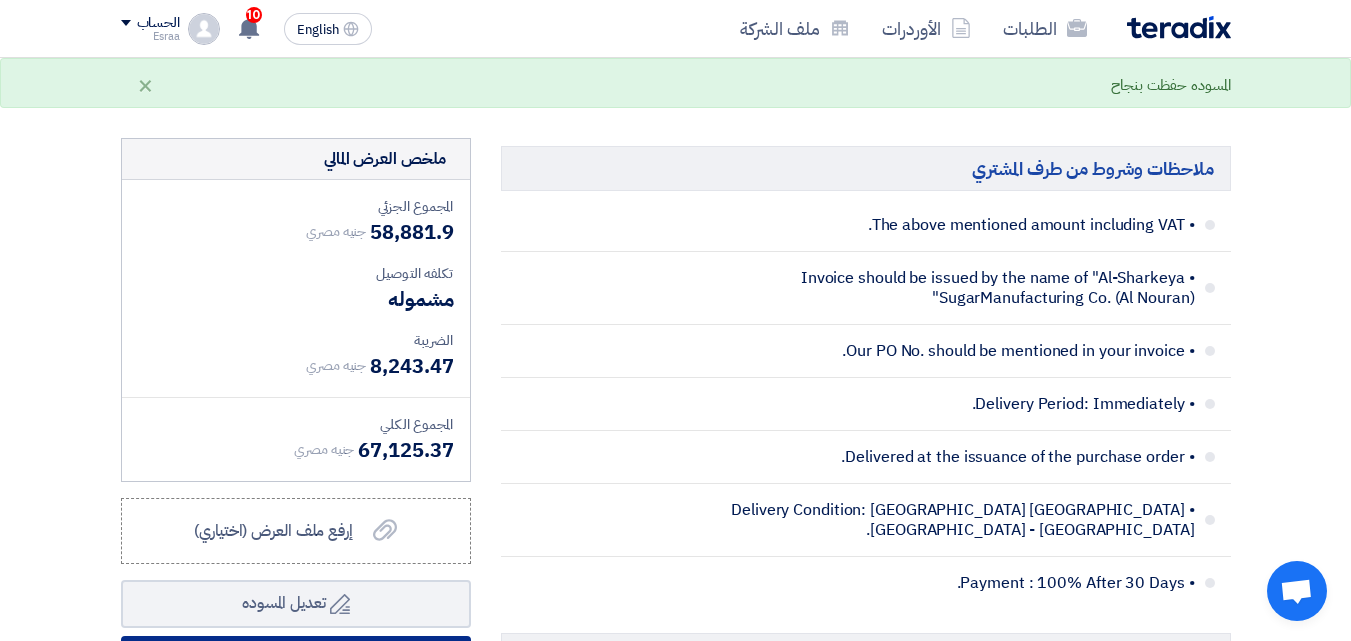 click on "إرسال العرض" 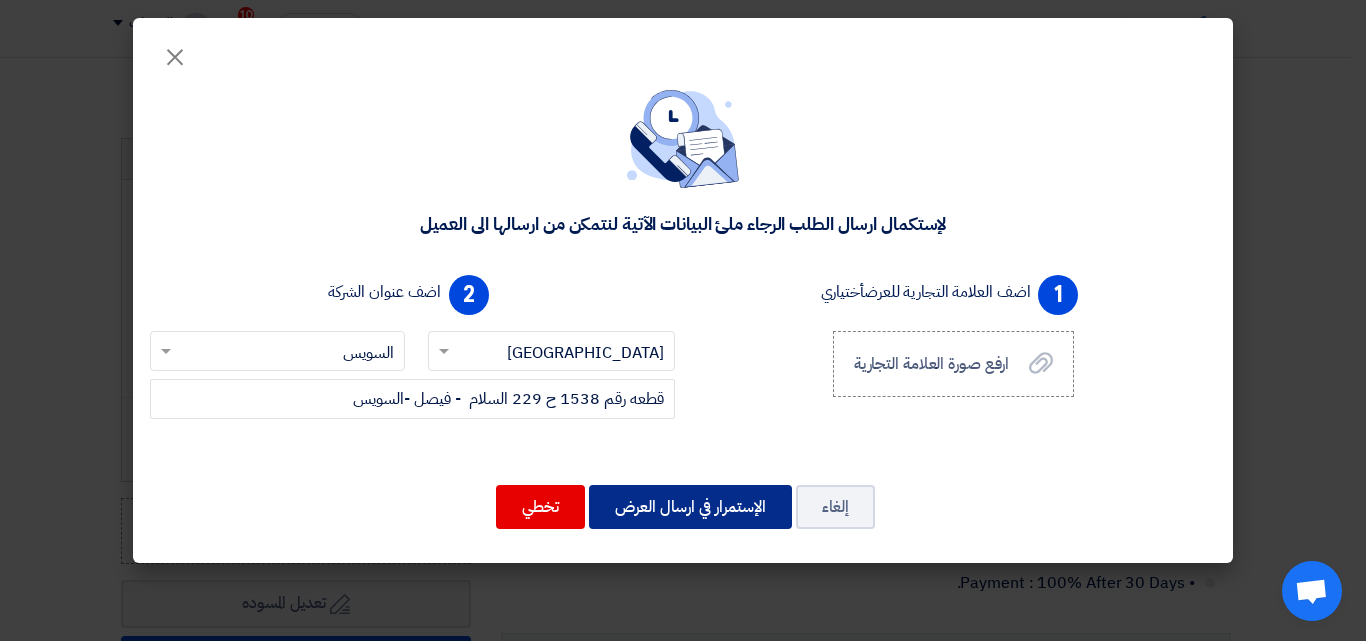 click on "الإستمرار في ارسال العرض" 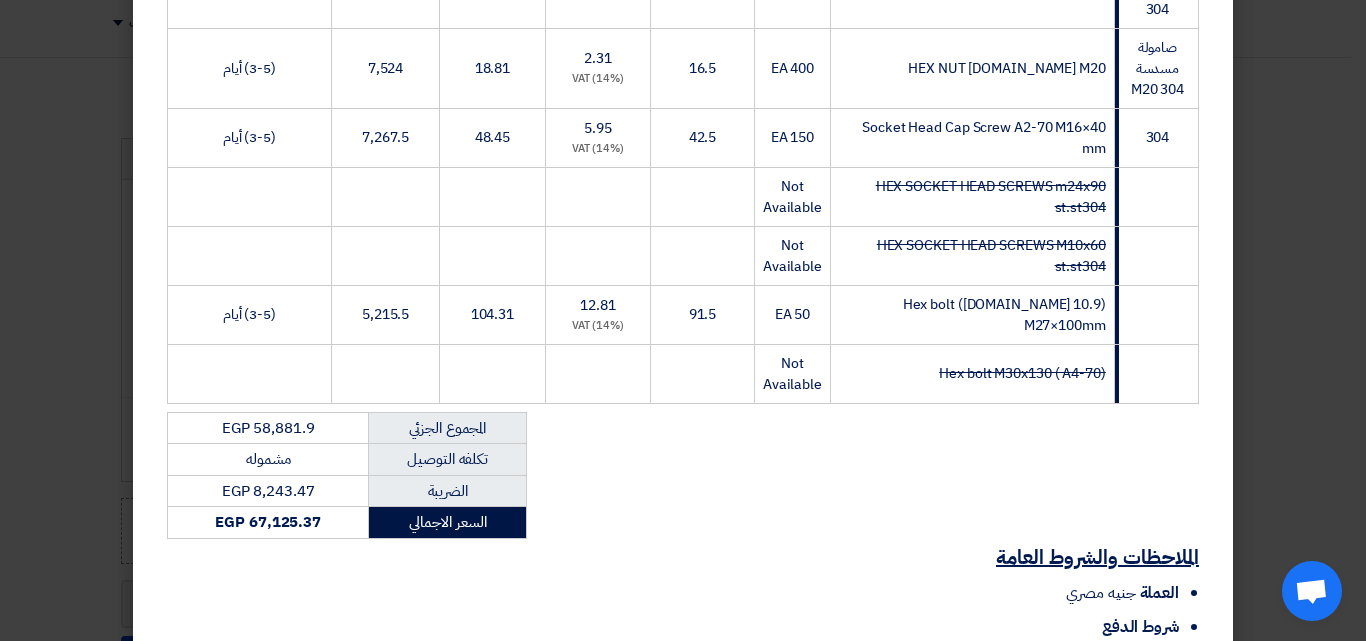 scroll, scrollTop: 2076, scrollLeft: 0, axis: vertical 